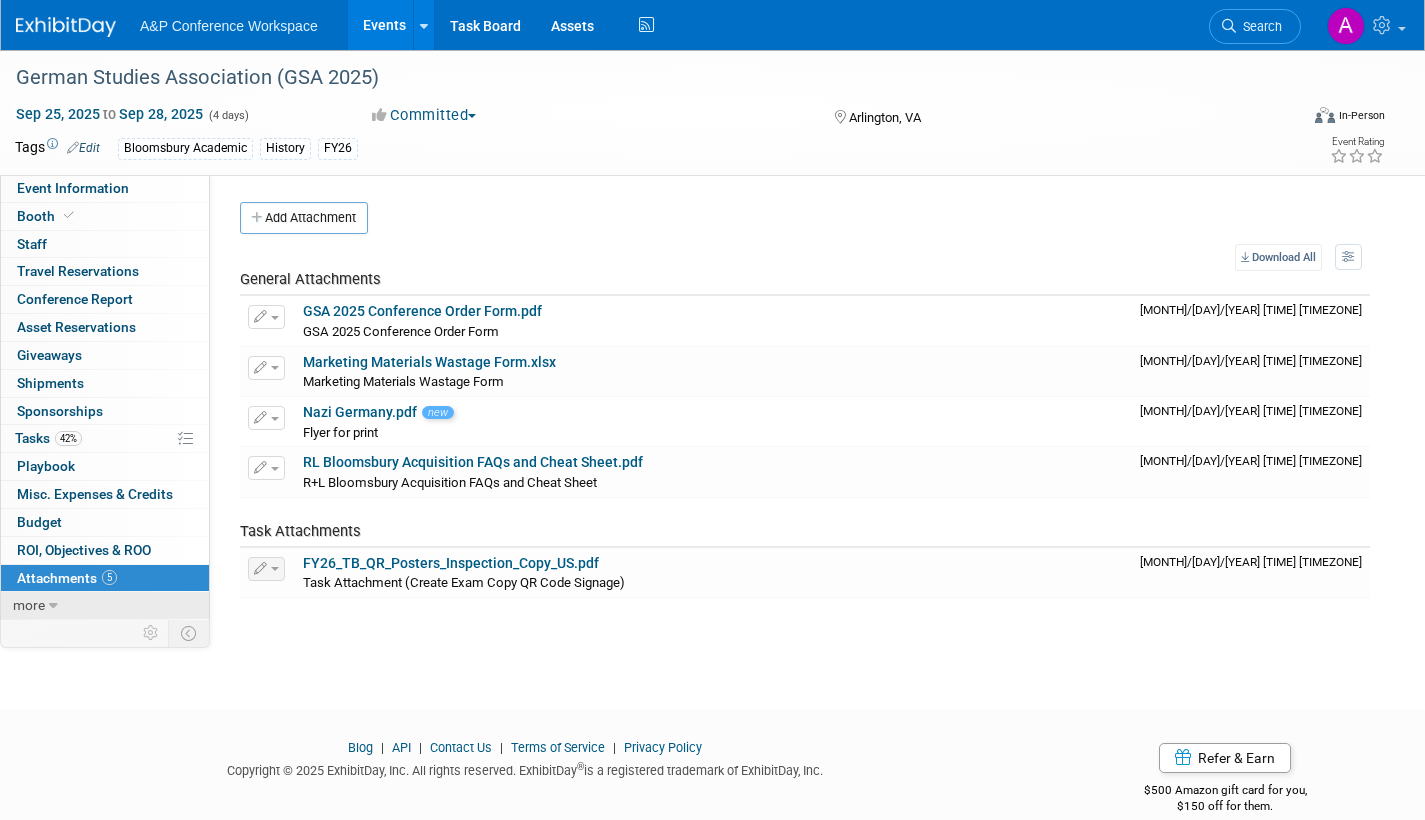 scroll, scrollTop: 0, scrollLeft: 0, axis: both 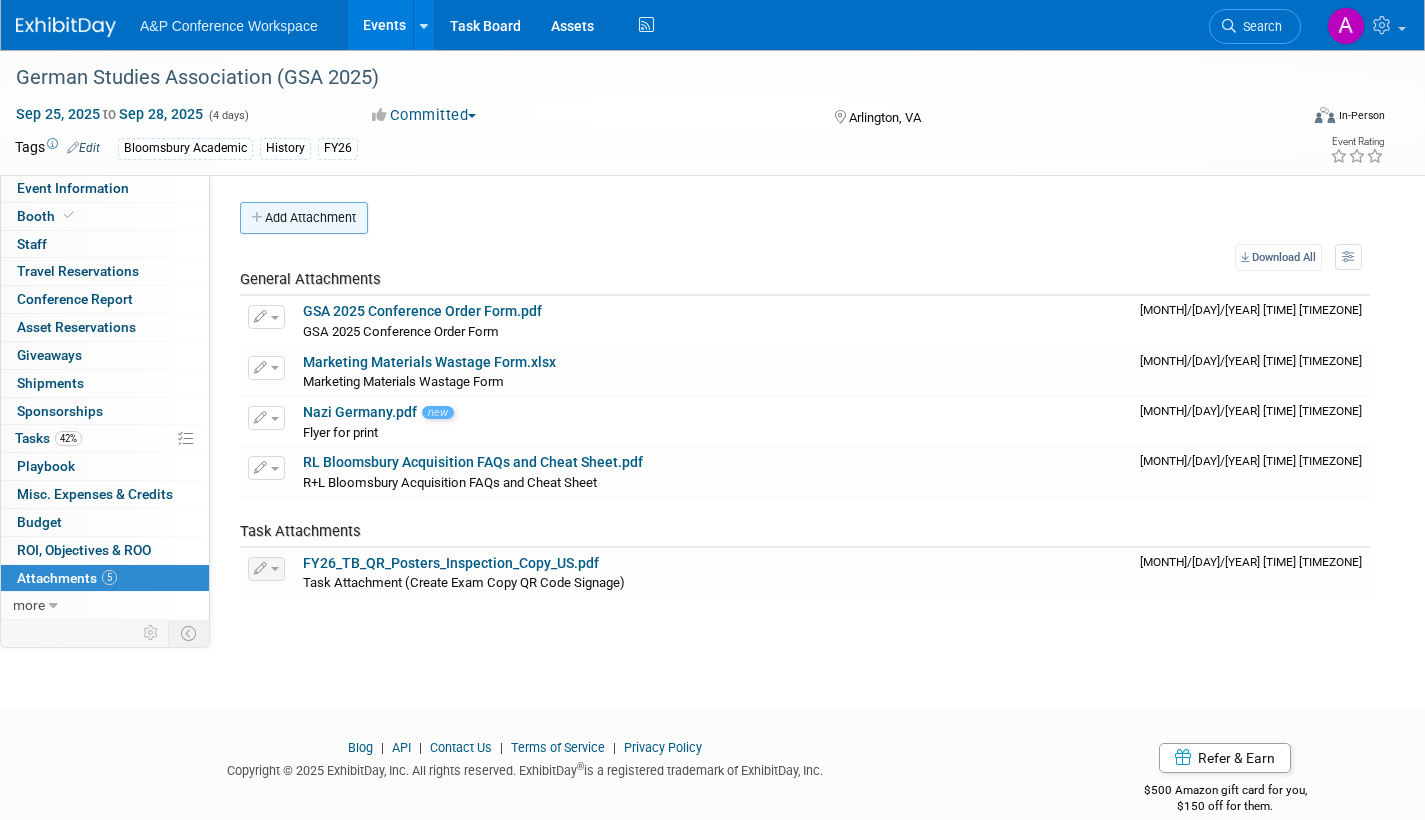 click on "Add Attachment" at bounding box center (304, 218) 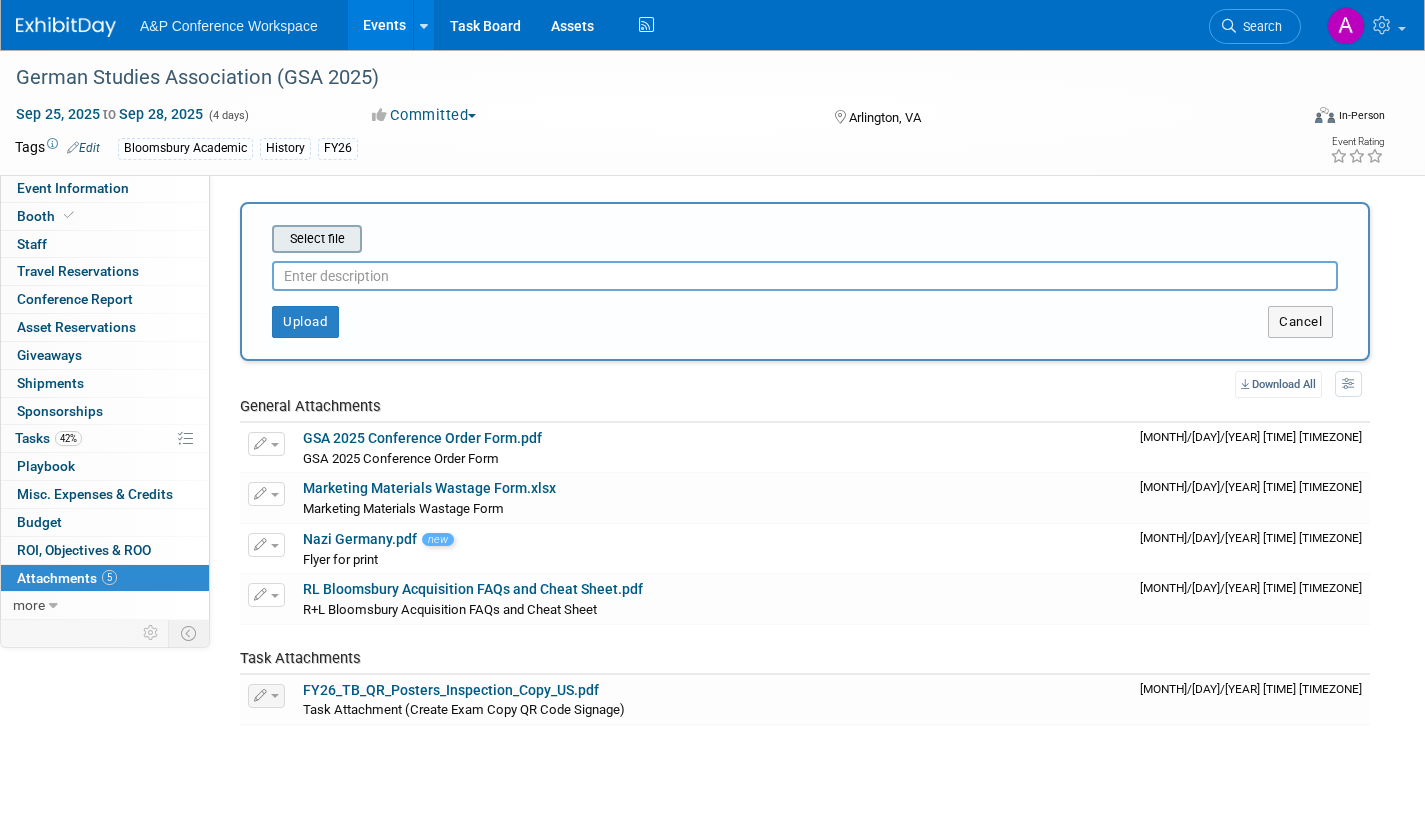 click at bounding box center [241, 239] 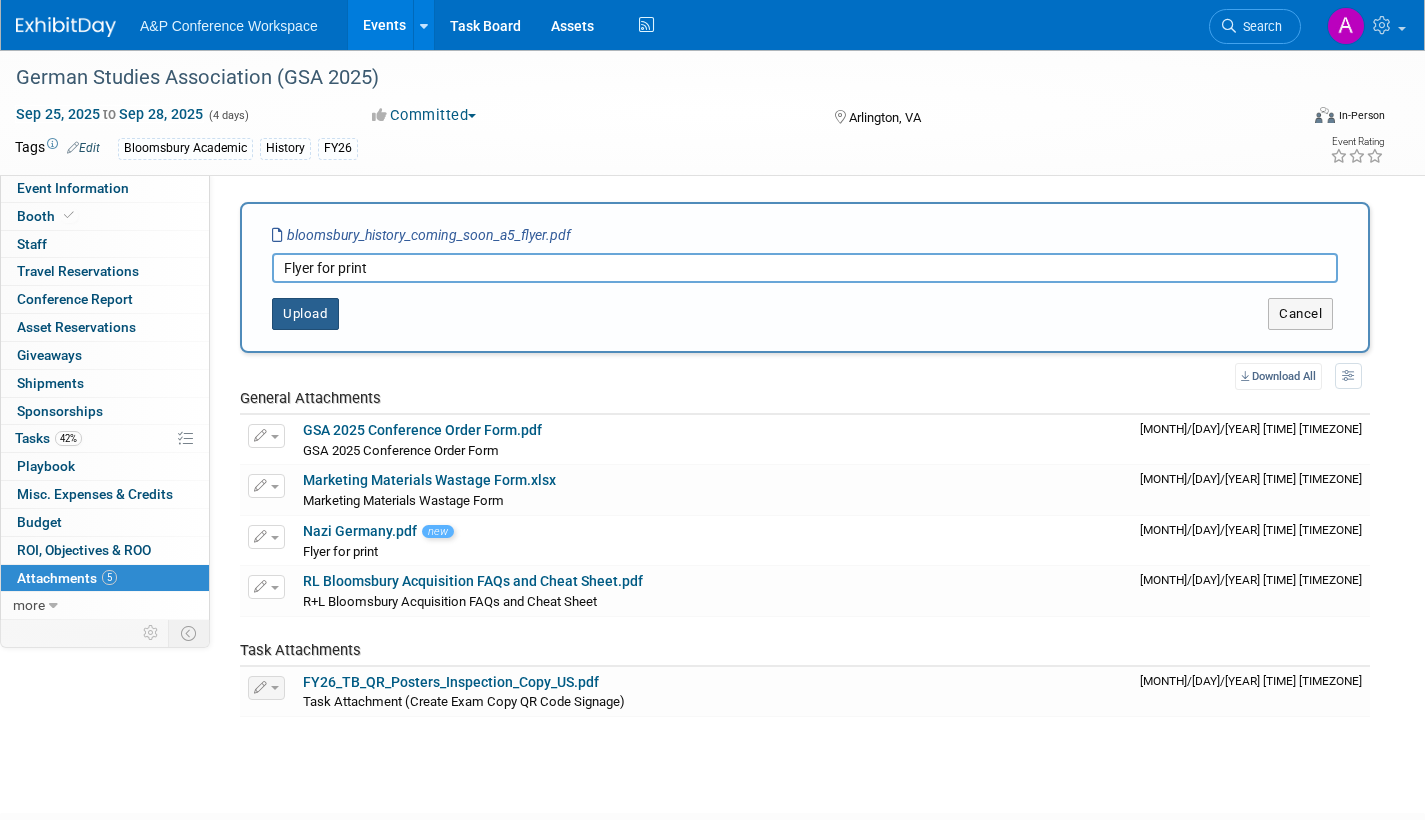 click on "Upload" at bounding box center (305, 314) 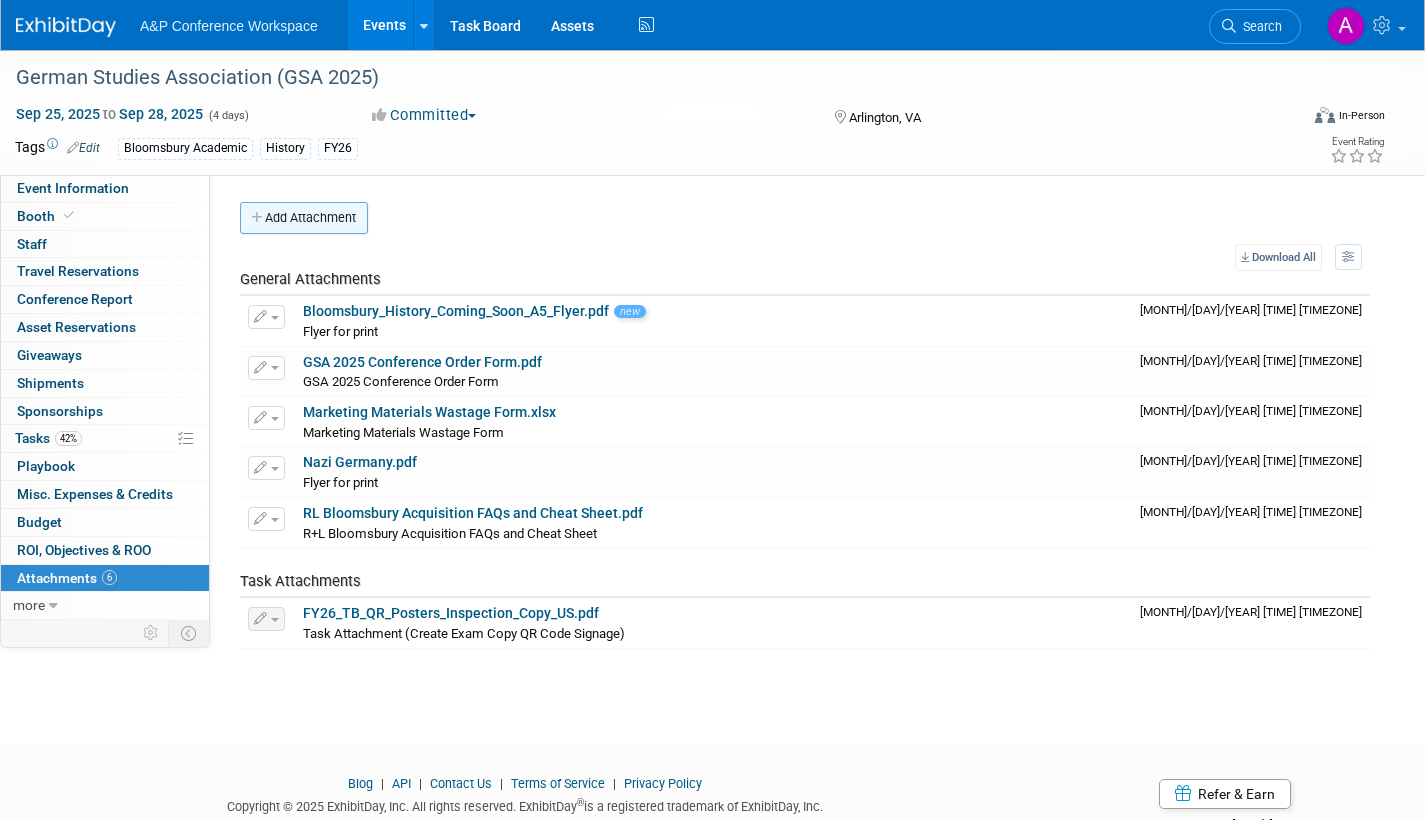 click on "Add Attachment" at bounding box center [304, 218] 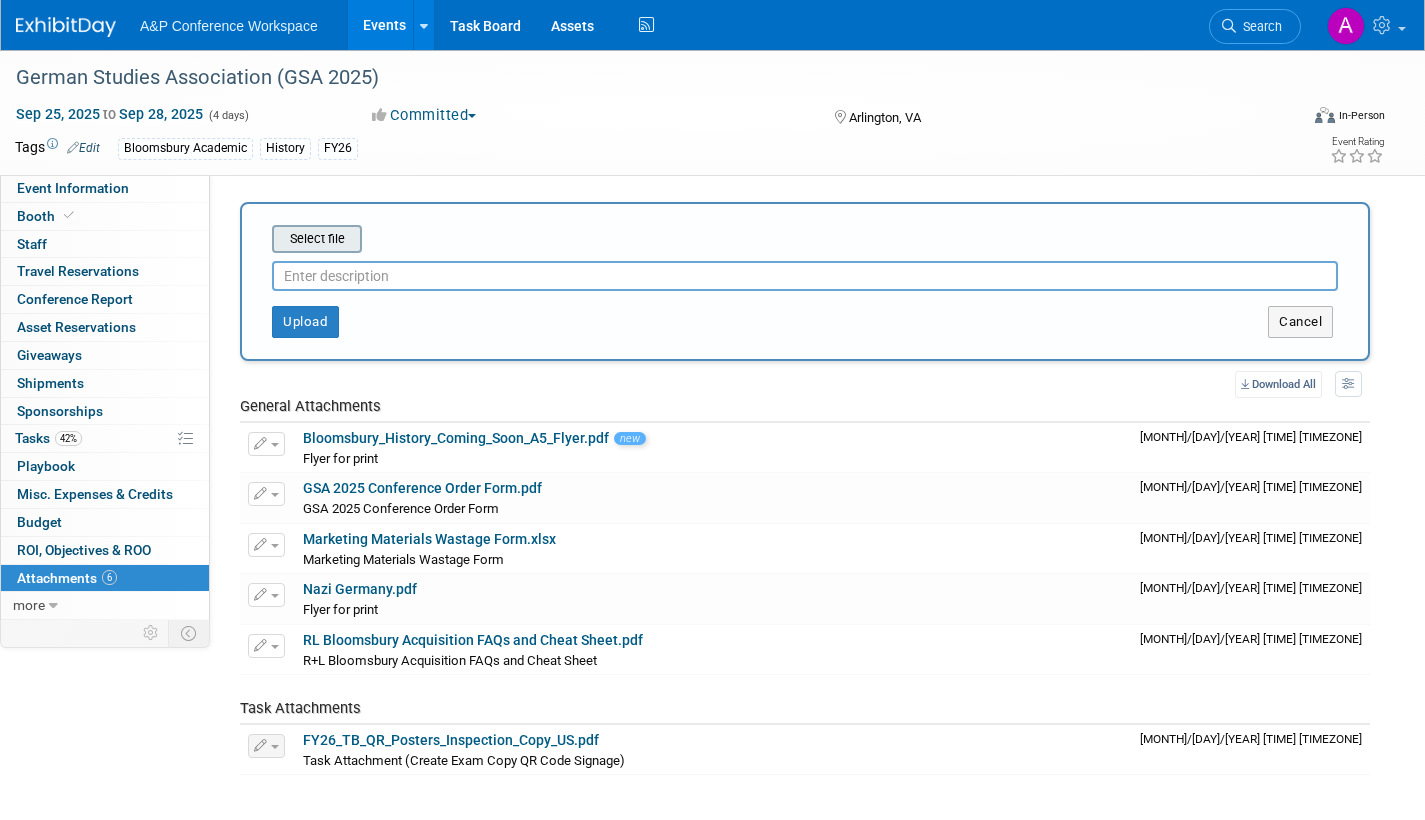 click at bounding box center (241, 239) 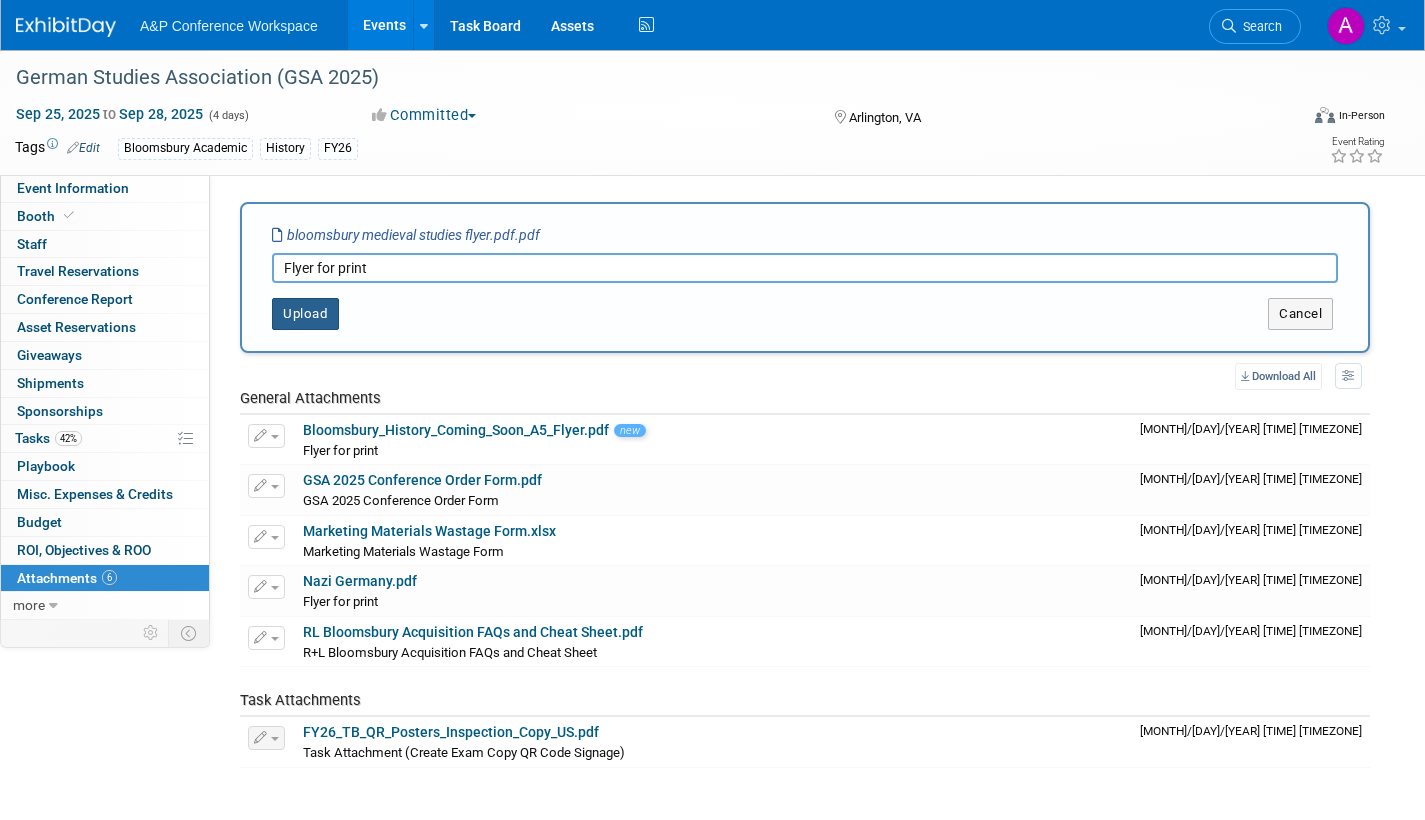 click on "Upload" at bounding box center [305, 314] 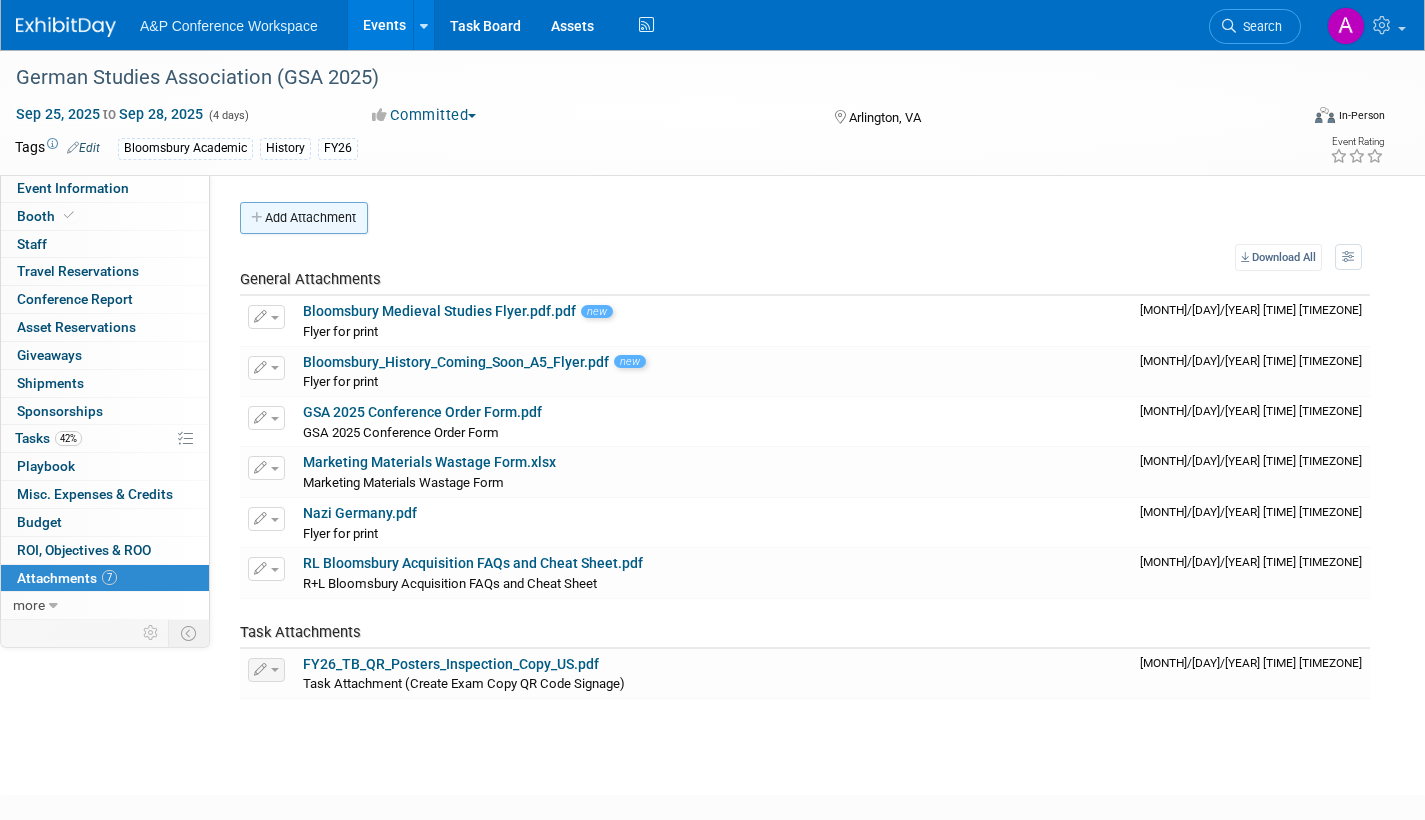 click on "Add Attachment" at bounding box center (304, 218) 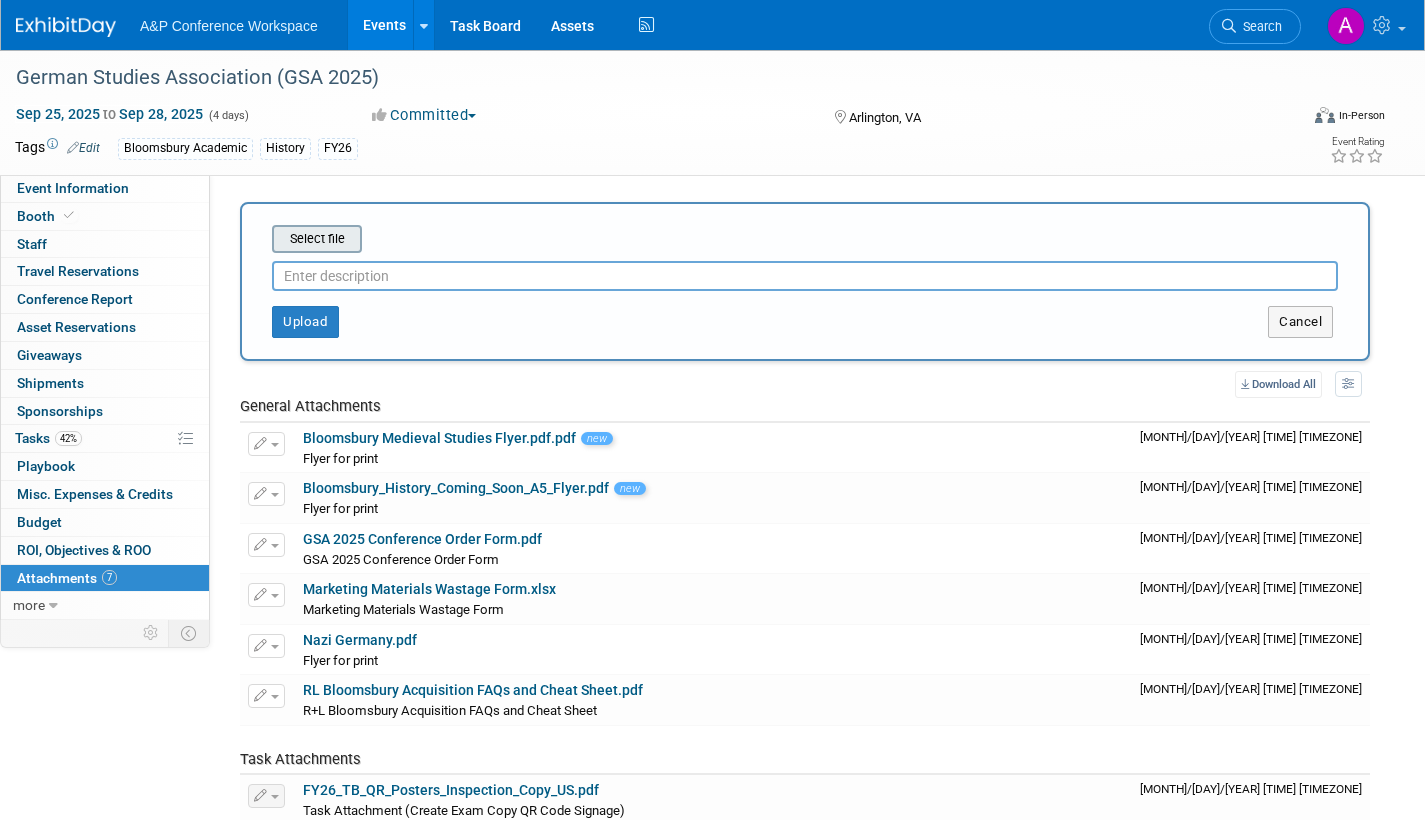 click at bounding box center (241, 239) 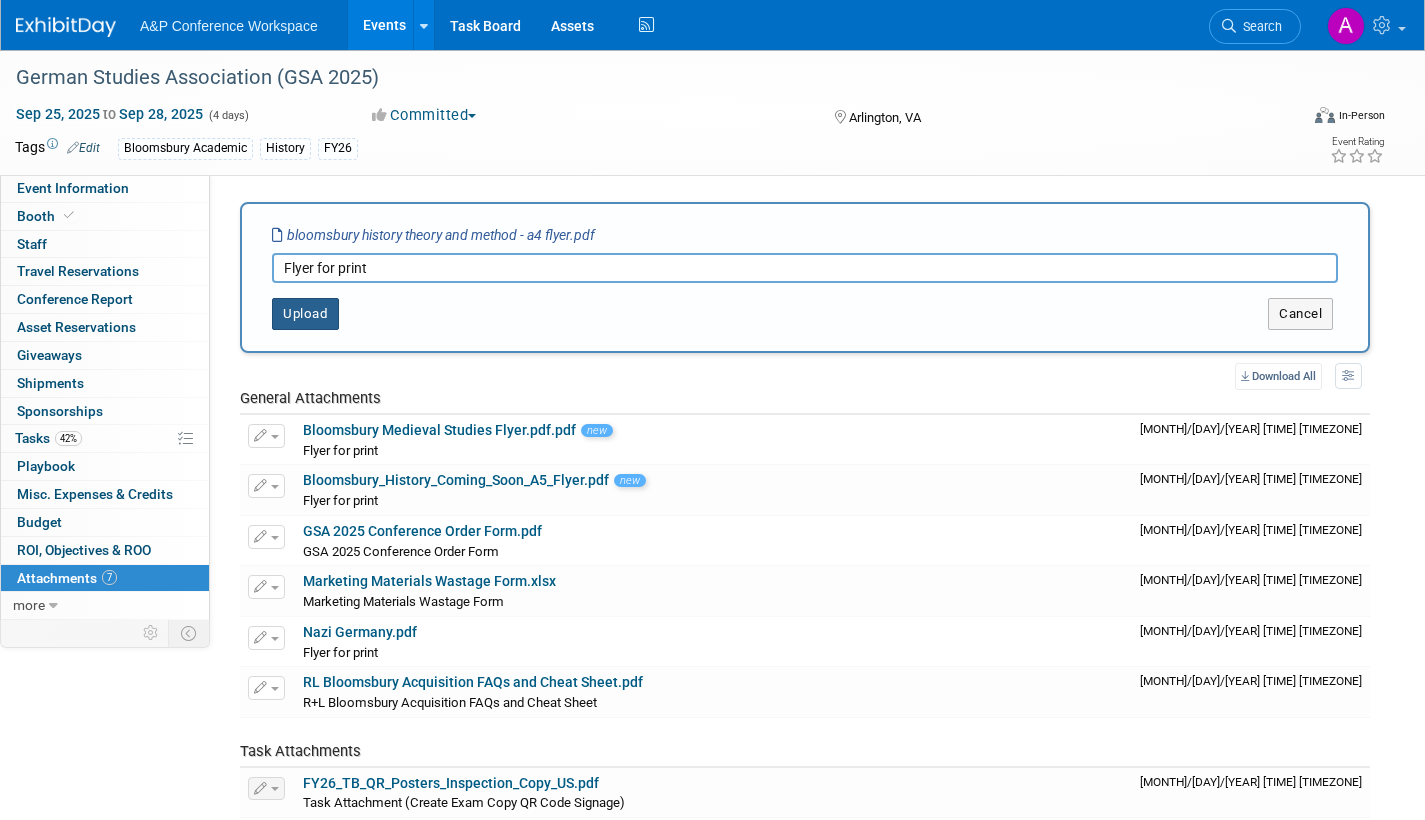 type on "Flyer for print" 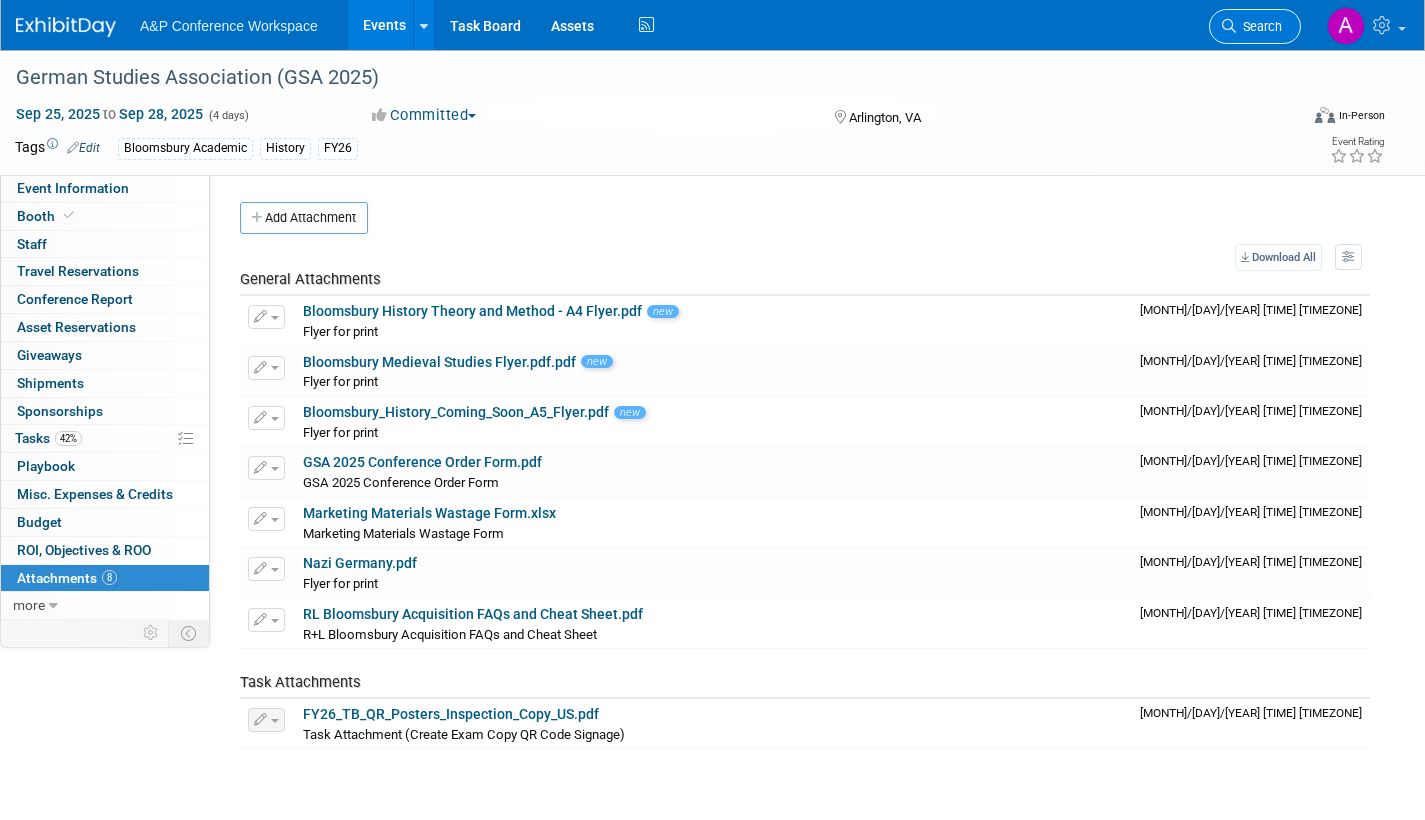 click on "Search" at bounding box center [1255, 26] 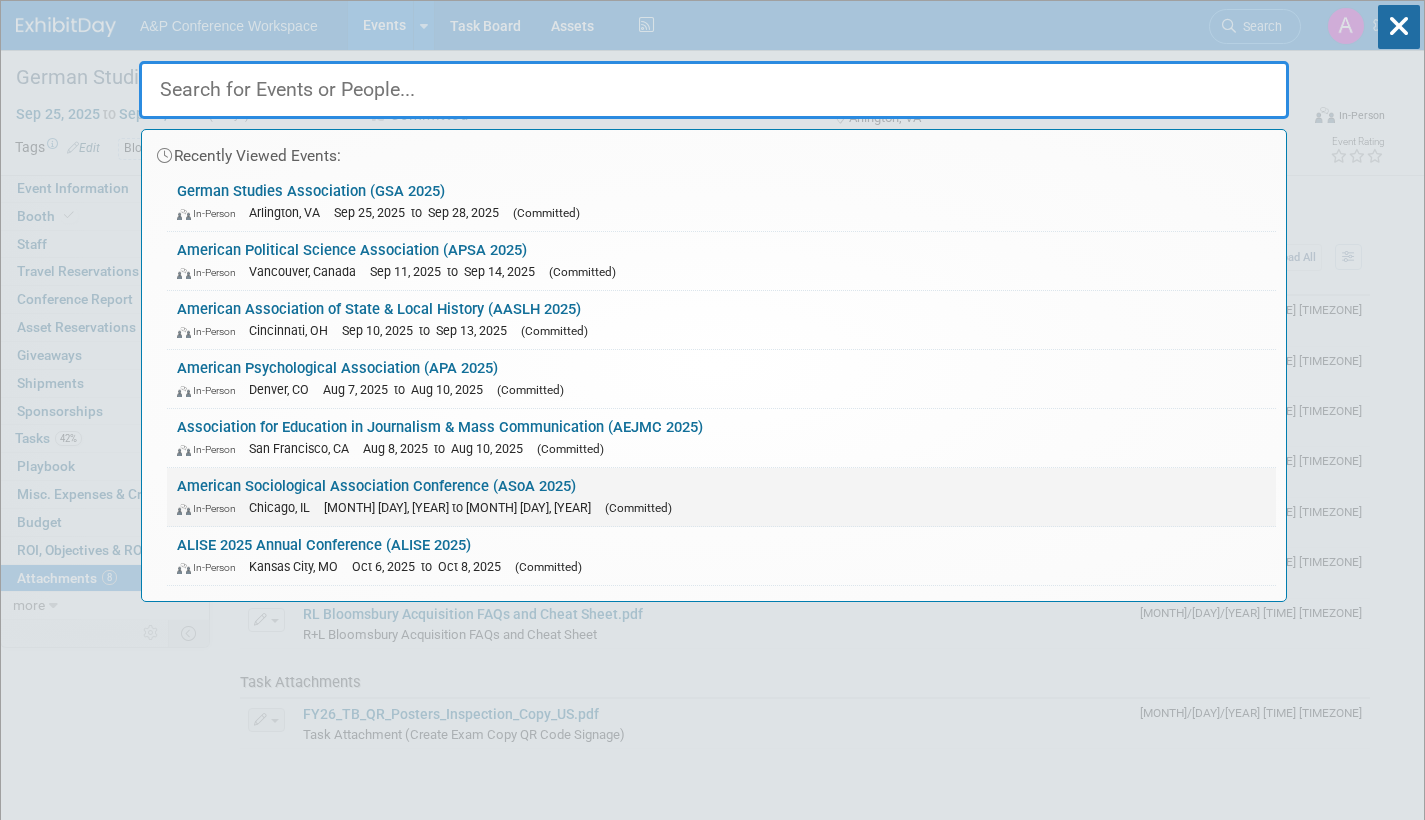 click on "American Sociological Association Conference (ASoA 2025)
In-Person
Chicago, IL
Aug 8, 2025  to  Aug 12, 2025
(Committed)" at bounding box center [721, 497] 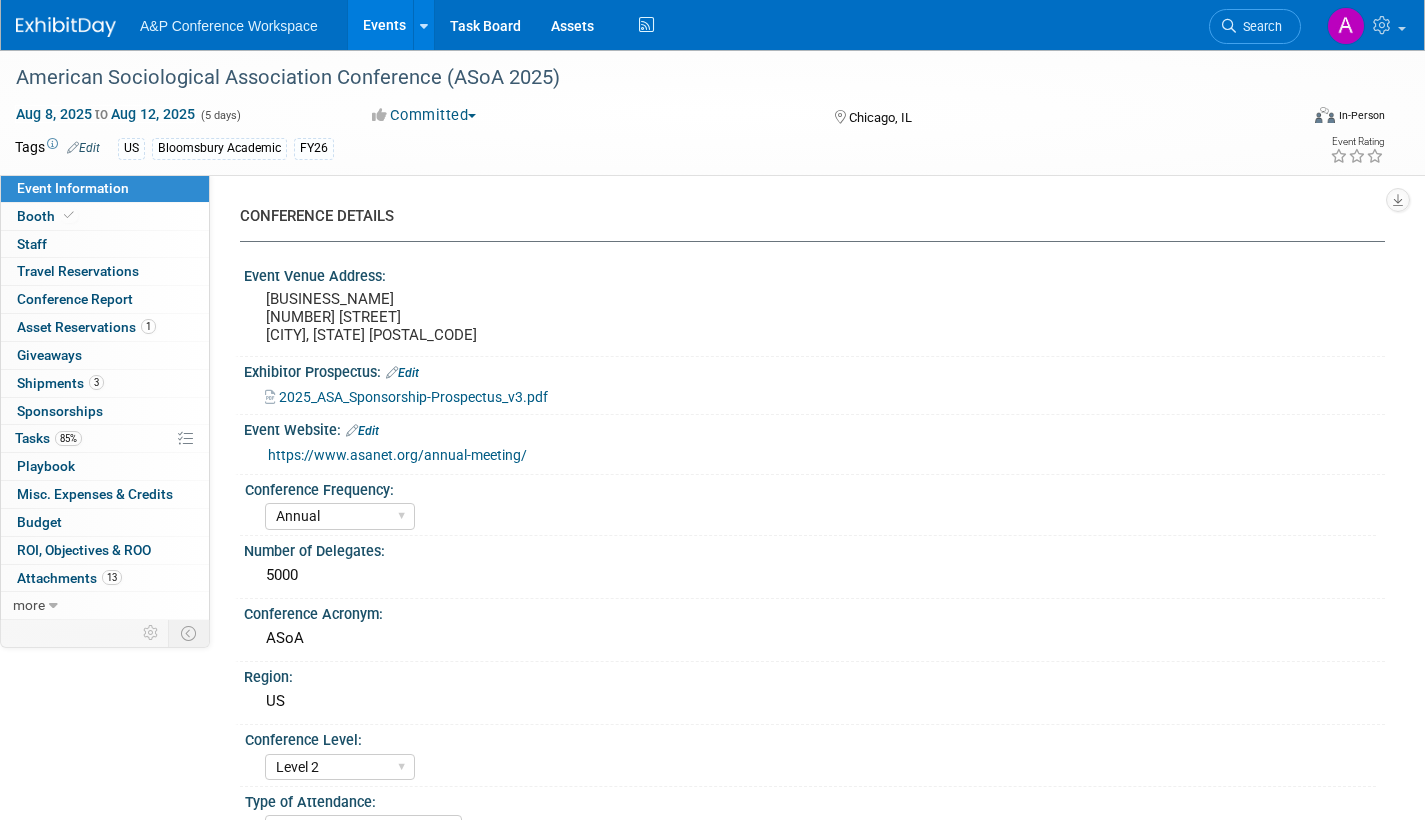 select on "Annual" 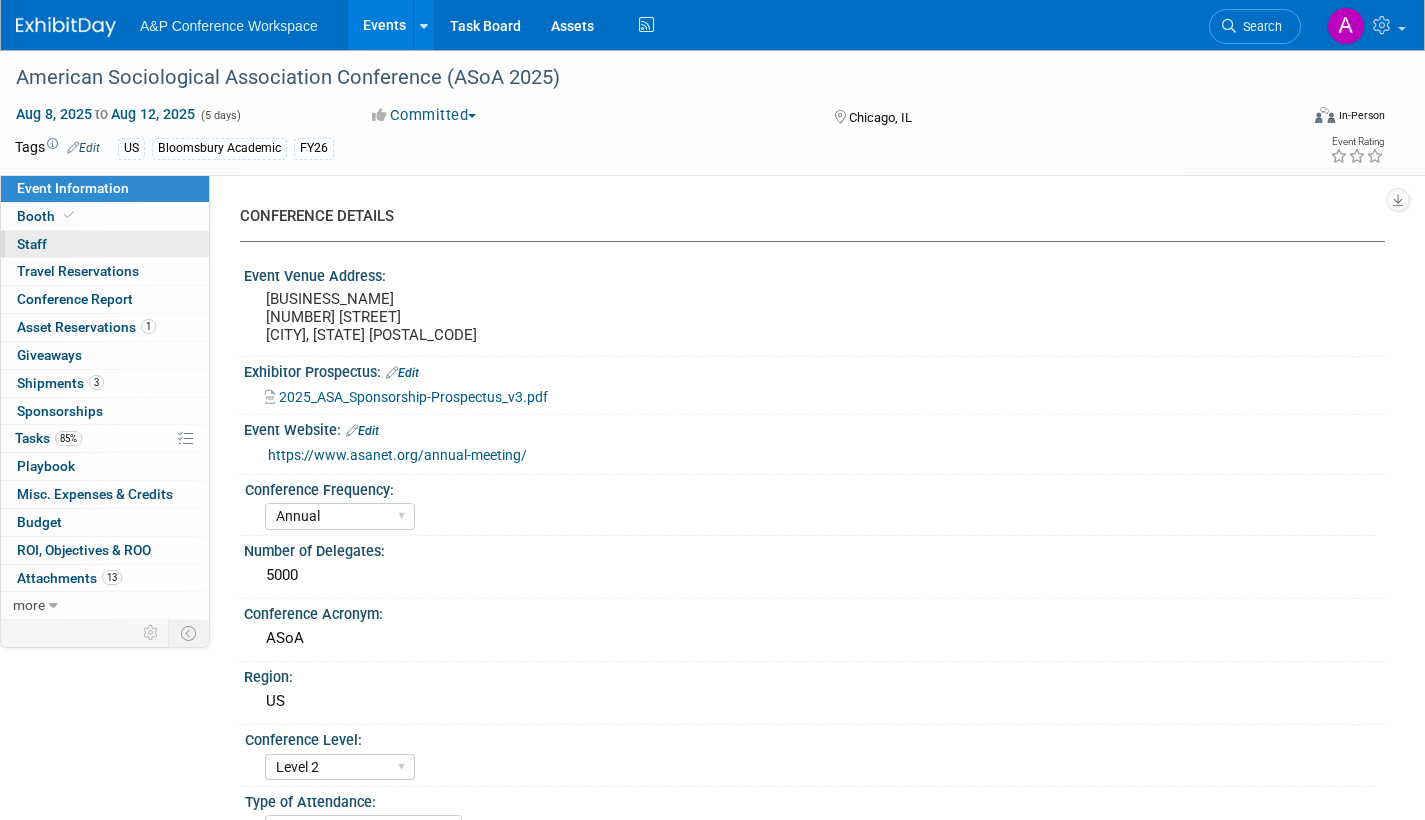 scroll, scrollTop: 0, scrollLeft: 0, axis: both 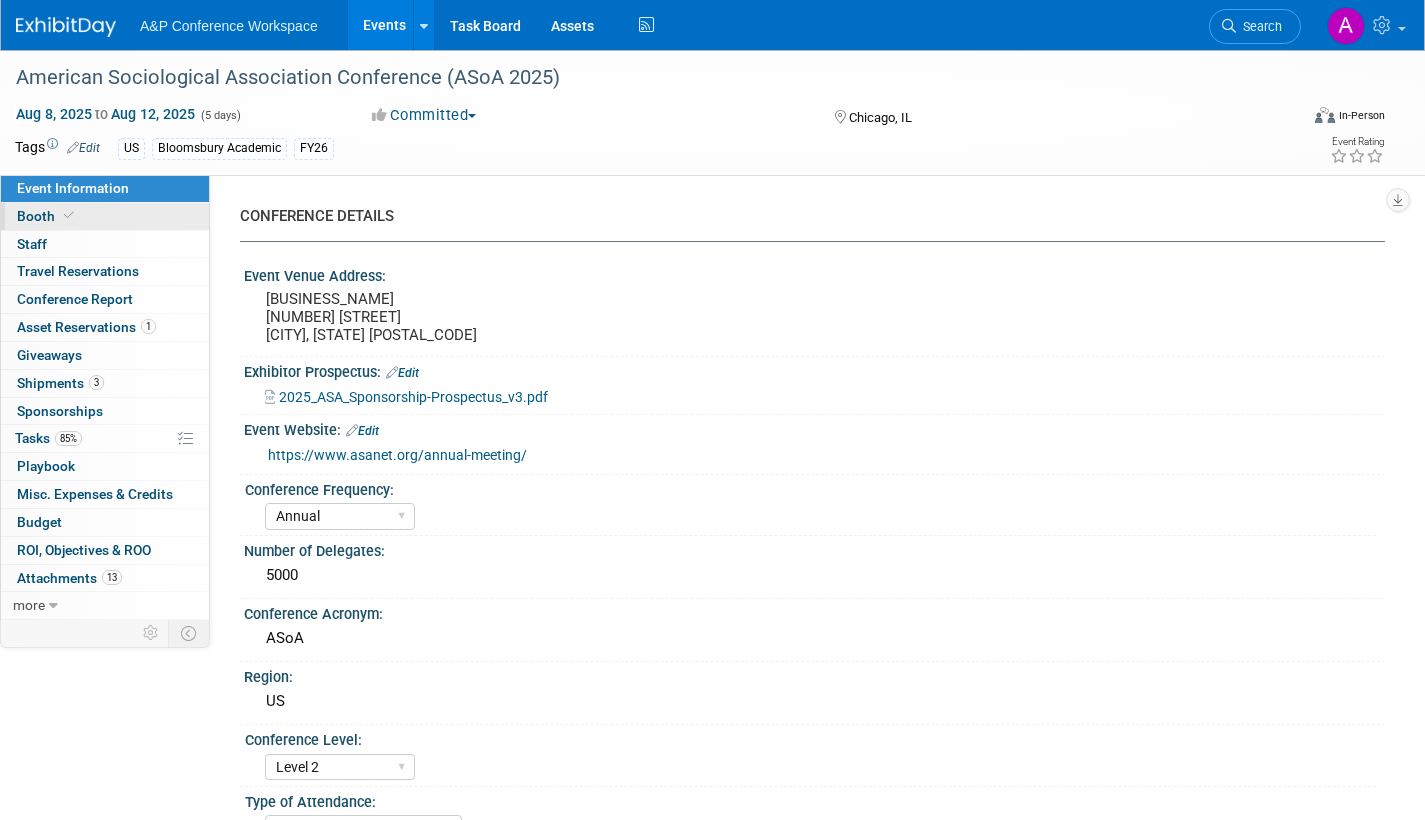 click on "Booth" at bounding box center (47, 216) 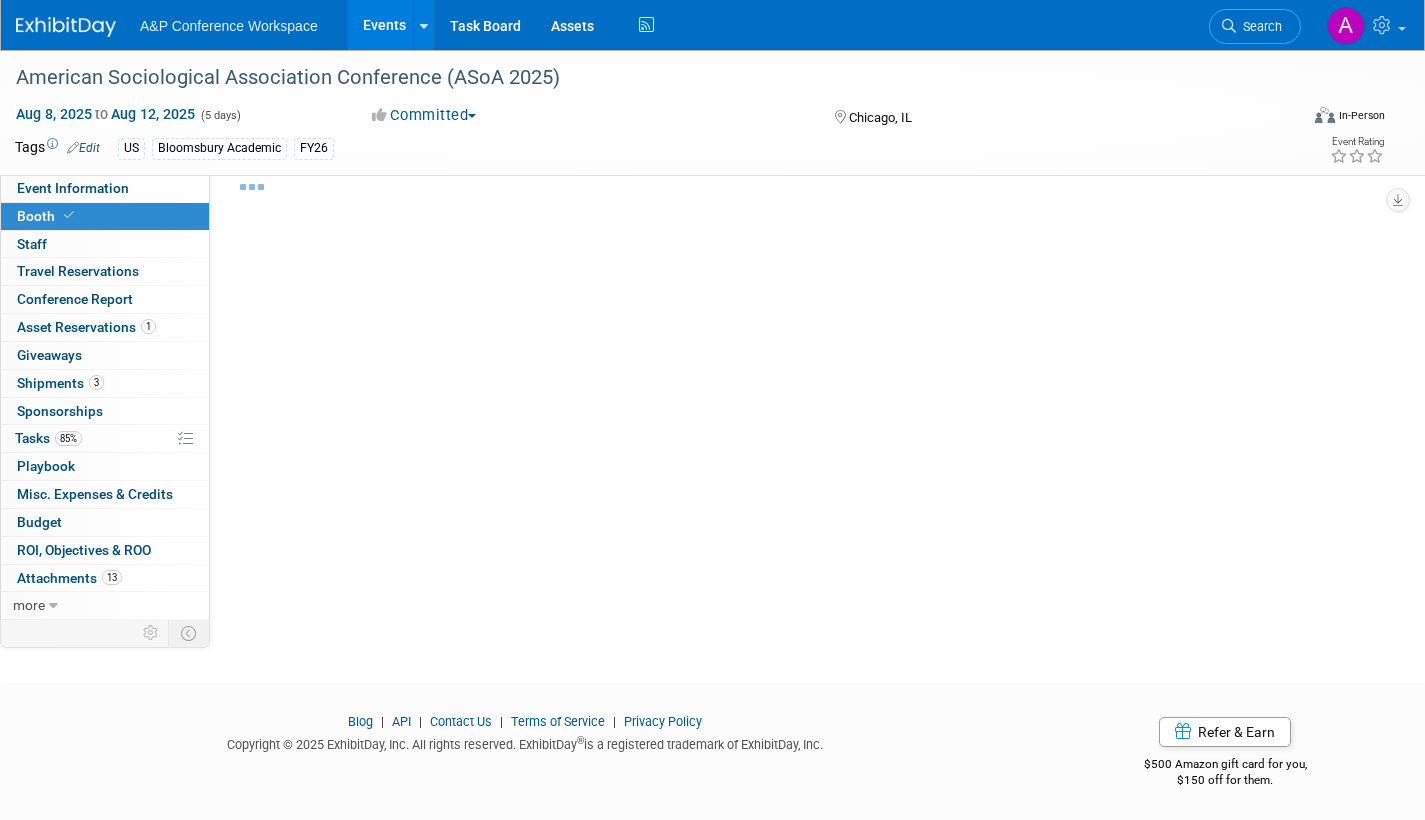 select on "CUAP" 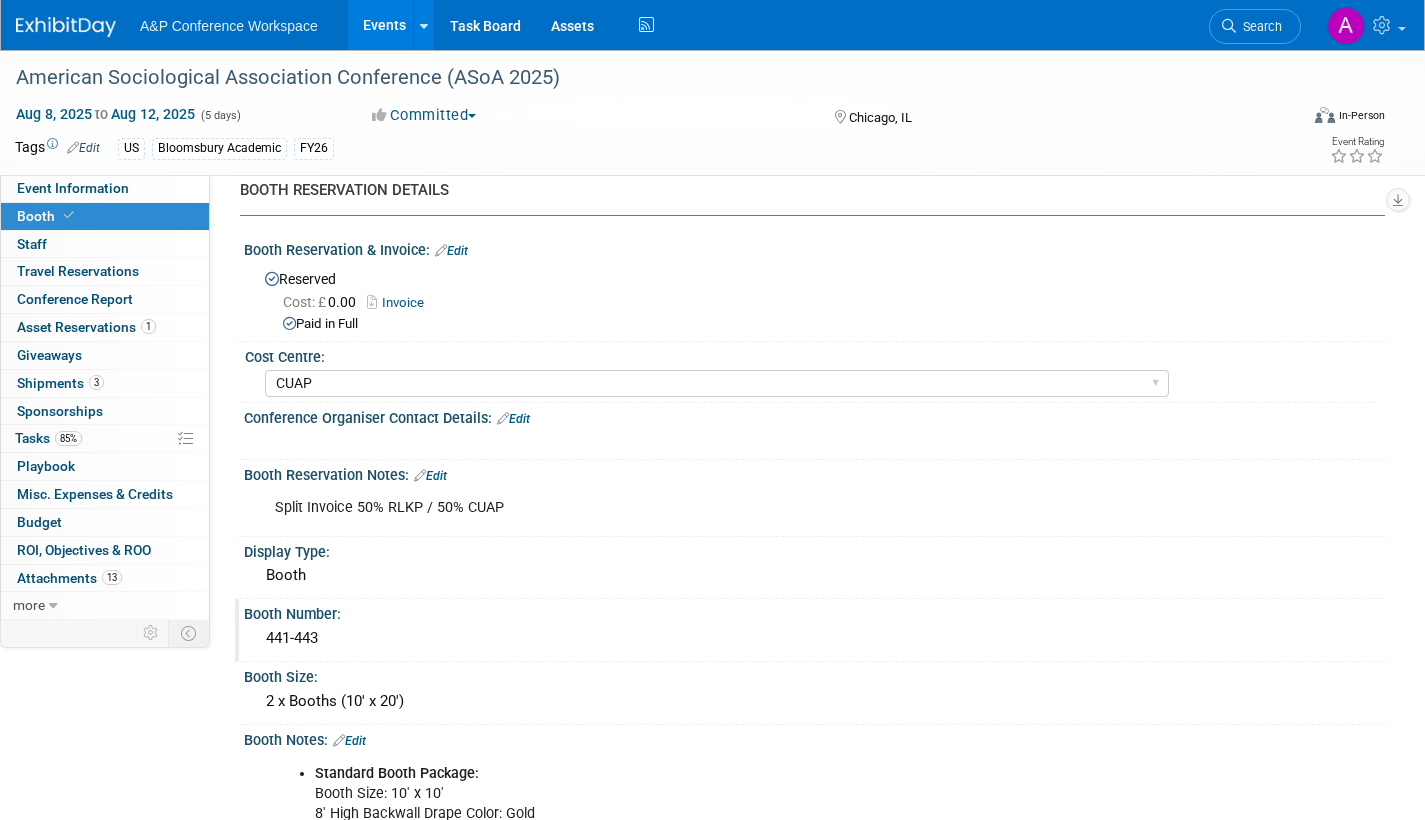 scroll, scrollTop: 46, scrollLeft: 0, axis: vertical 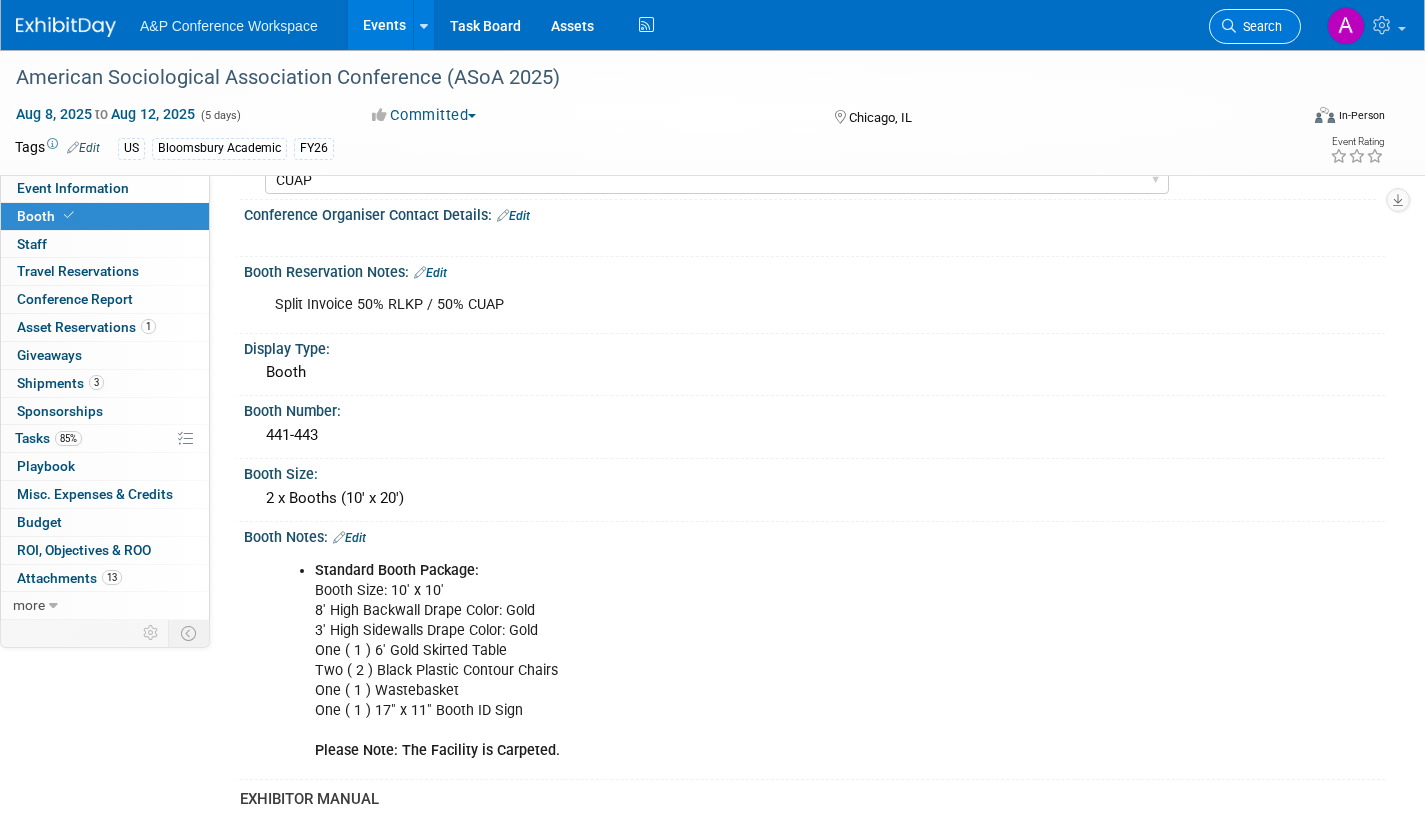 click on "Search" at bounding box center (1255, 26) 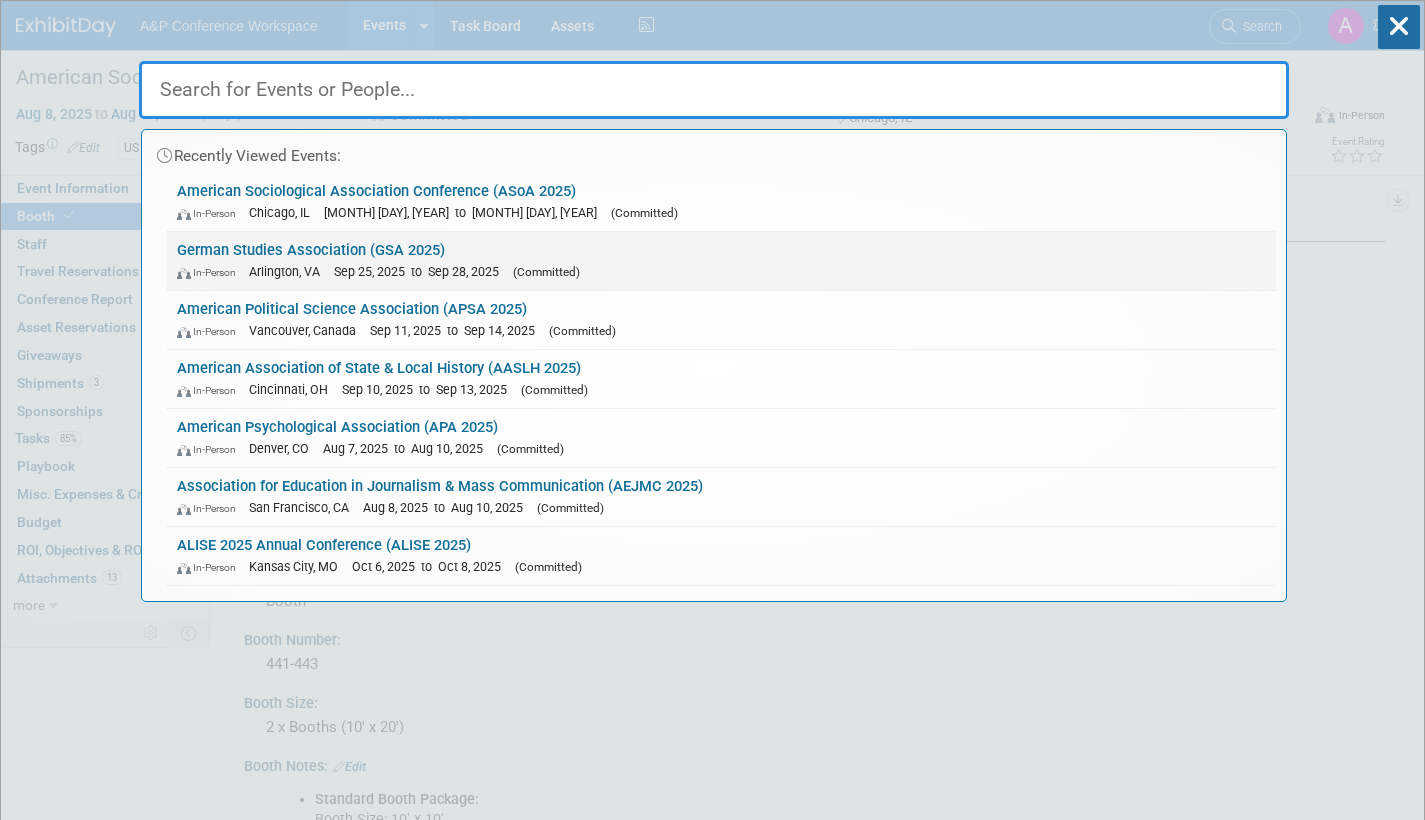 click on "German Studies Association (GSA 2025)
In-Person
Arlington, VA
Sep 25, 2025  to  Sep 28, 2025
(Committed)" at bounding box center [721, 261] 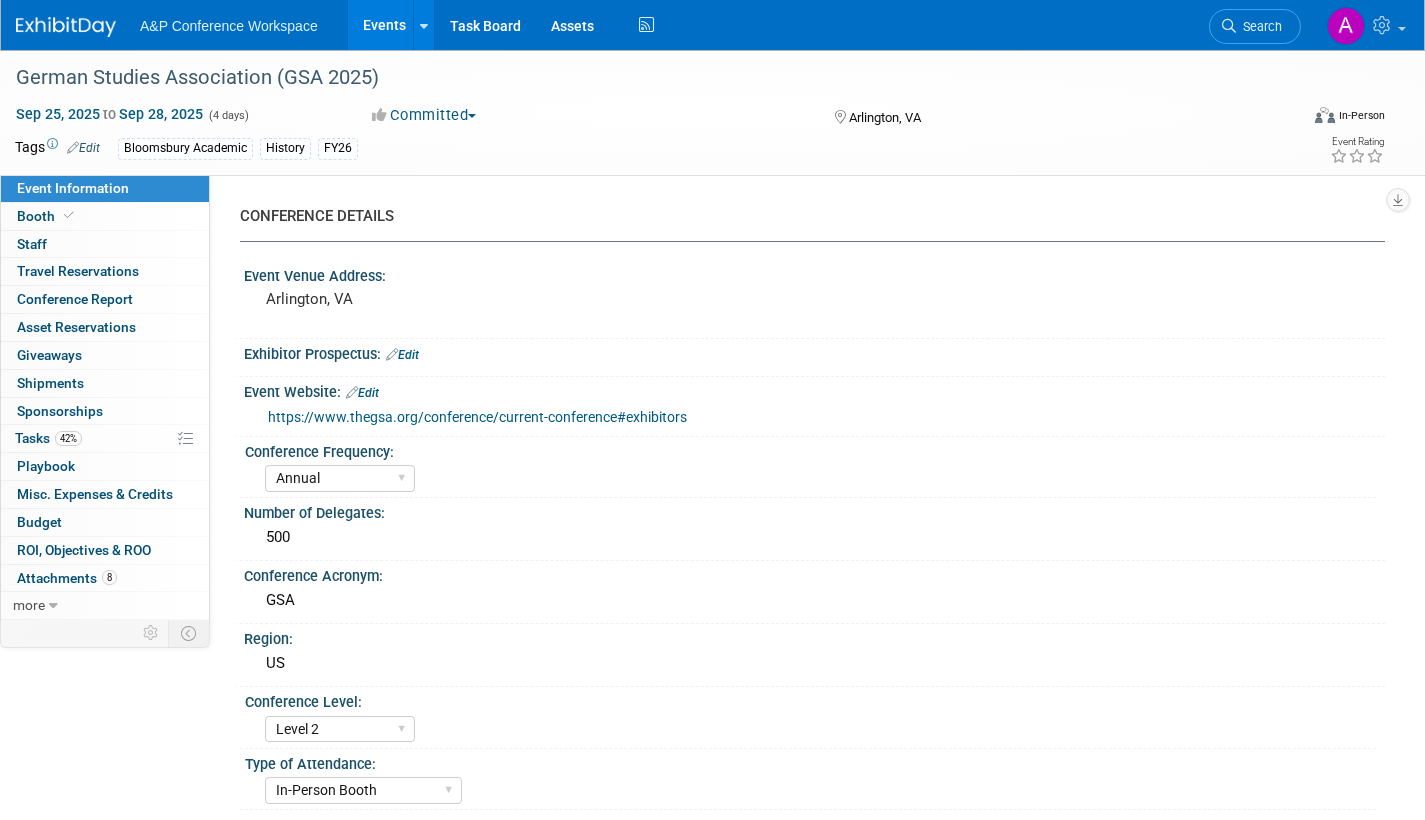 select on "Annual" 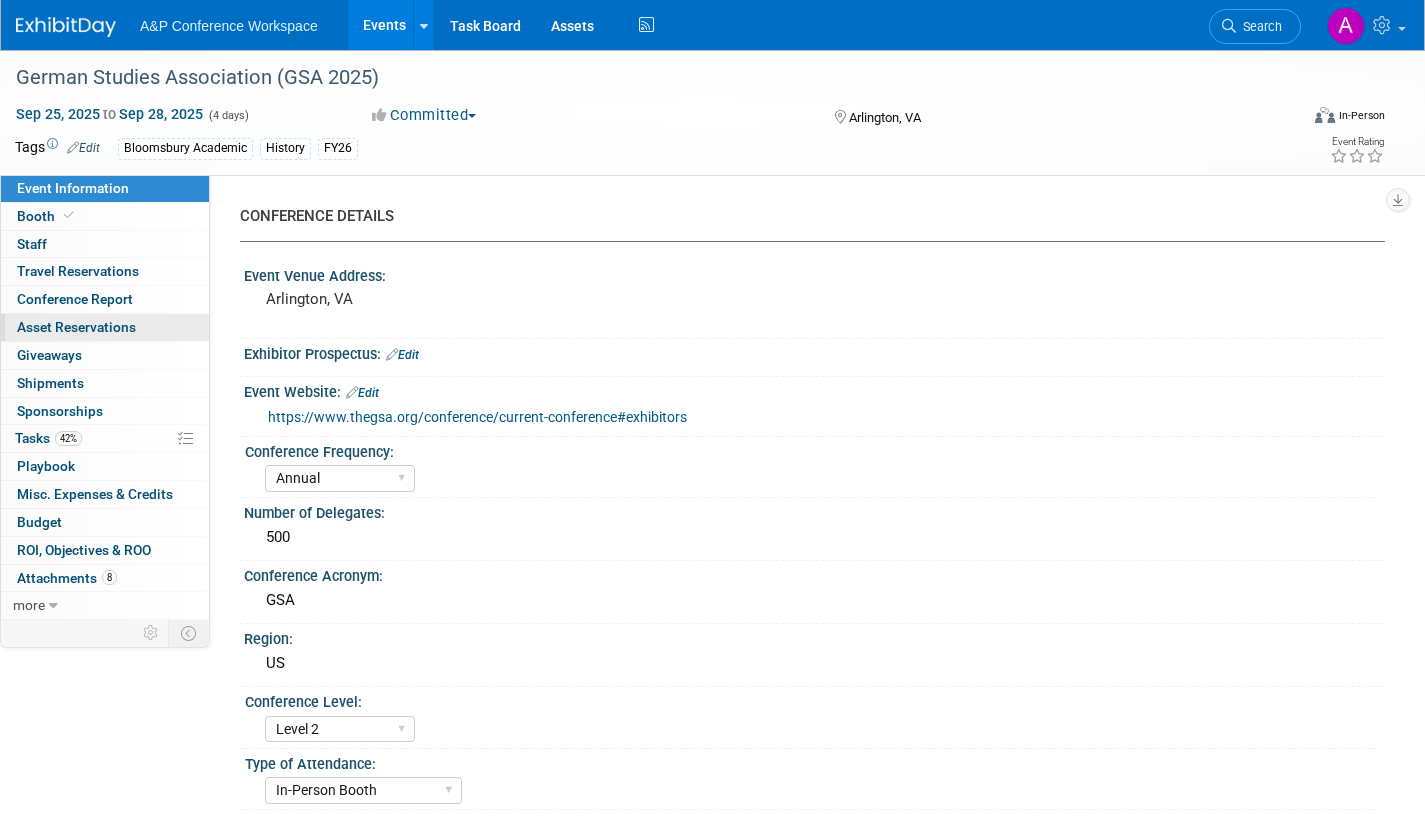 scroll, scrollTop: 0, scrollLeft: 0, axis: both 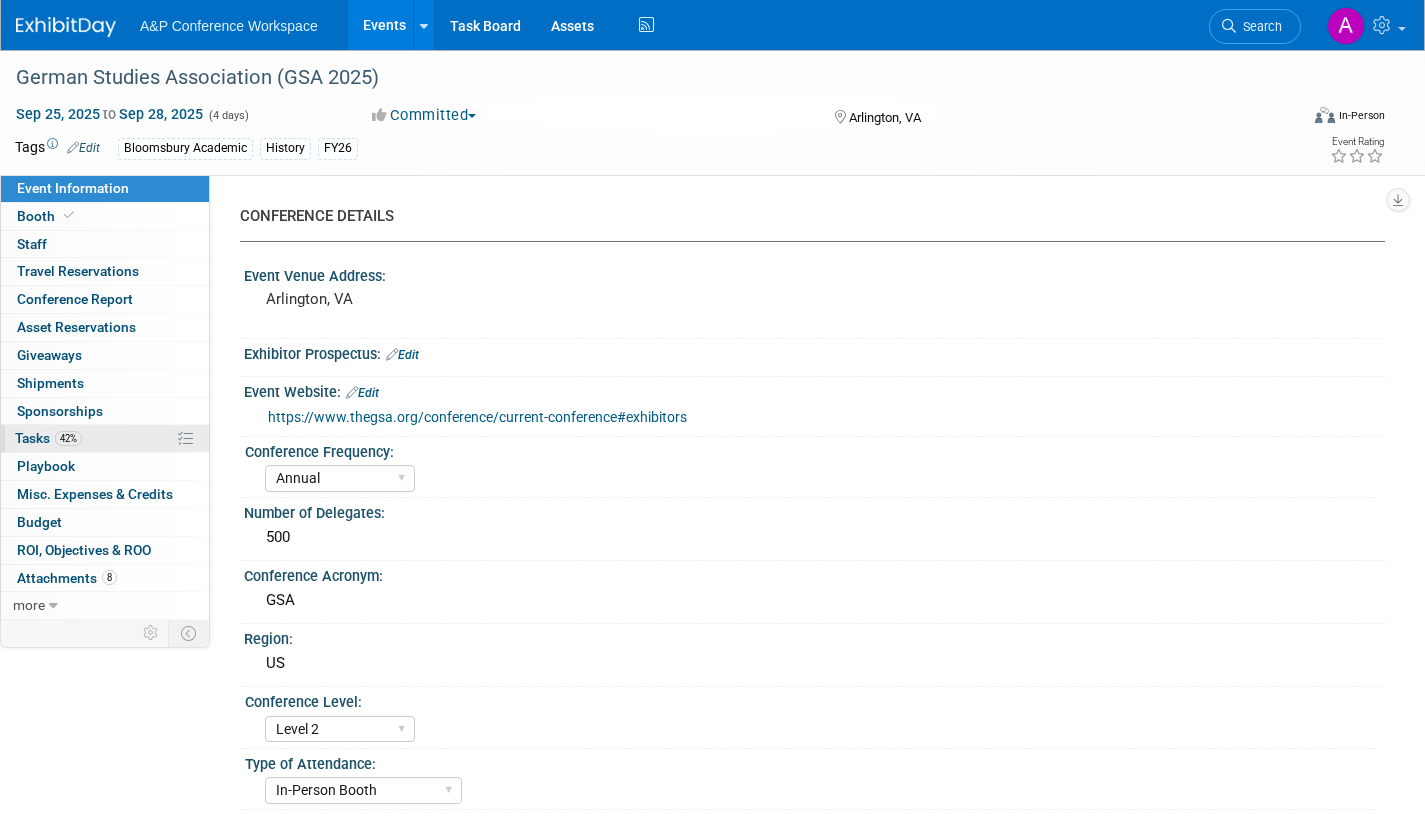 click on "Tasks 42%" at bounding box center [48, 438] 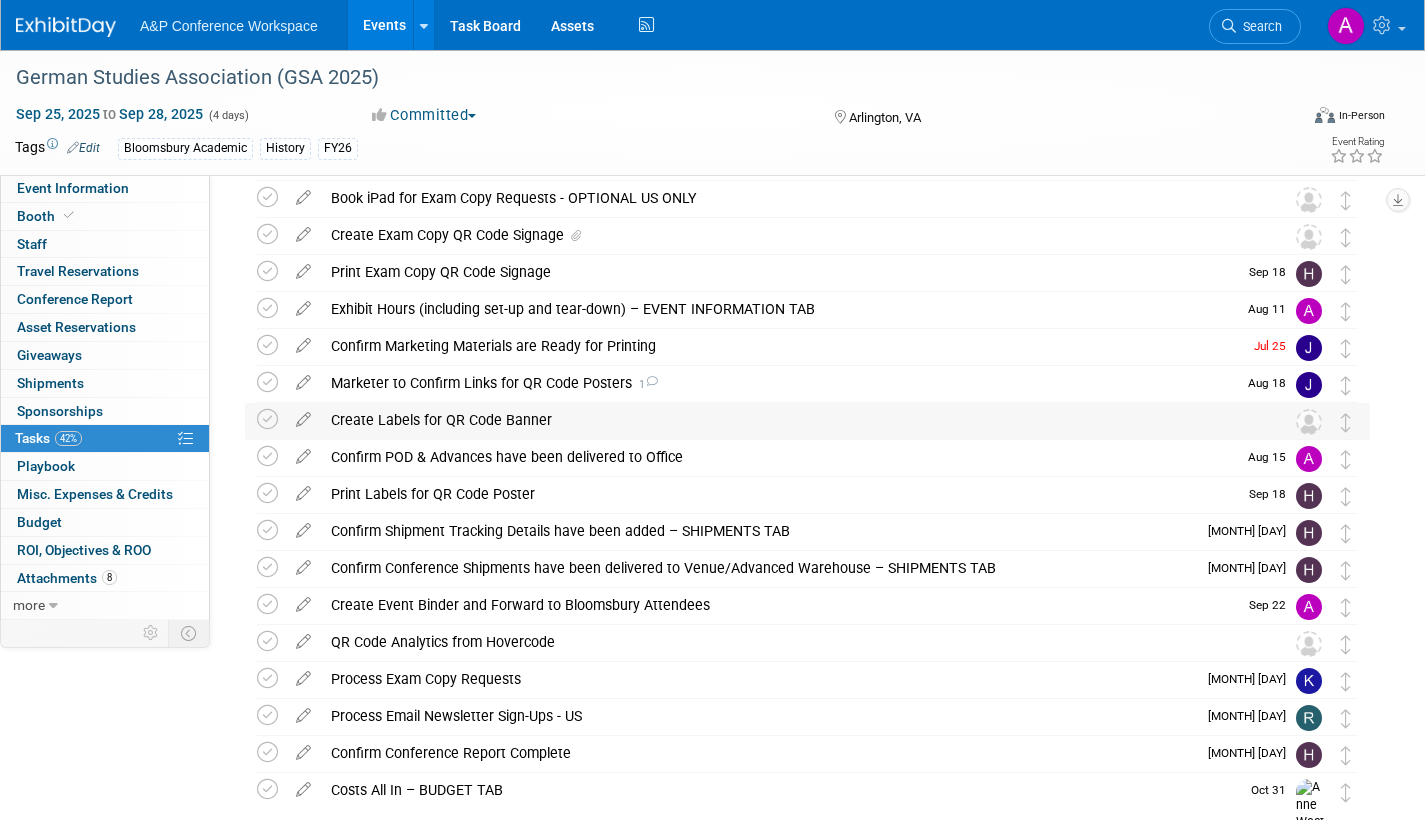scroll, scrollTop: 200, scrollLeft: 0, axis: vertical 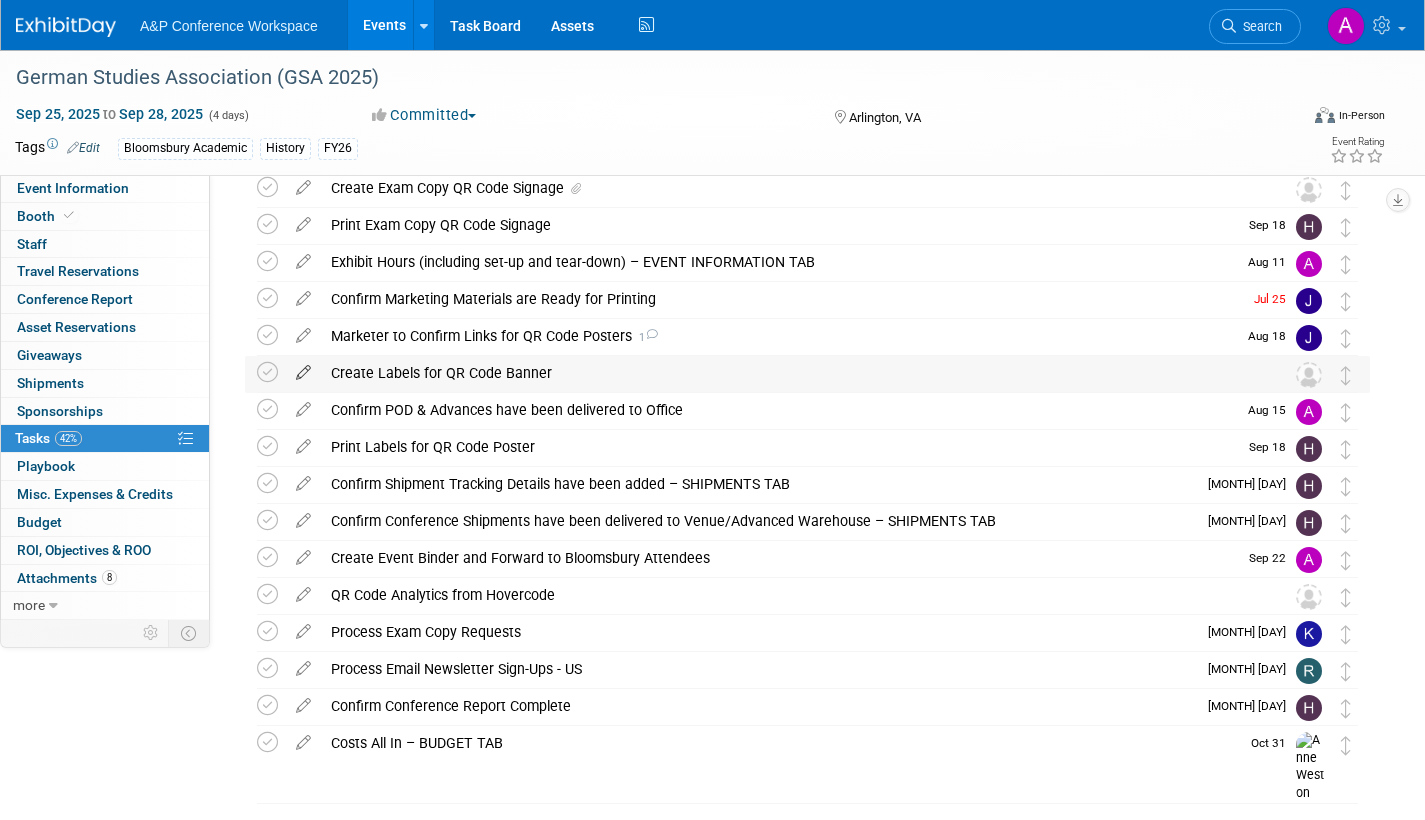click at bounding box center (303, 368) 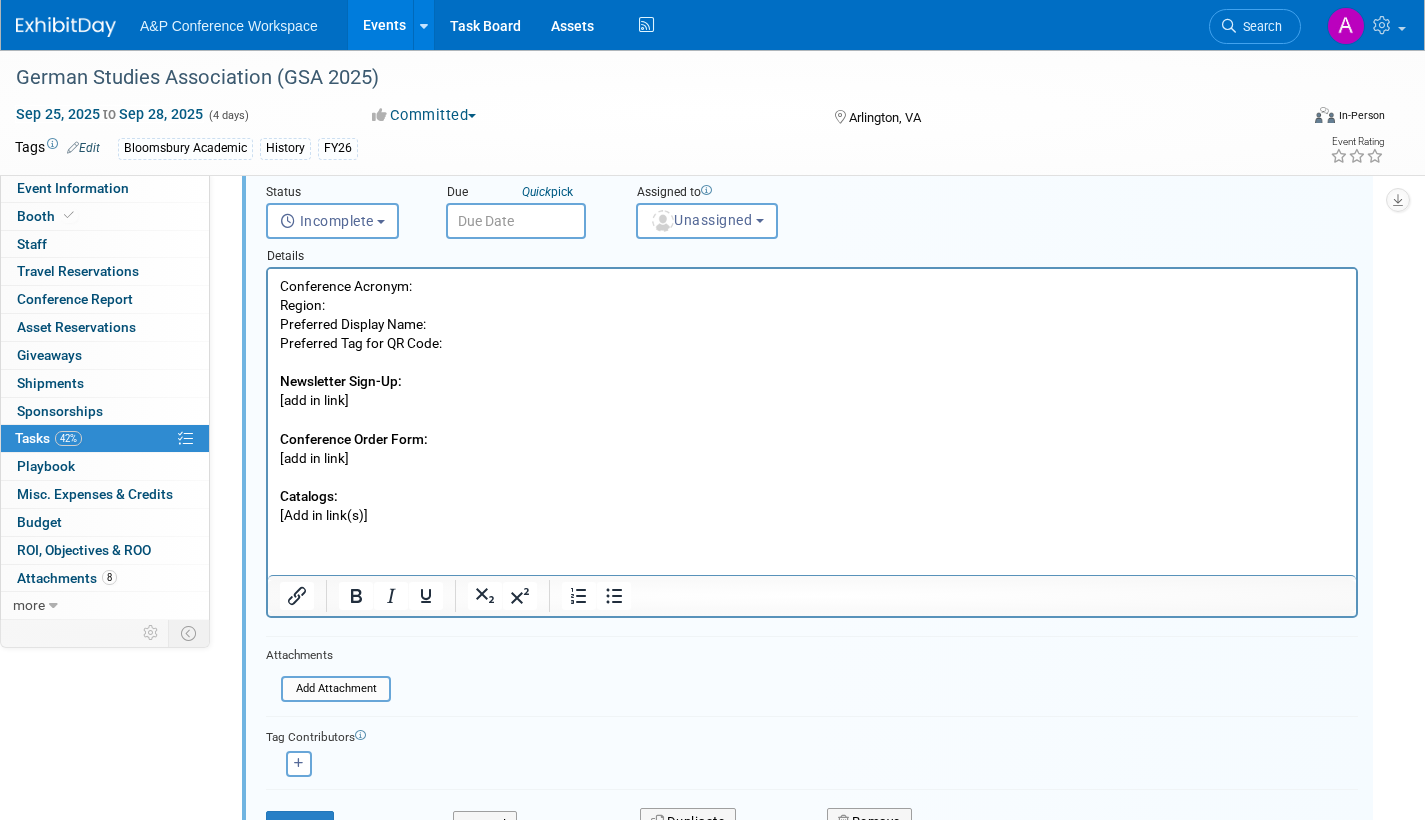 scroll, scrollTop: 763, scrollLeft: 0, axis: vertical 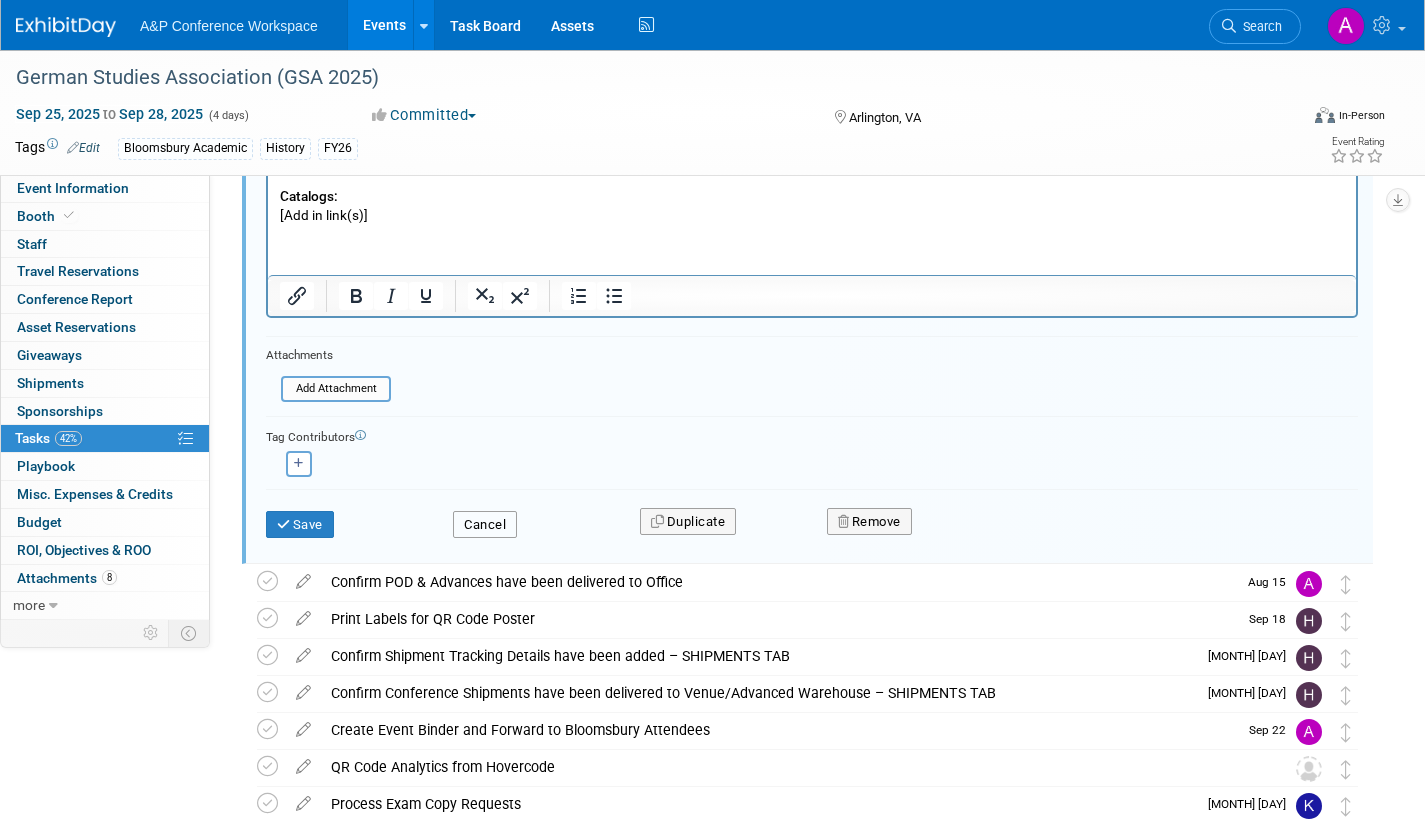 click on "Cancel" at bounding box center [485, 525] 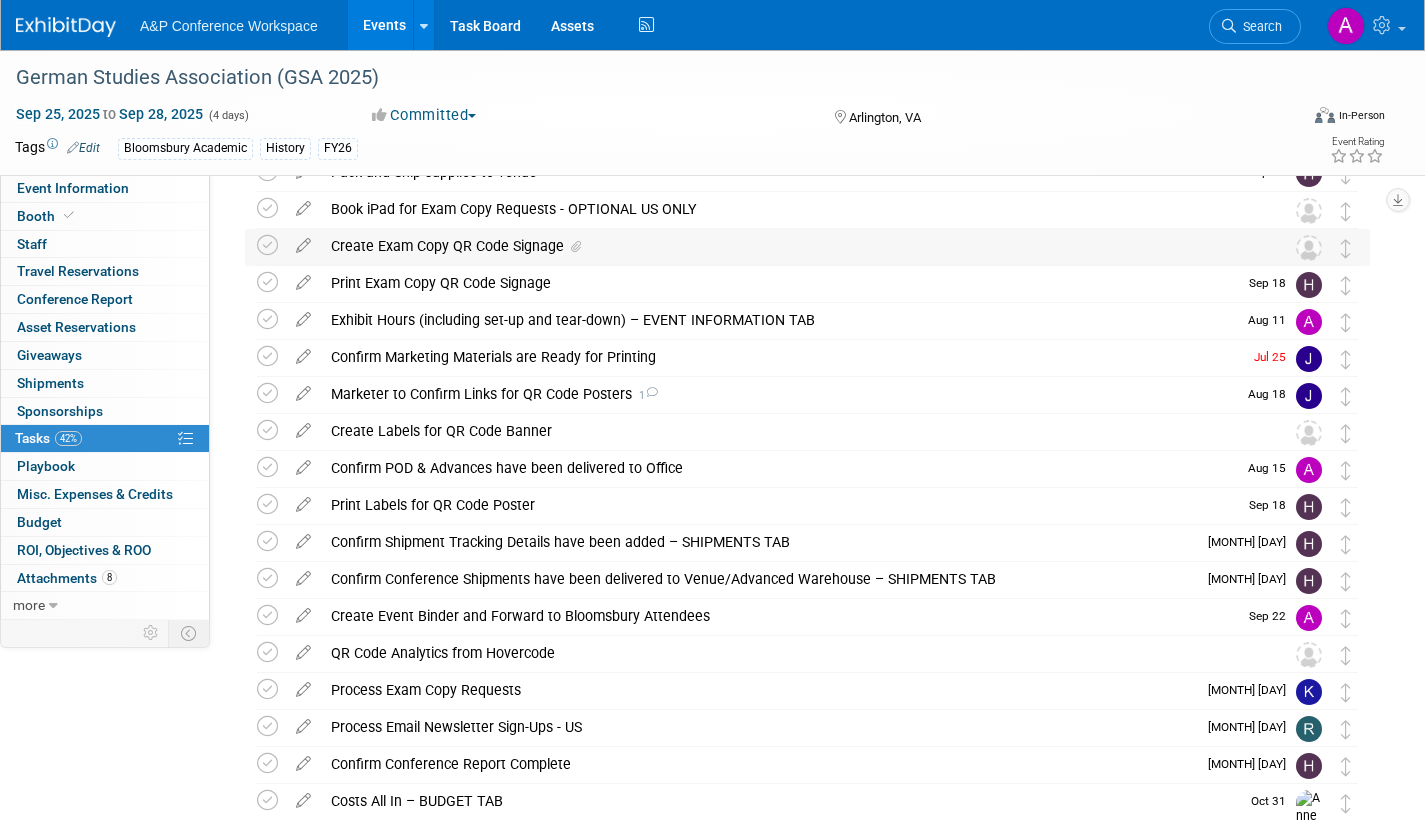 scroll, scrollTop: 0, scrollLeft: 0, axis: both 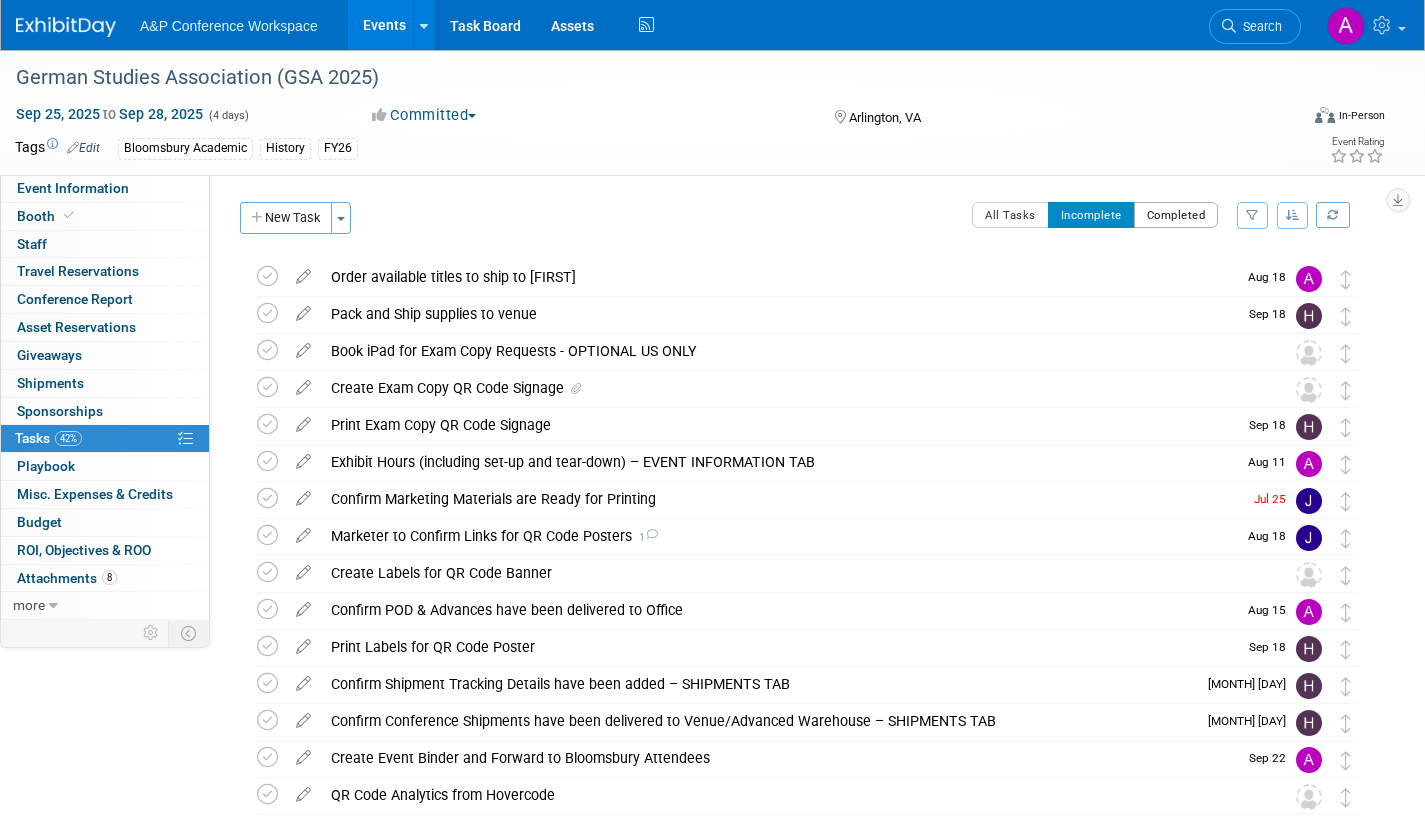 click on "Completed" at bounding box center [1176, 215] 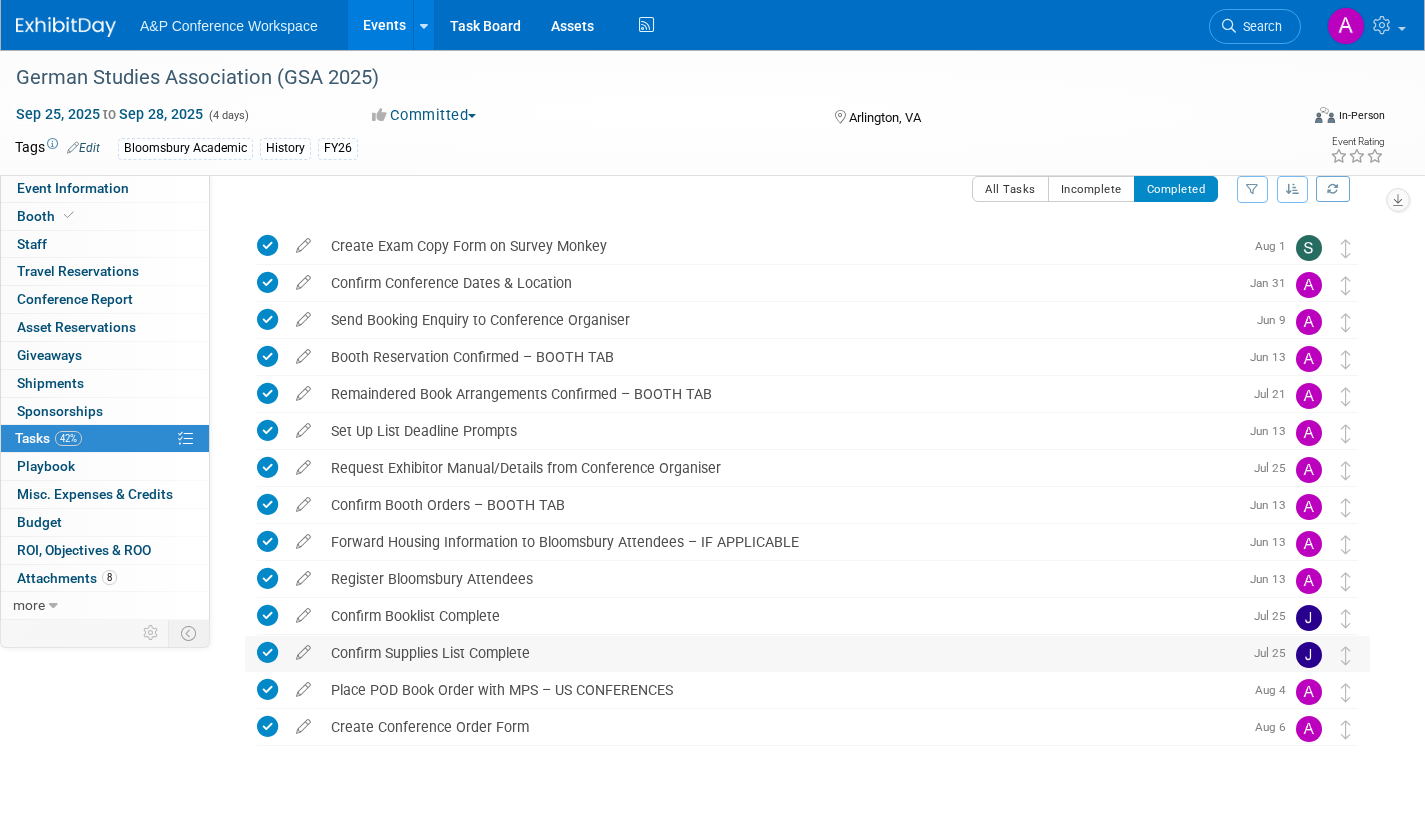 scroll, scrollTop: 0, scrollLeft: 0, axis: both 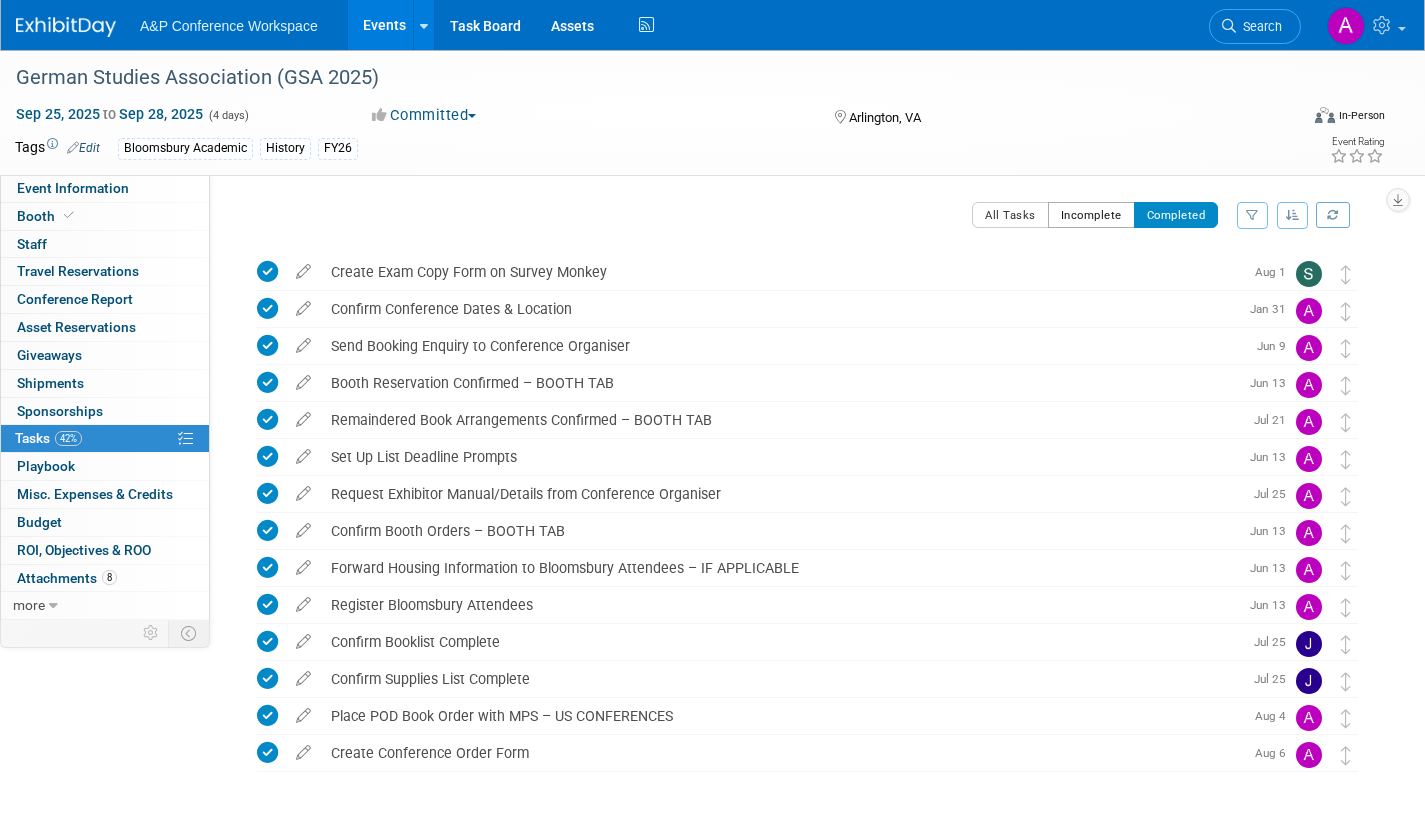 click on "Incomplete" at bounding box center [1091, 215] 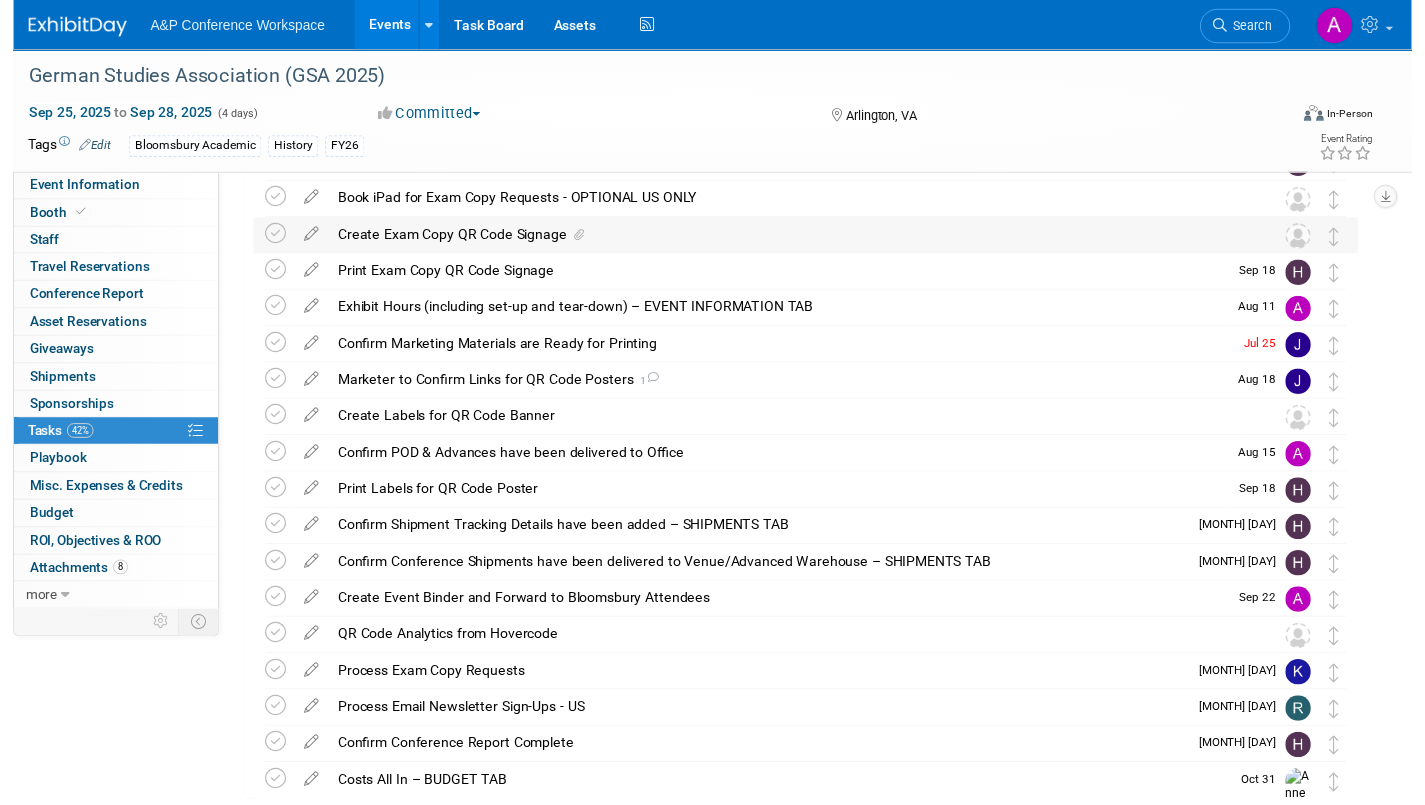 scroll, scrollTop: 200, scrollLeft: 0, axis: vertical 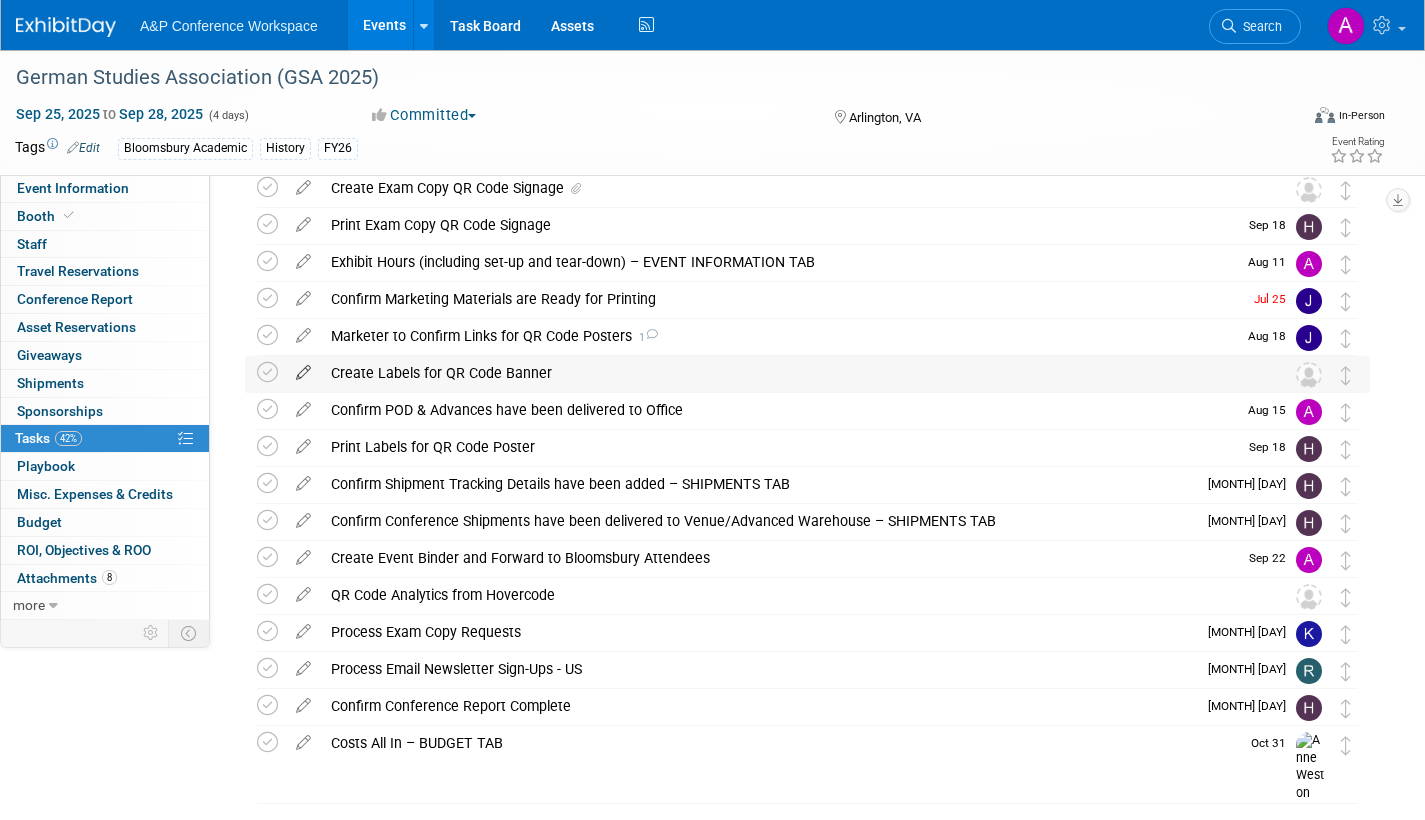 click at bounding box center (303, 368) 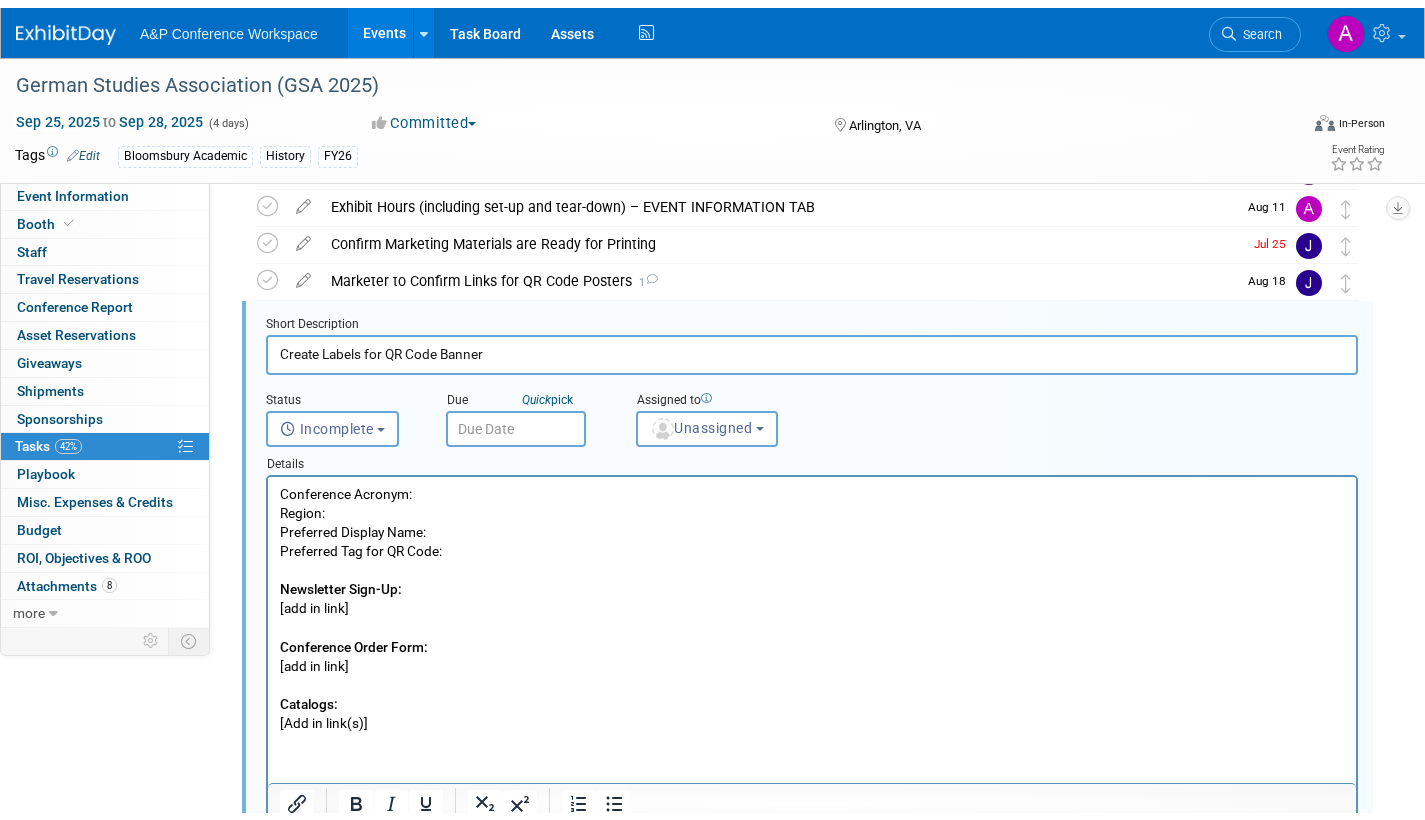 scroll, scrollTop: 663, scrollLeft: 0, axis: vertical 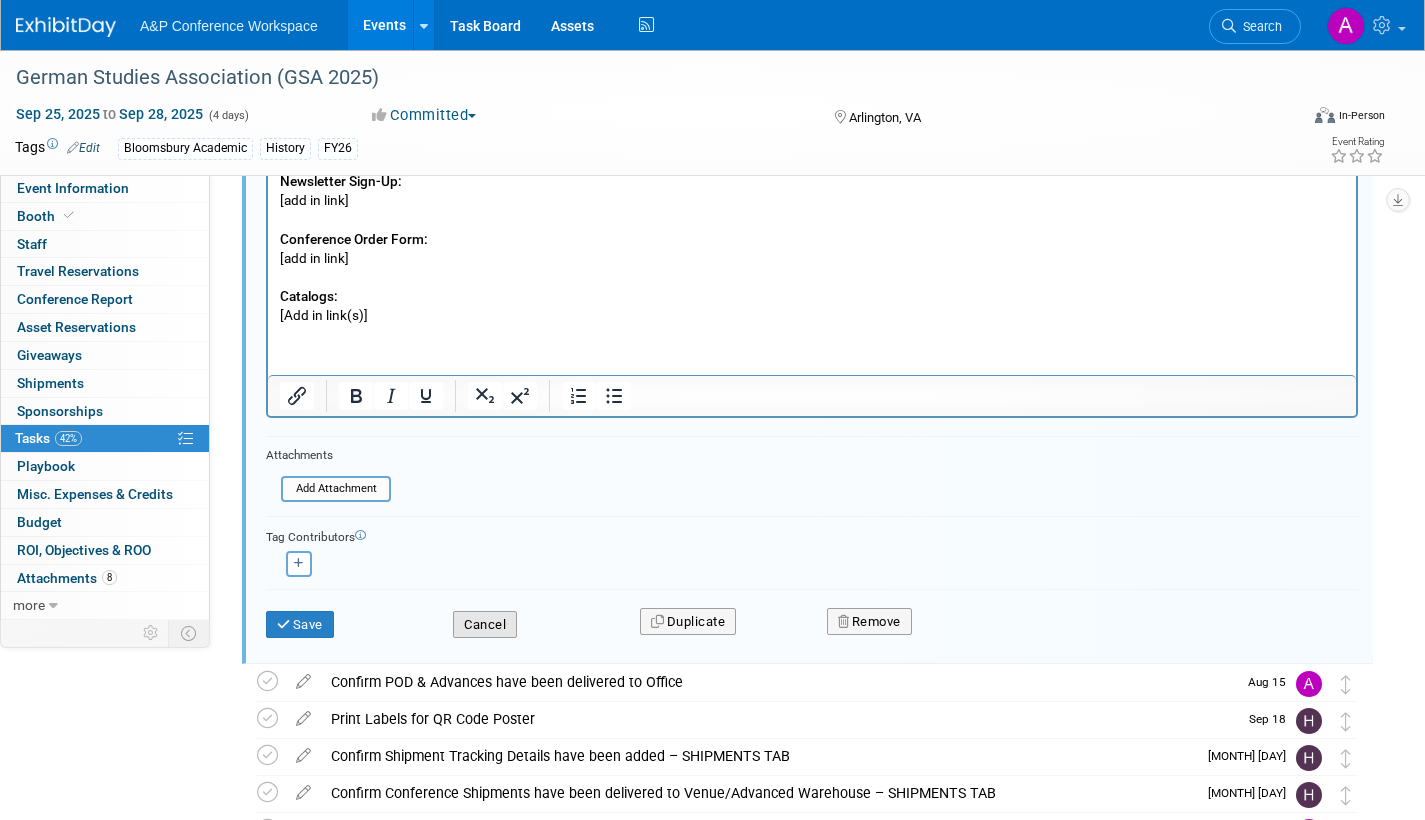 click on "Cancel" at bounding box center [485, 625] 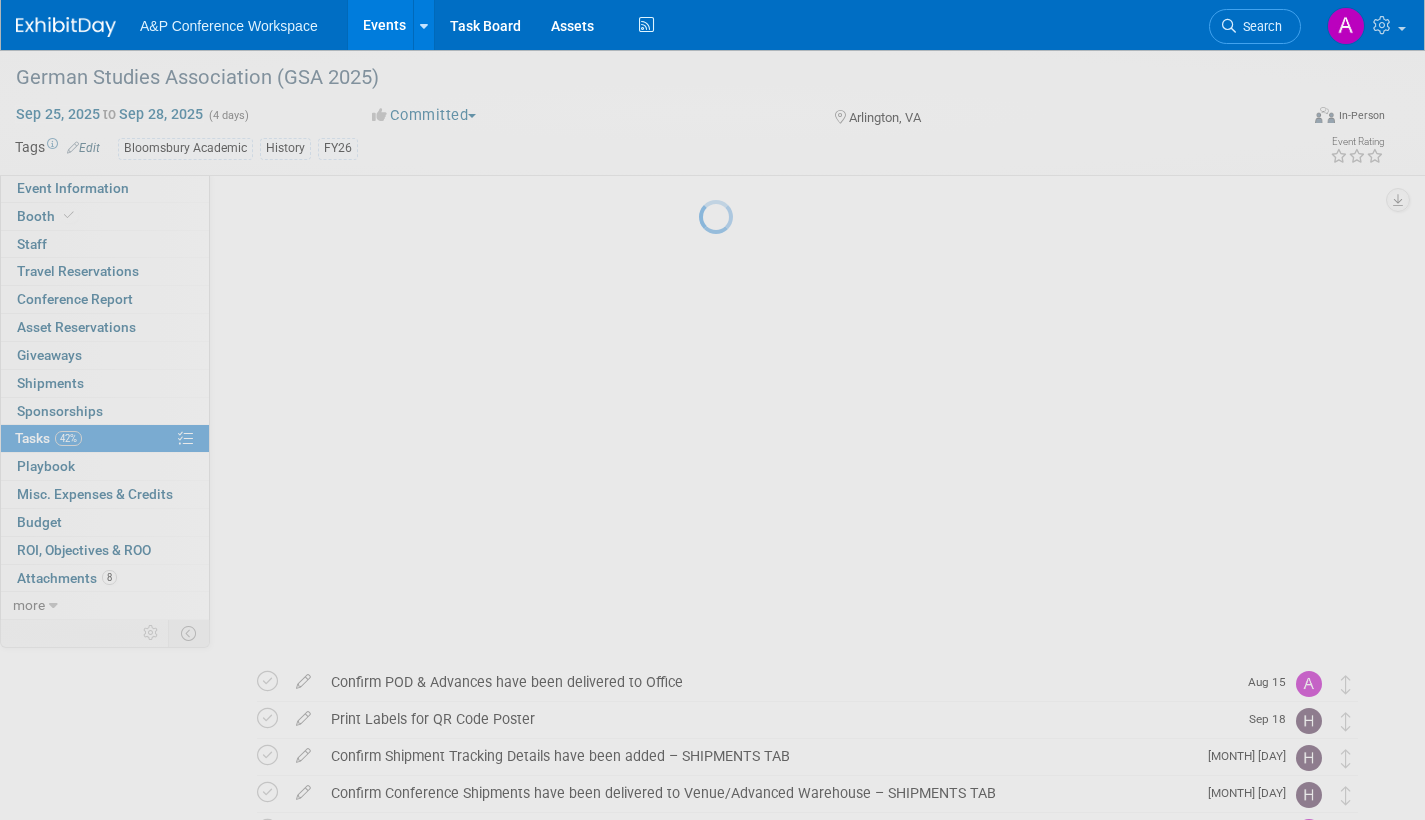 scroll, scrollTop: 265, scrollLeft: 0, axis: vertical 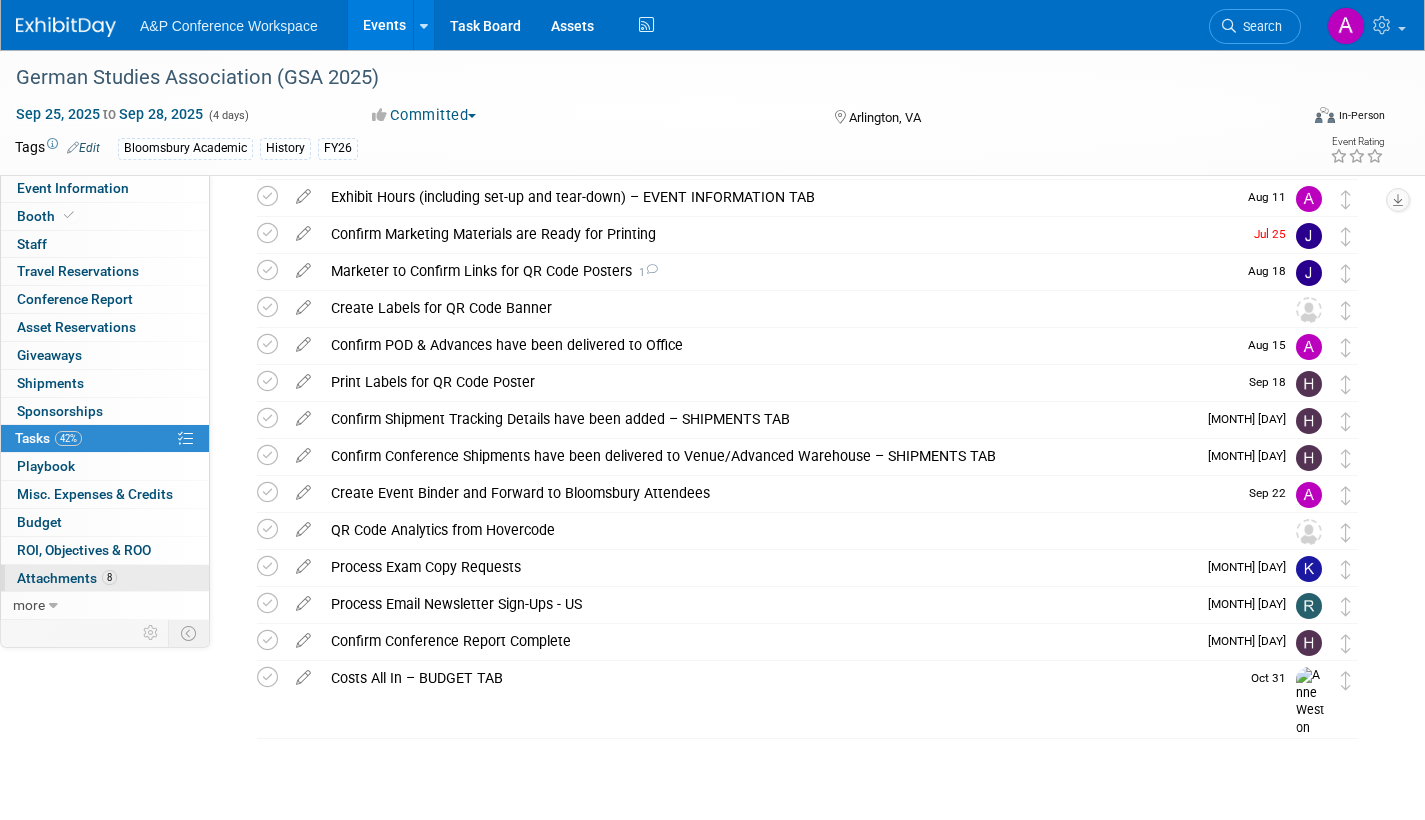 click on "Attachments 8" at bounding box center (67, 578) 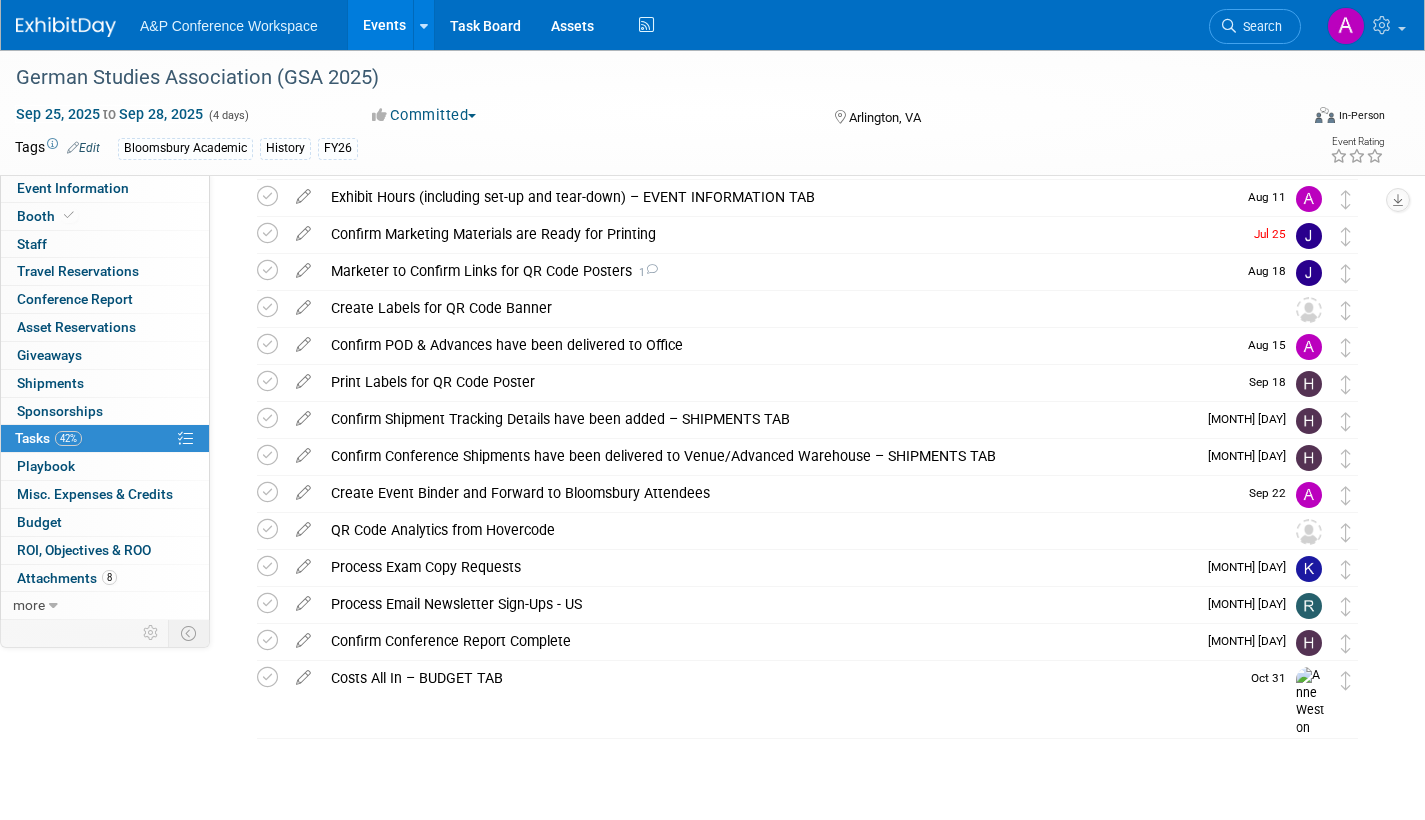 scroll, scrollTop: 0, scrollLeft: 0, axis: both 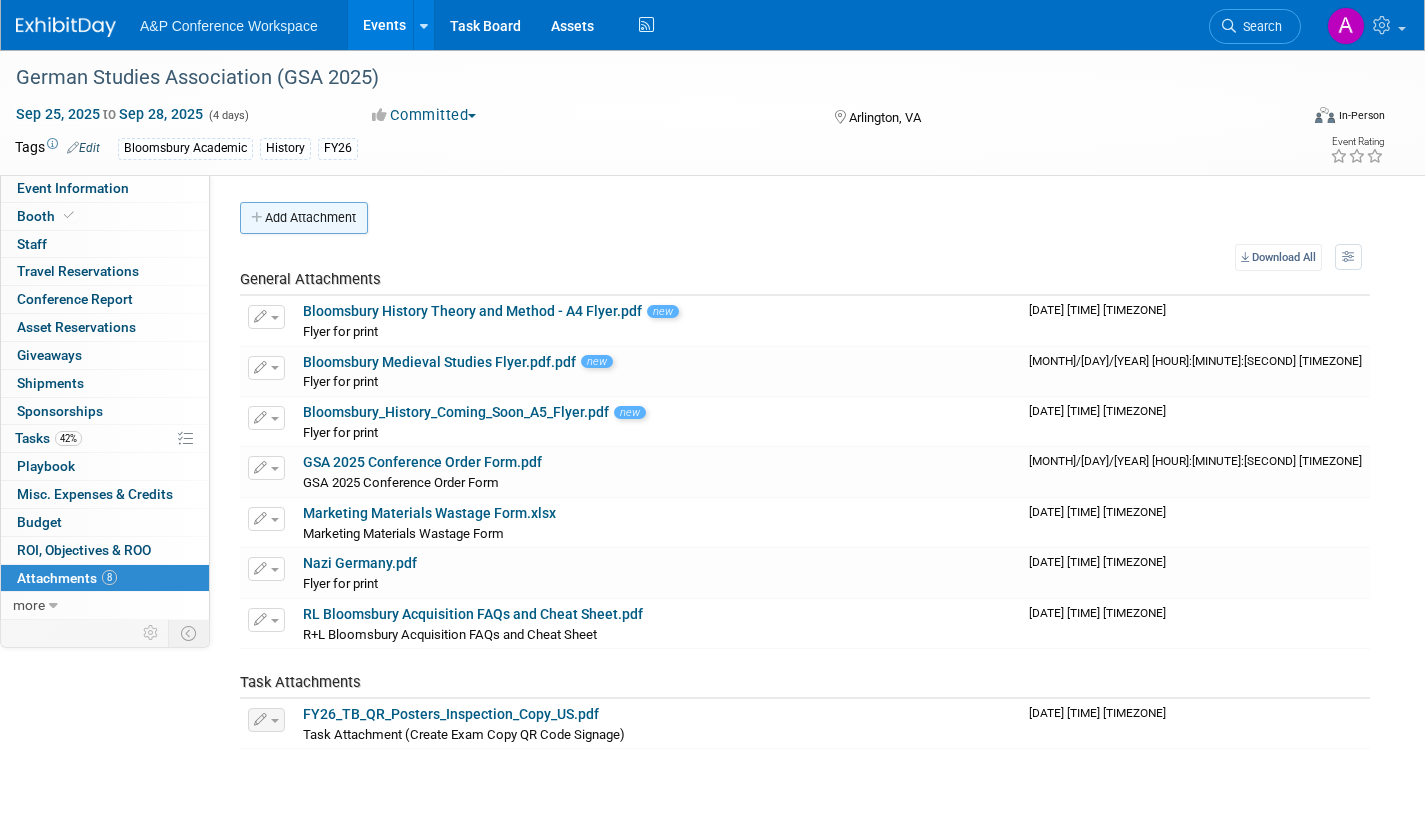 click on "Add Attachment" at bounding box center [304, 218] 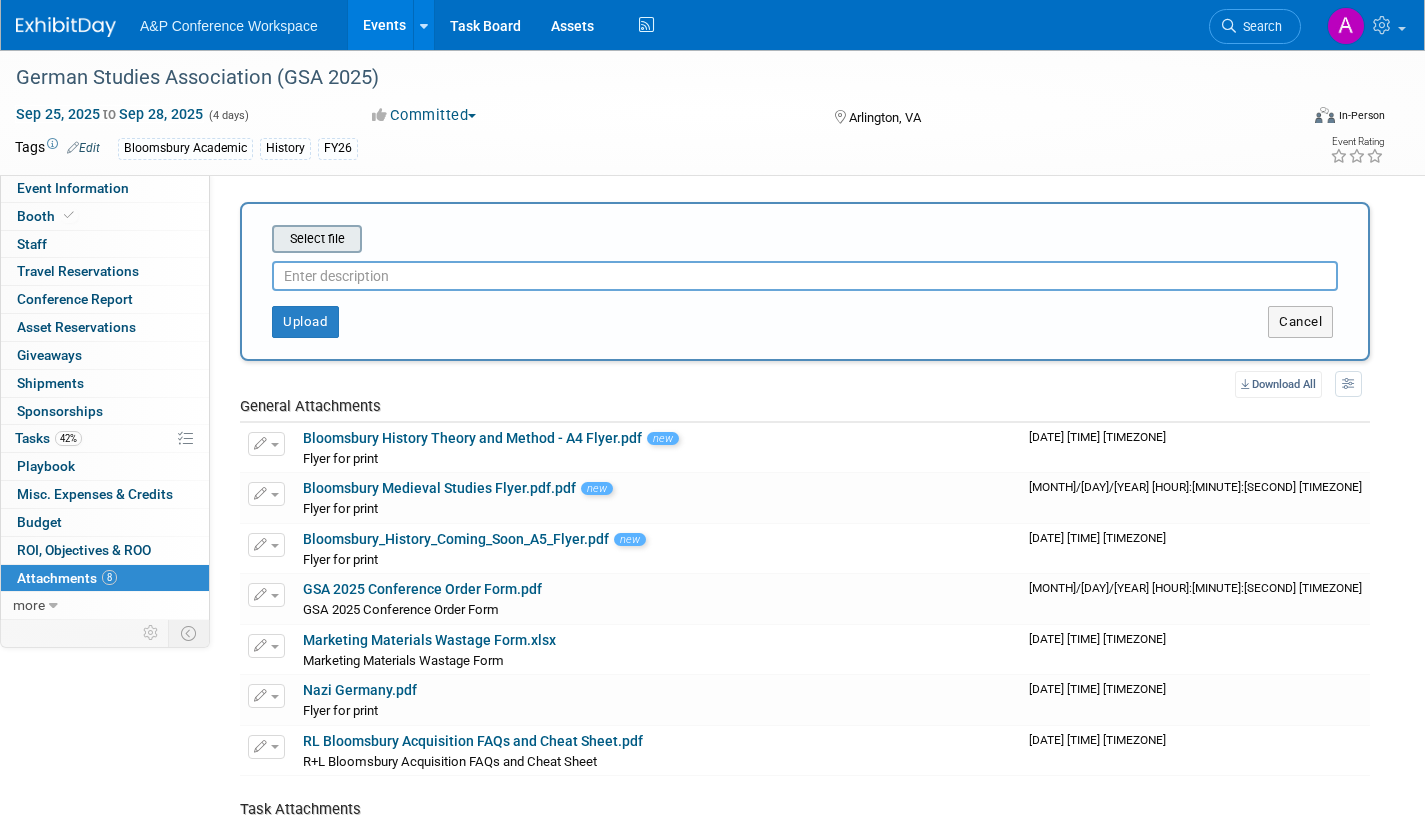 click at bounding box center [241, 239] 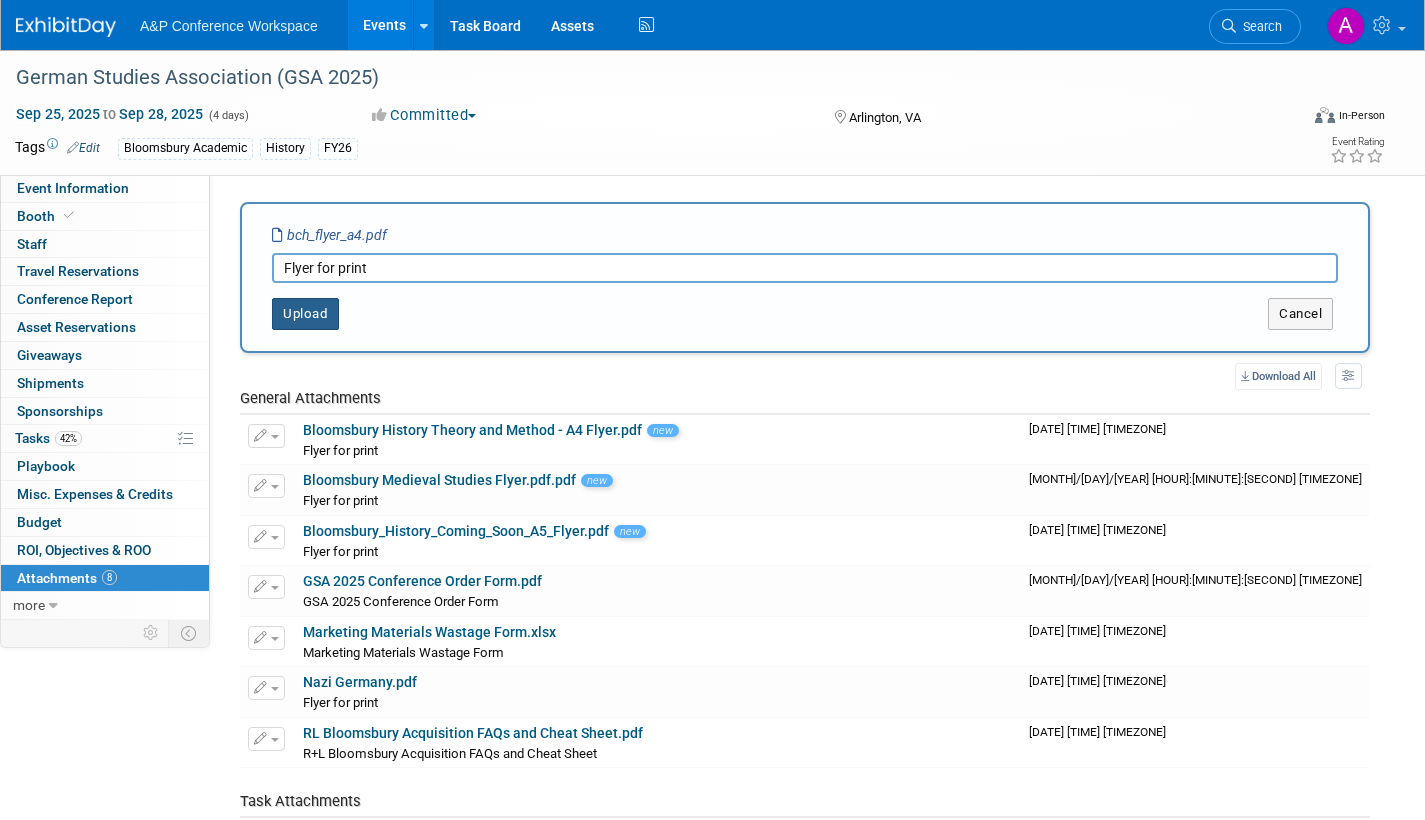 click on "Upload" at bounding box center [305, 314] 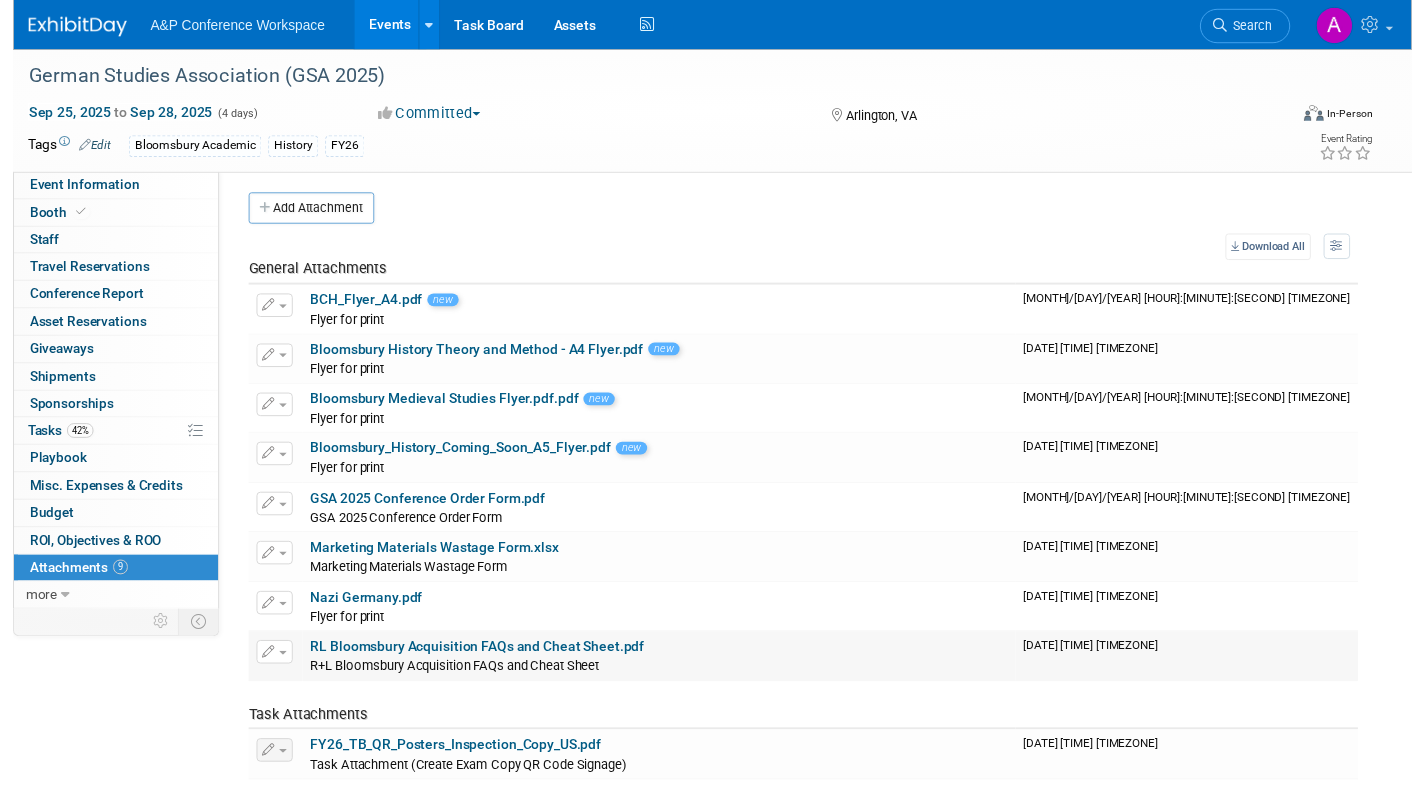 scroll, scrollTop: 0, scrollLeft: 0, axis: both 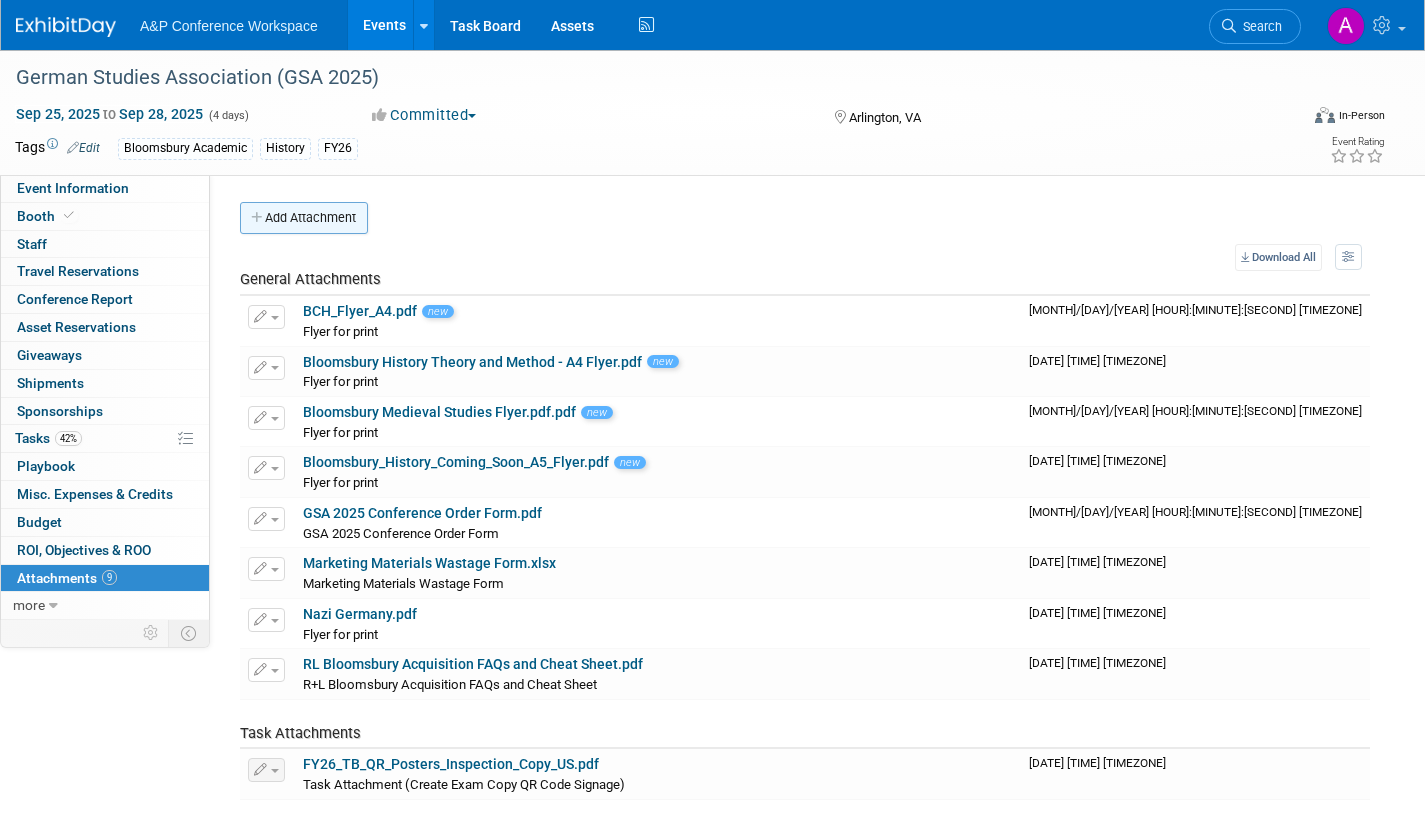 click on "Add Attachment" at bounding box center (304, 218) 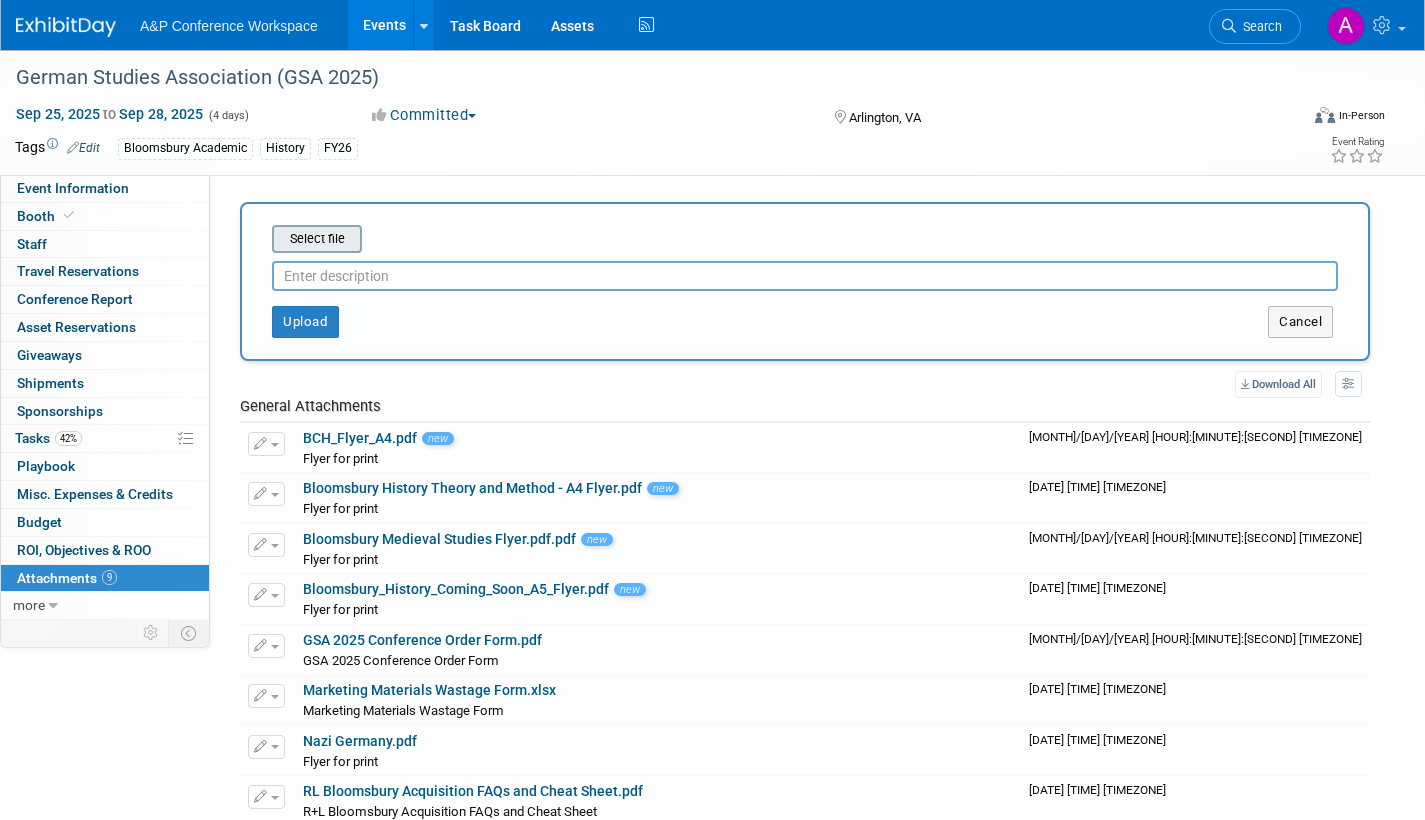 click at bounding box center (241, 239) 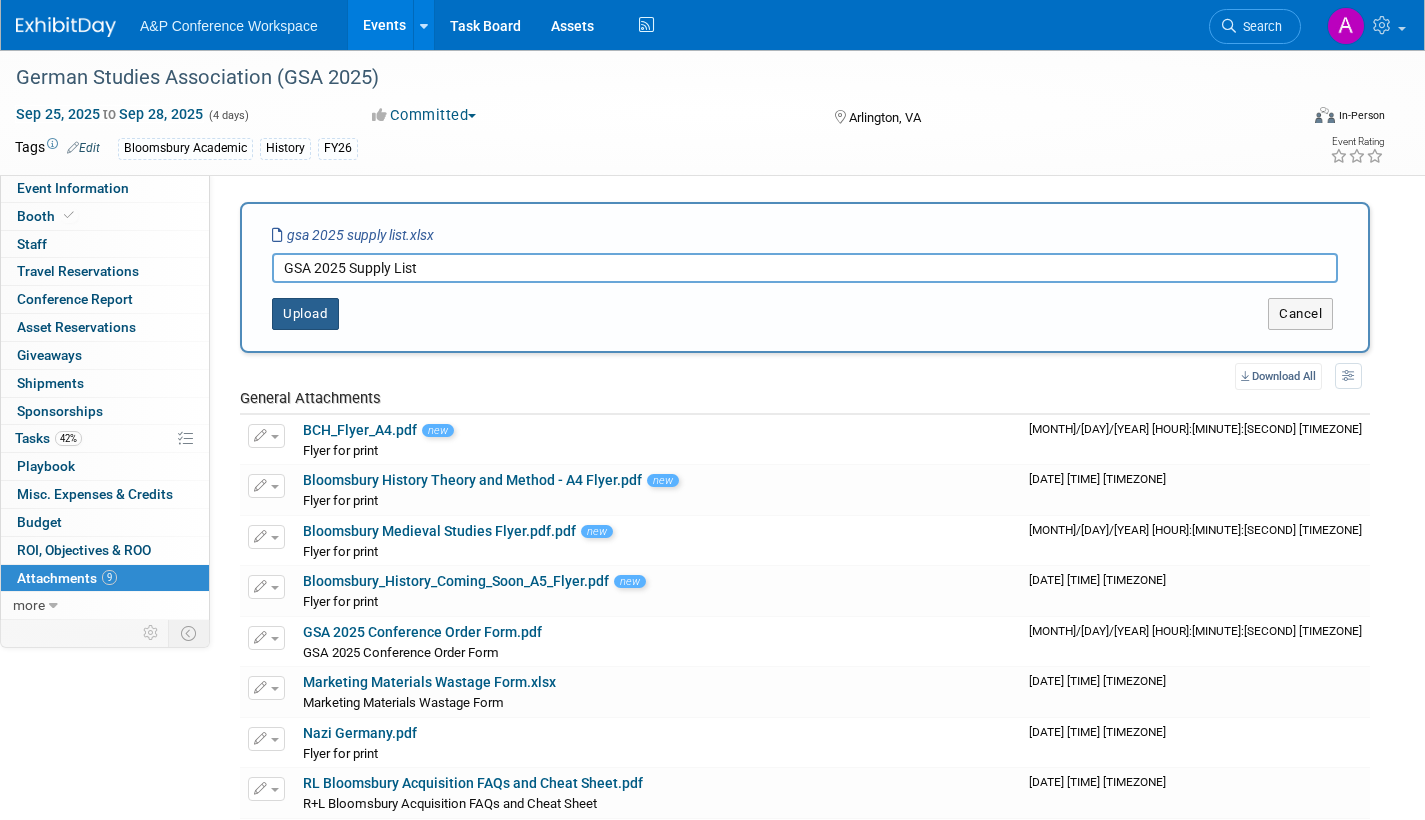 type on "GSA 2025 Supply List" 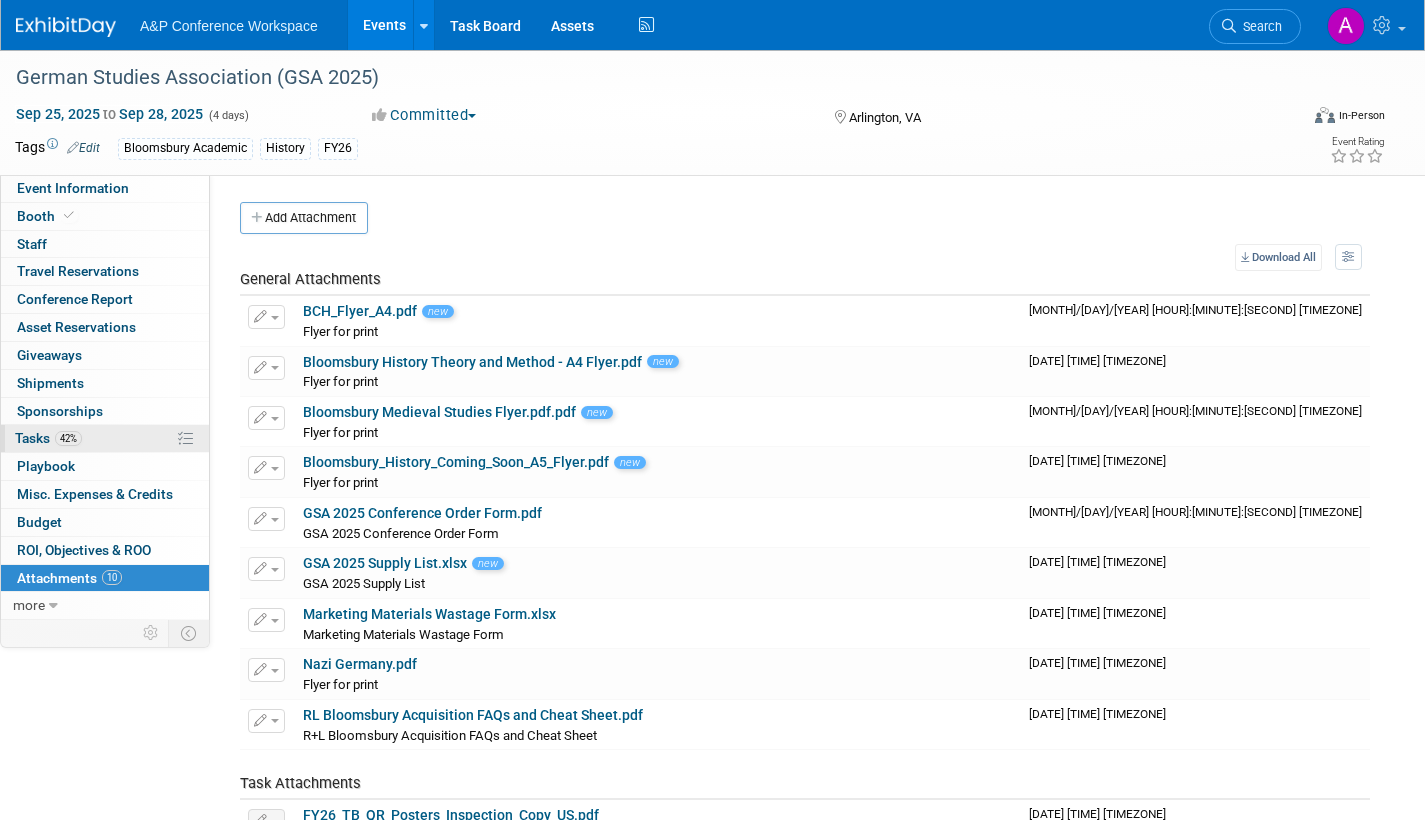 click on "Tasks 42%" at bounding box center (48, 438) 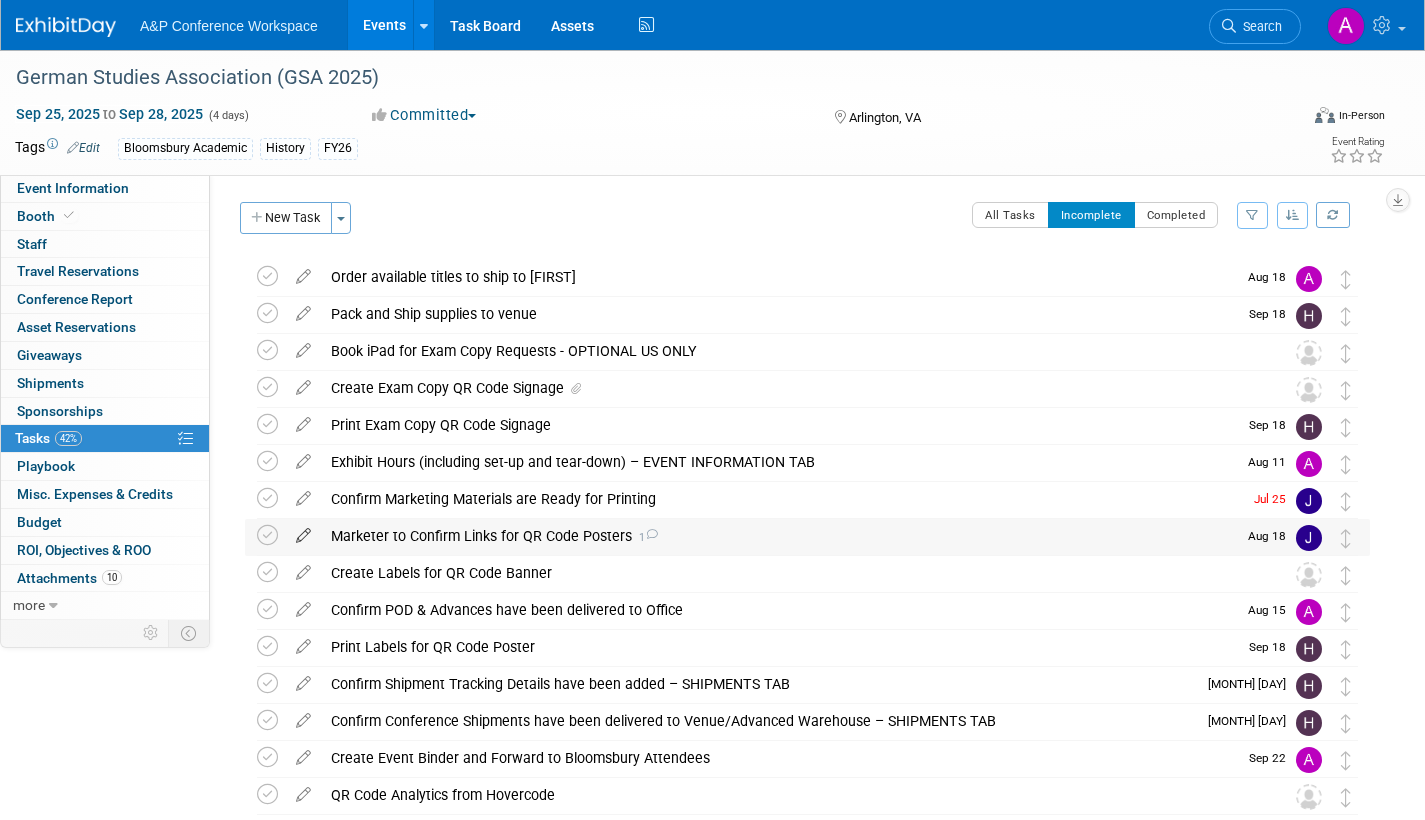 click at bounding box center (303, 531) 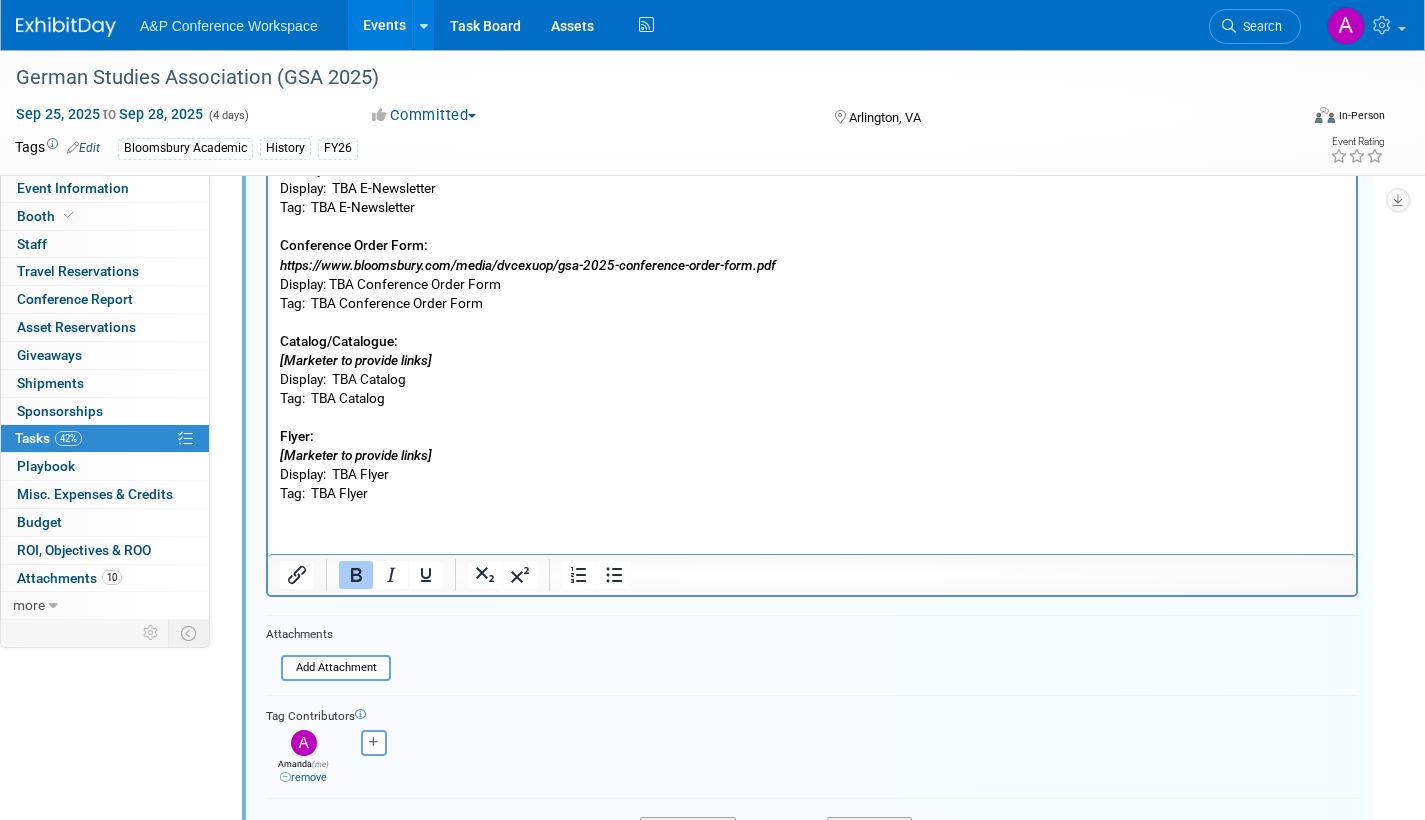 scroll, scrollTop: 626, scrollLeft: 0, axis: vertical 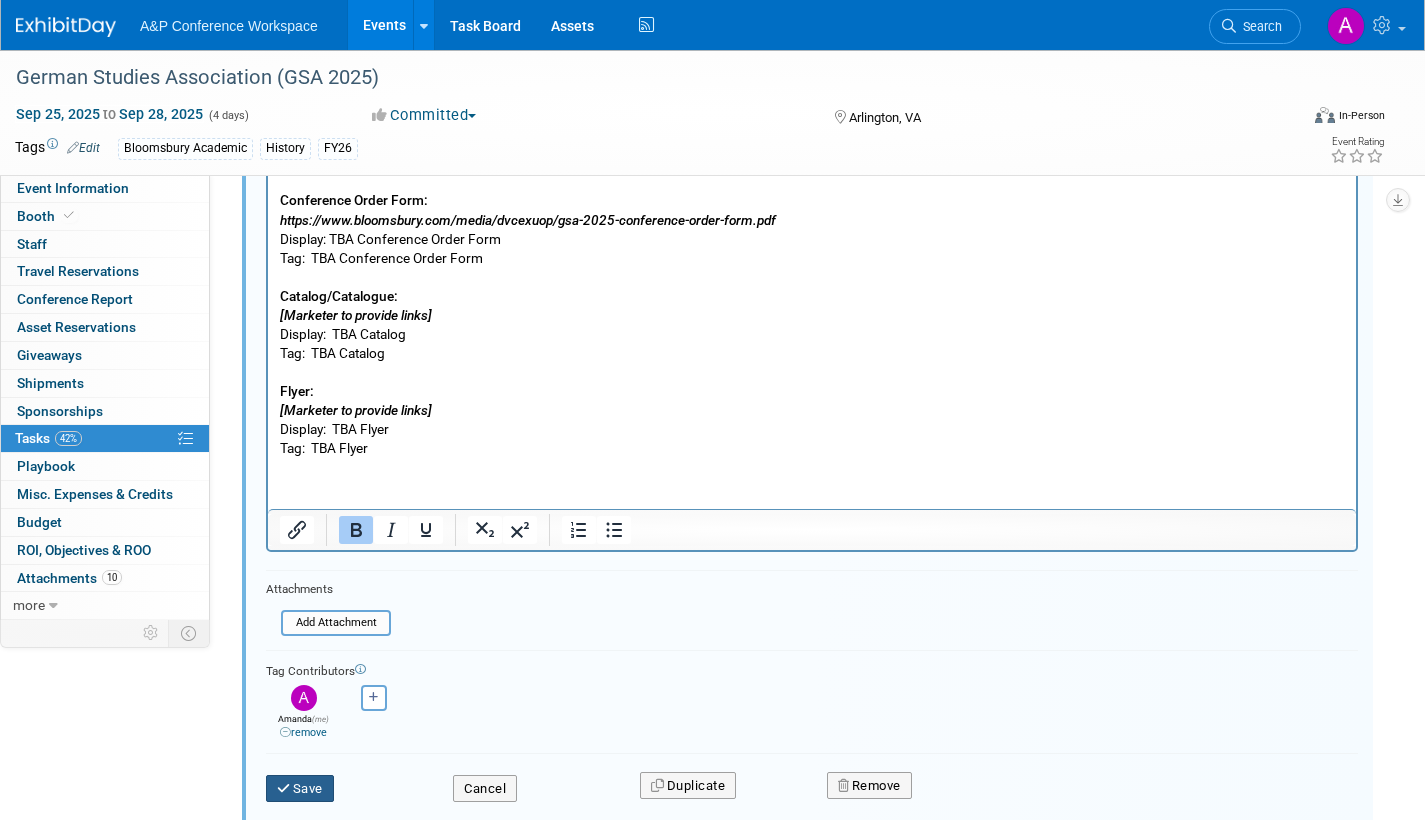 click on "Save" at bounding box center [300, 789] 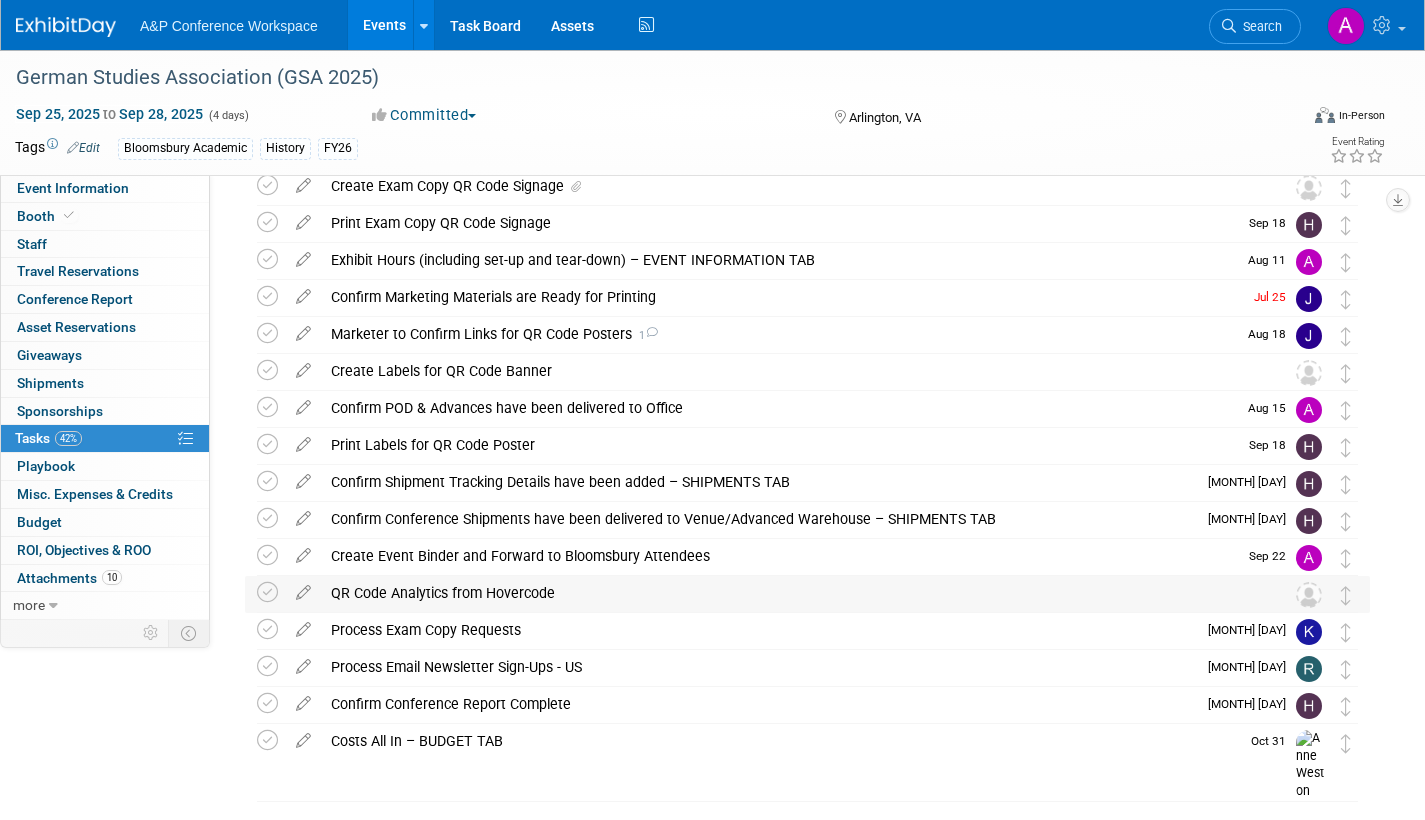 scroll, scrollTop: 65, scrollLeft: 0, axis: vertical 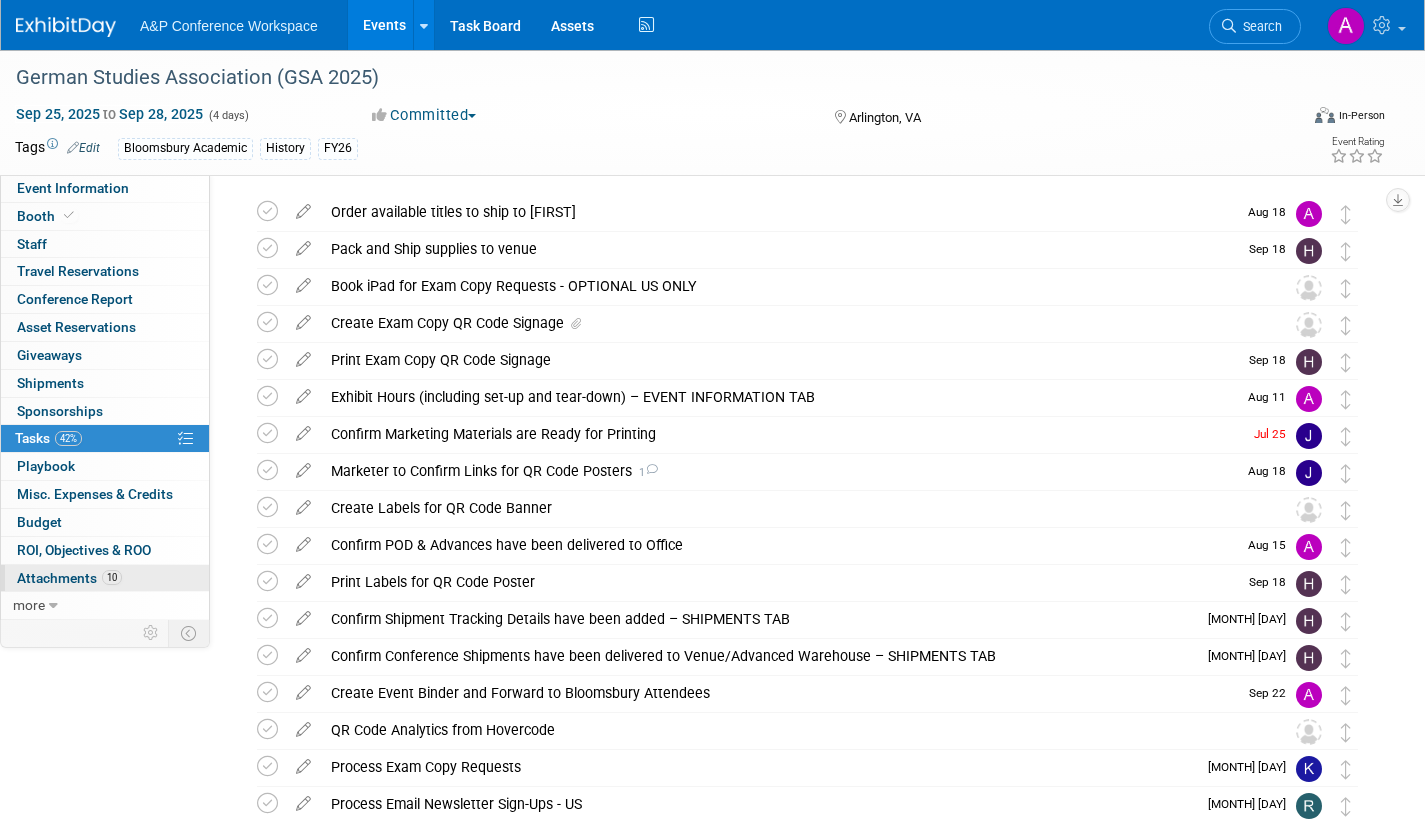 click on "Attachments 10" at bounding box center [69, 578] 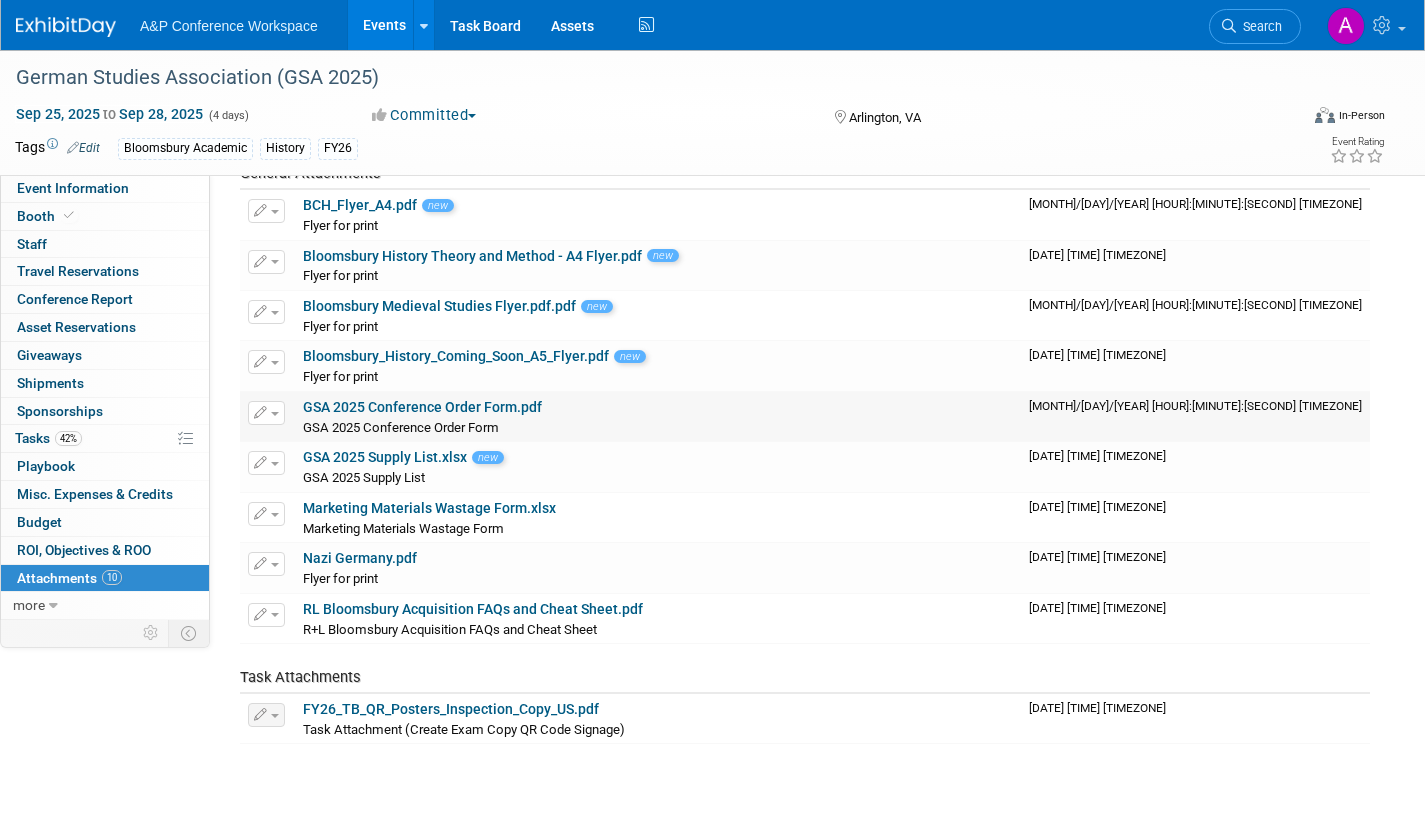 scroll, scrollTop: 0, scrollLeft: 0, axis: both 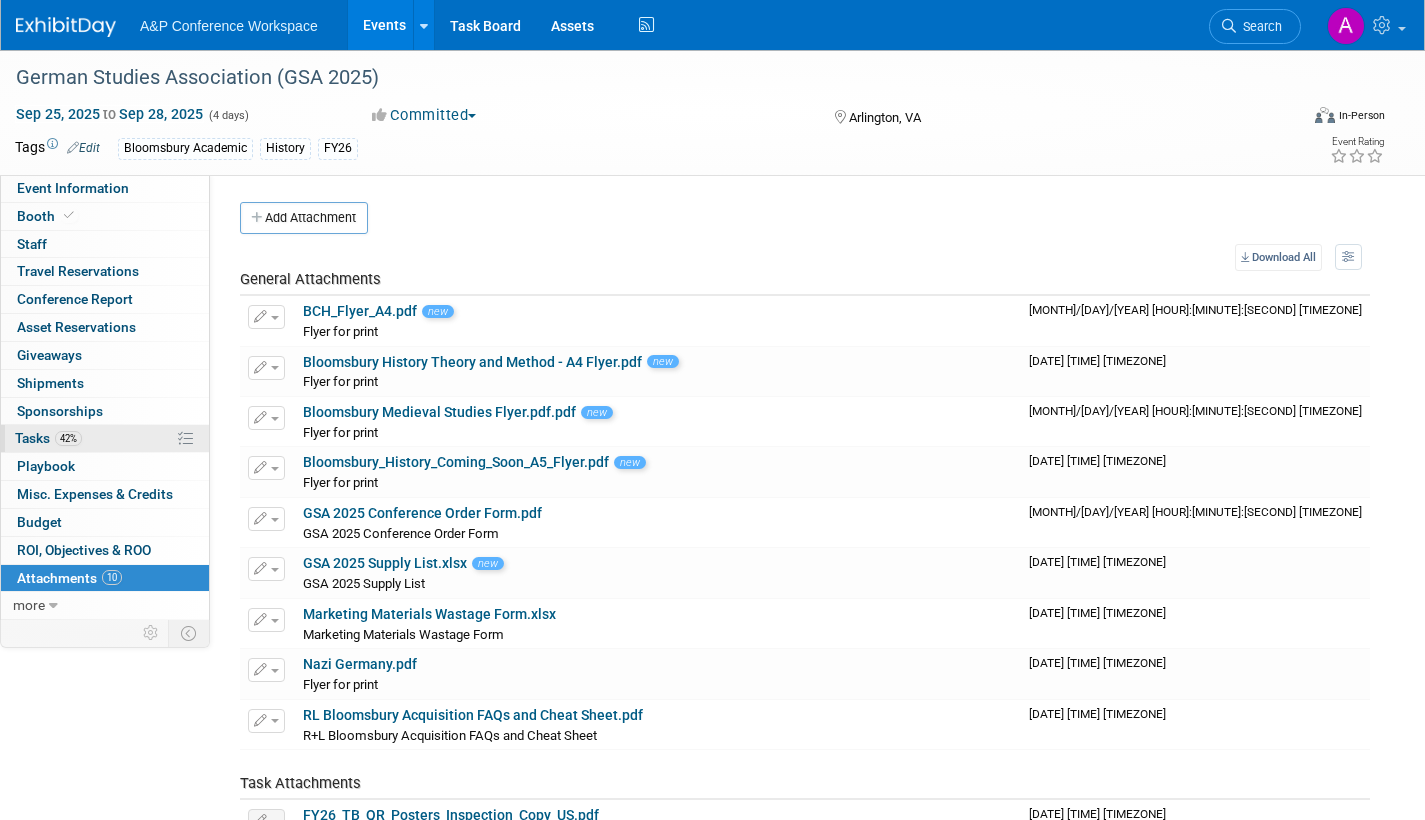 click on "Tasks 42%" at bounding box center [48, 438] 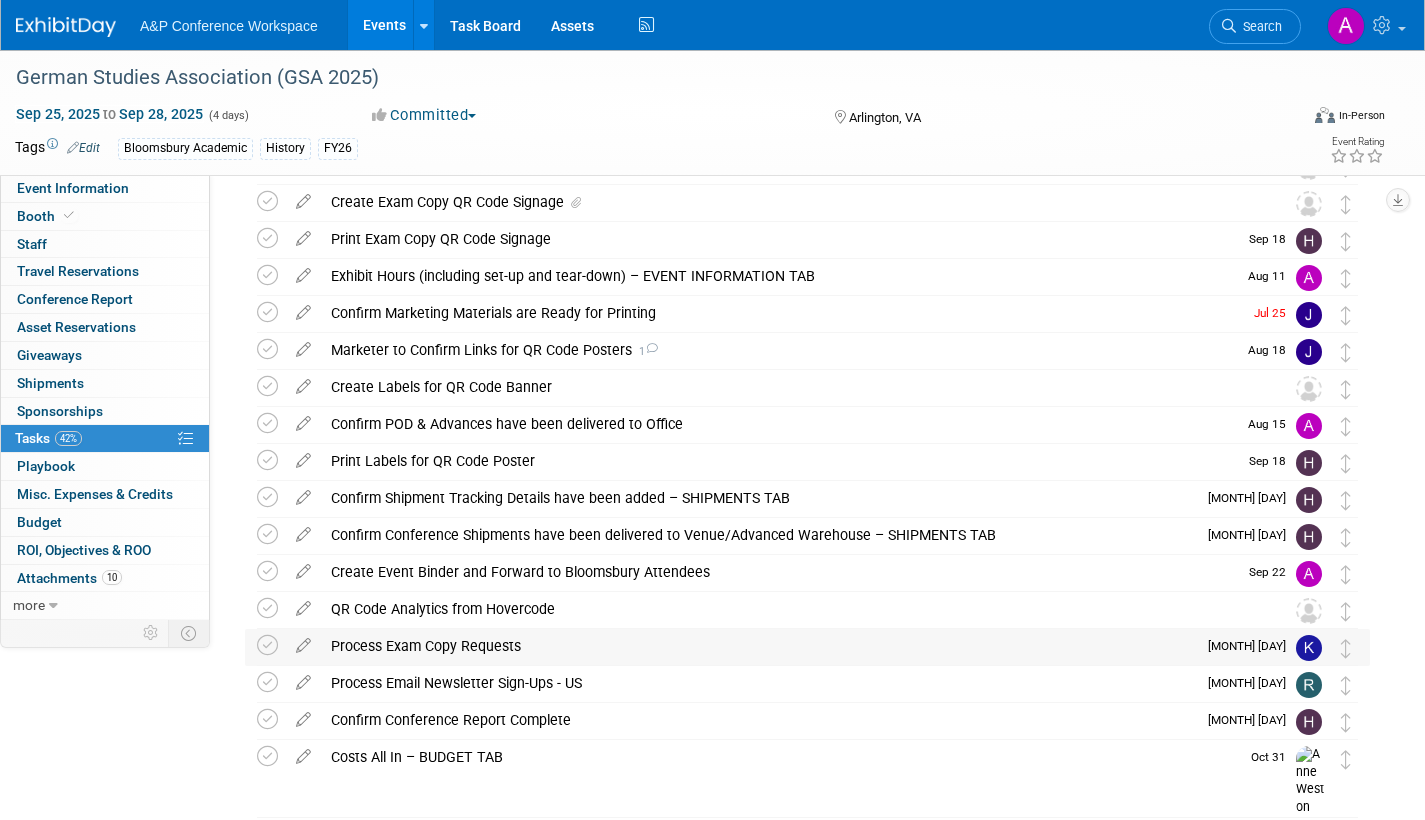 scroll, scrollTop: 65, scrollLeft: 0, axis: vertical 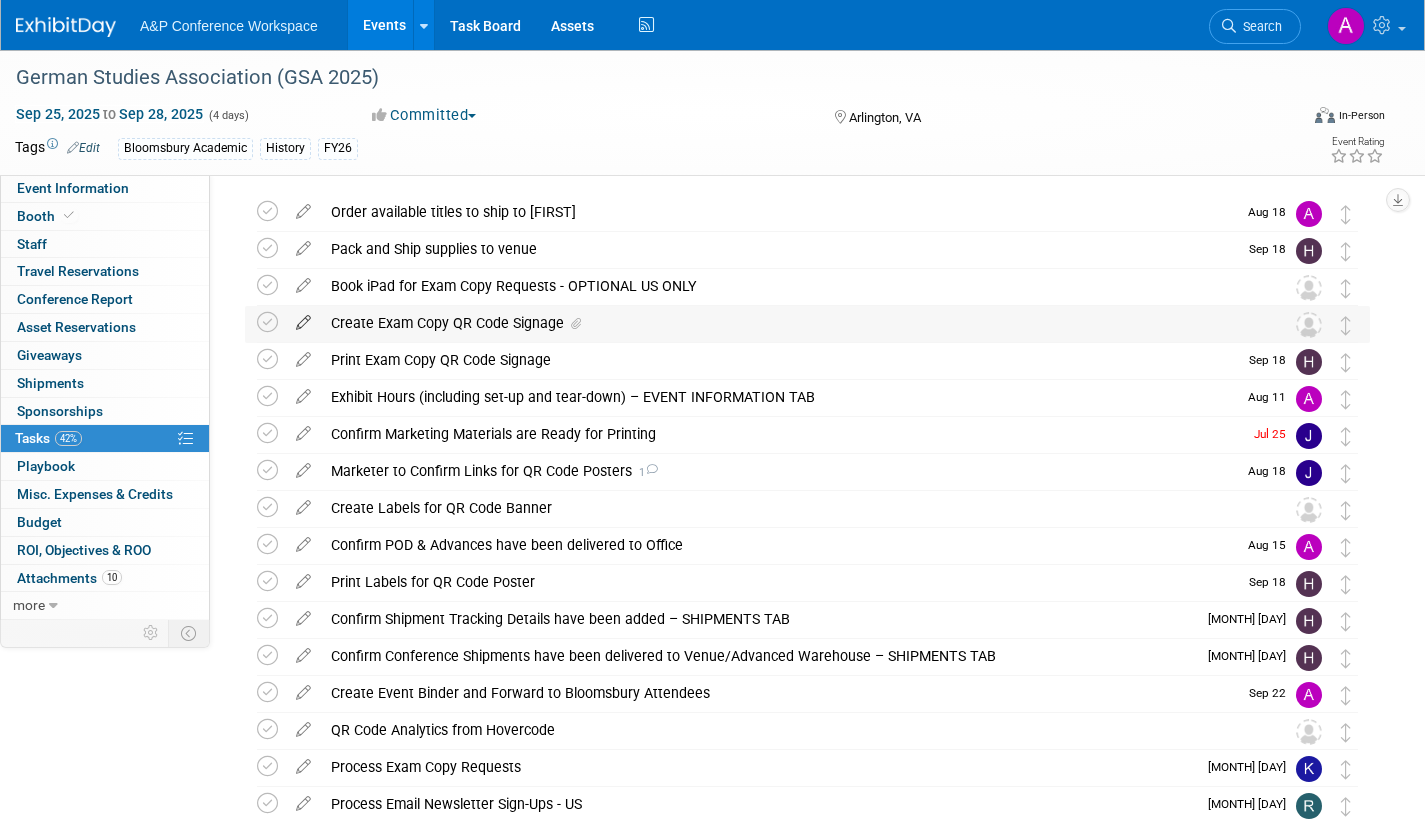 click at bounding box center [303, 318] 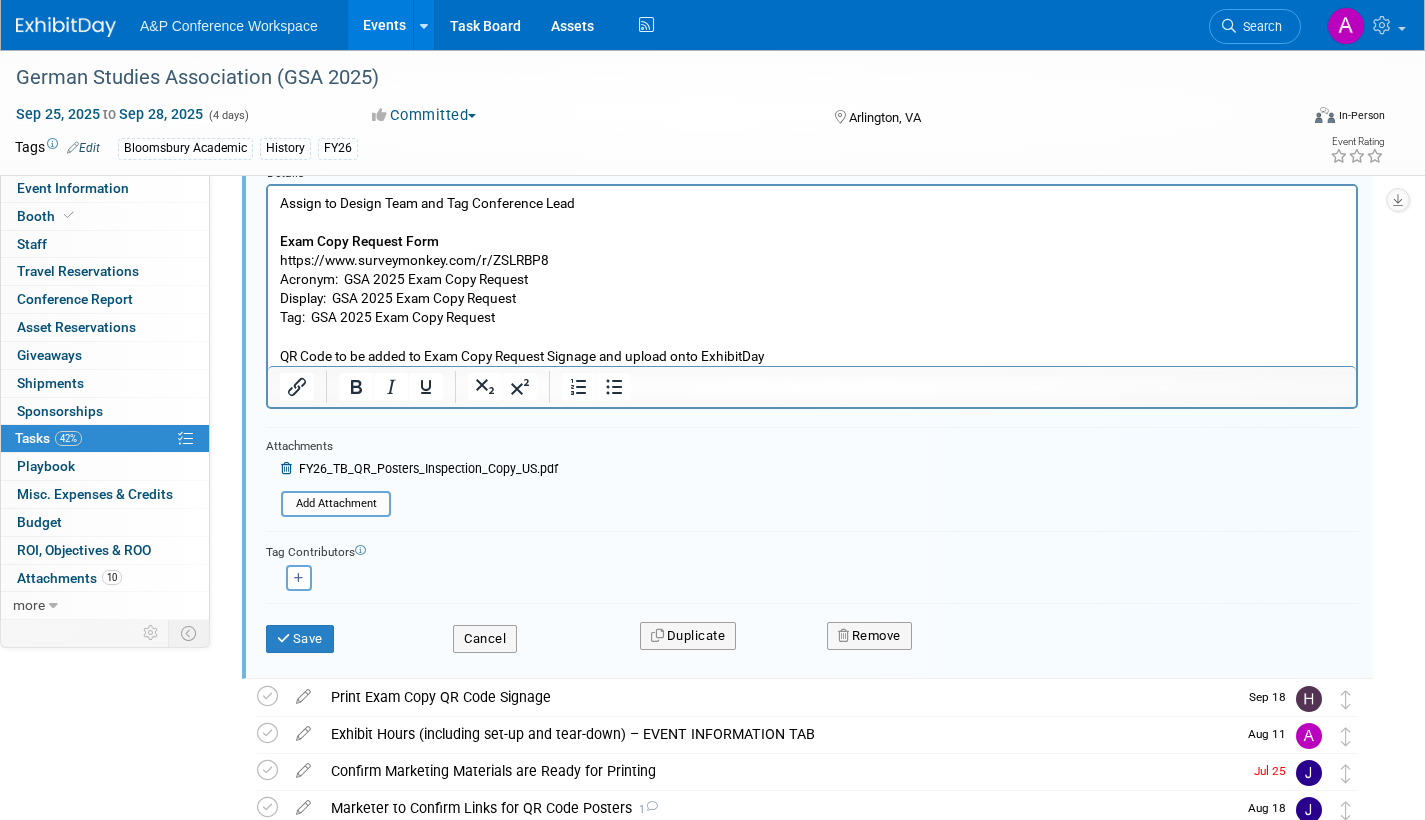 scroll, scrollTop: 378, scrollLeft: 0, axis: vertical 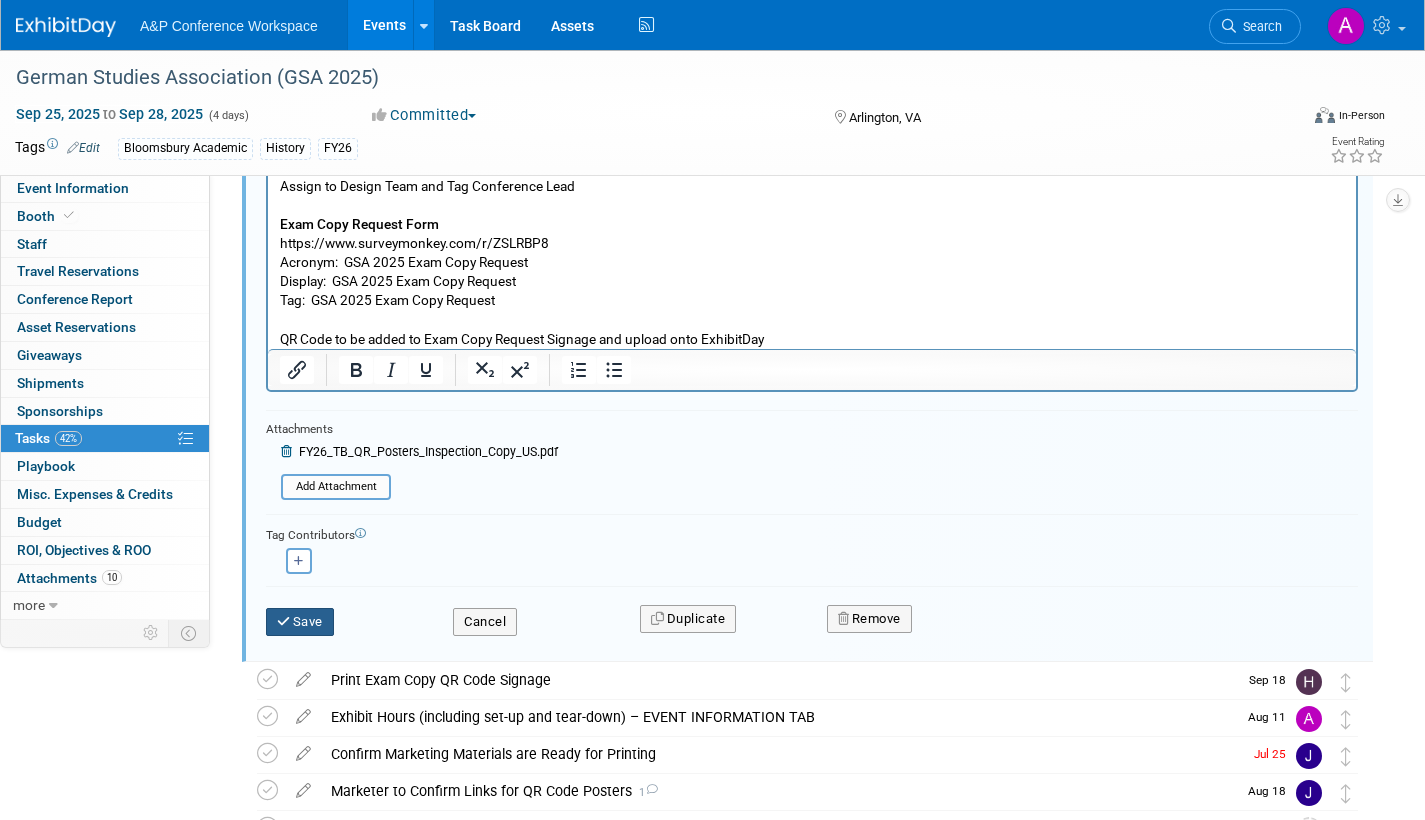 click on "Save" at bounding box center [300, 622] 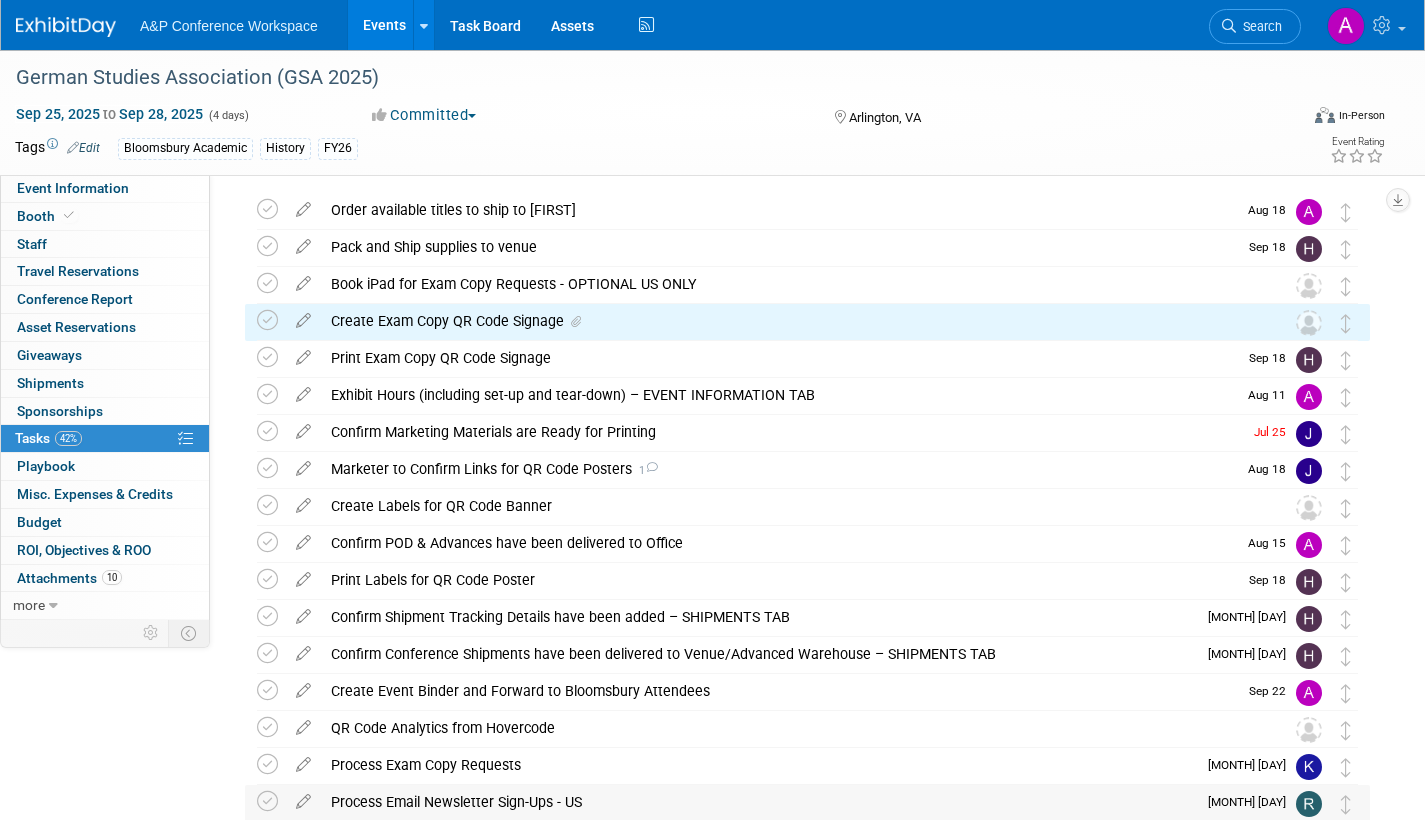 scroll, scrollTop: 0, scrollLeft: 0, axis: both 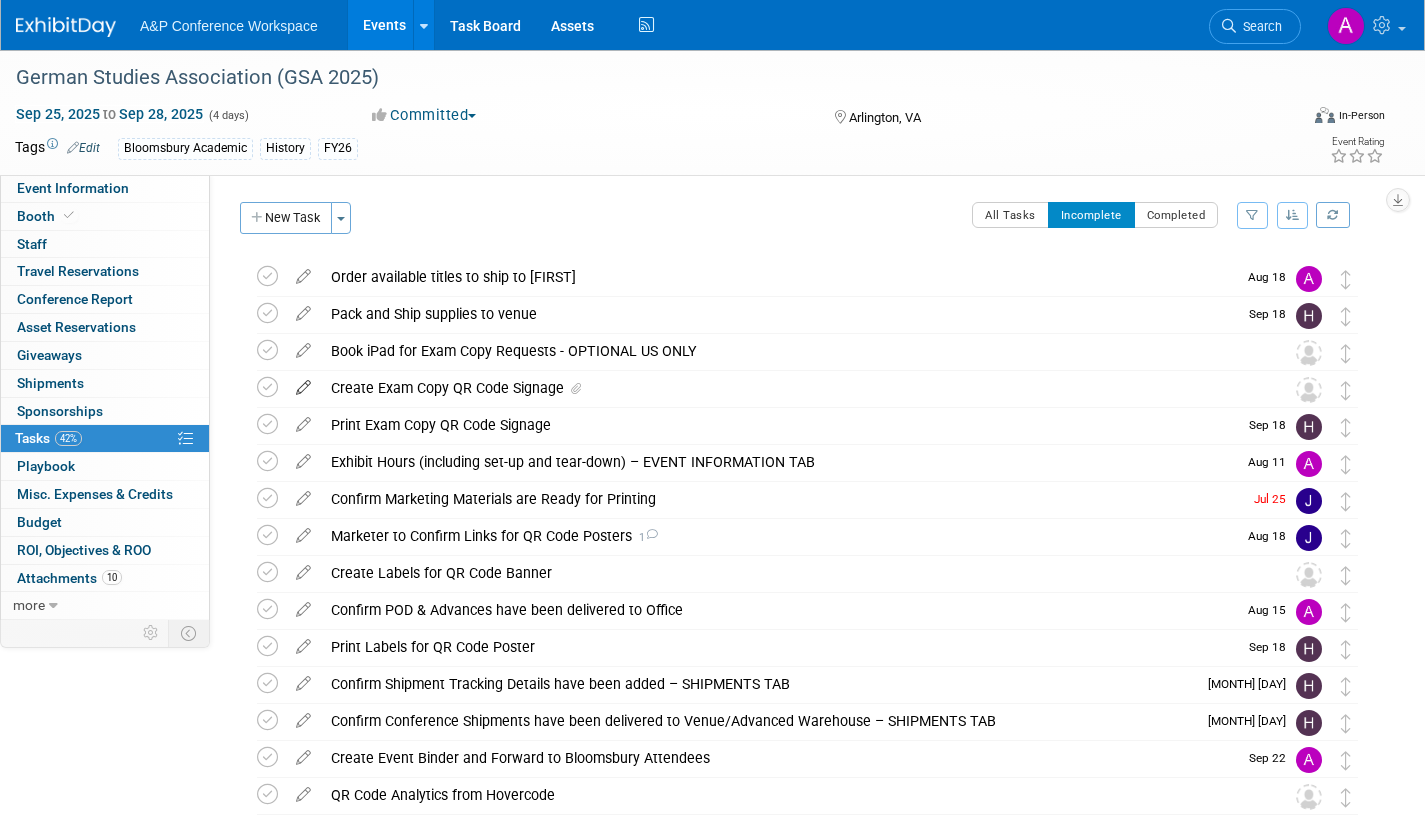 click at bounding box center [303, 383] 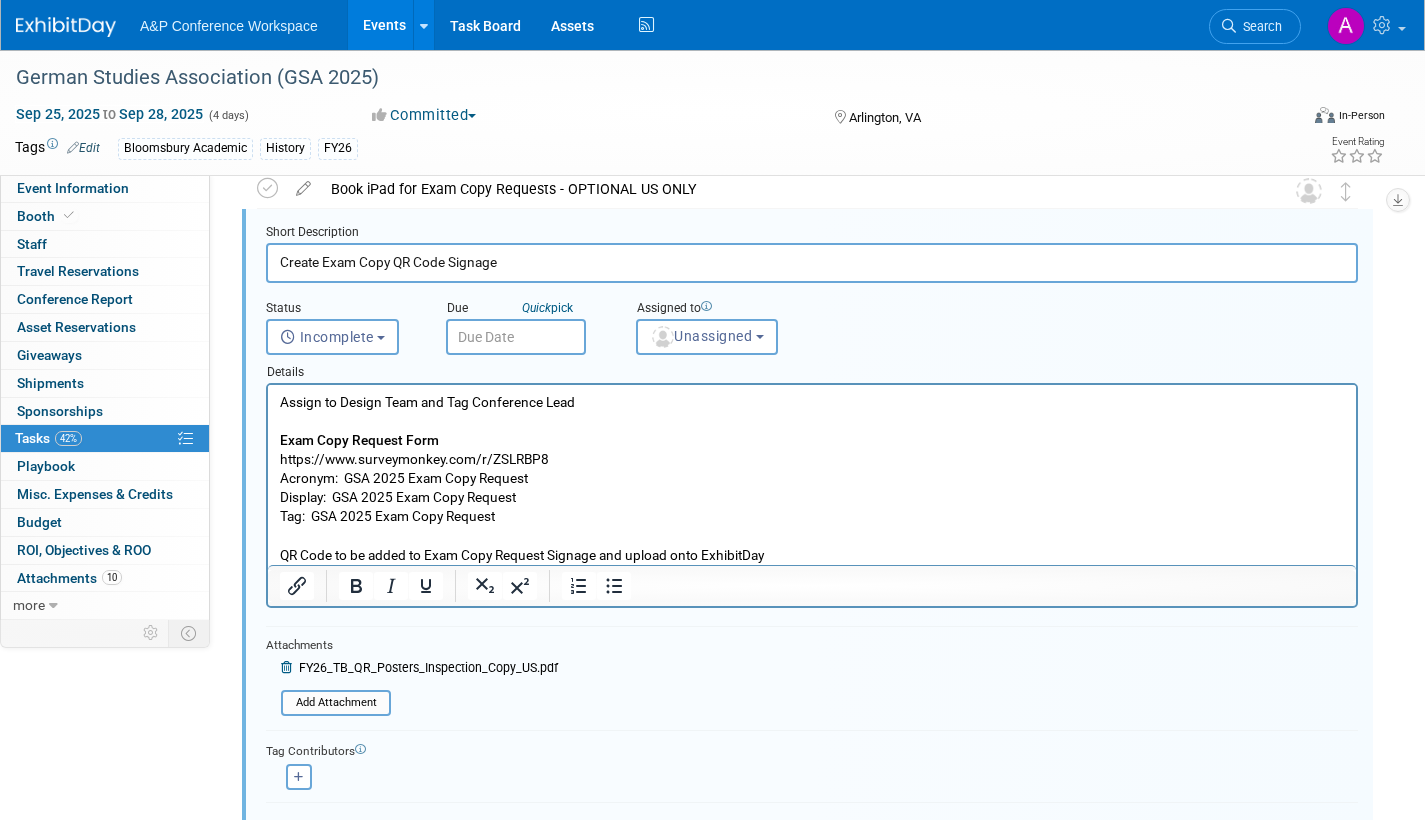 scroll, scrollTop: 78, scrollLeft: 0, axis: vertical 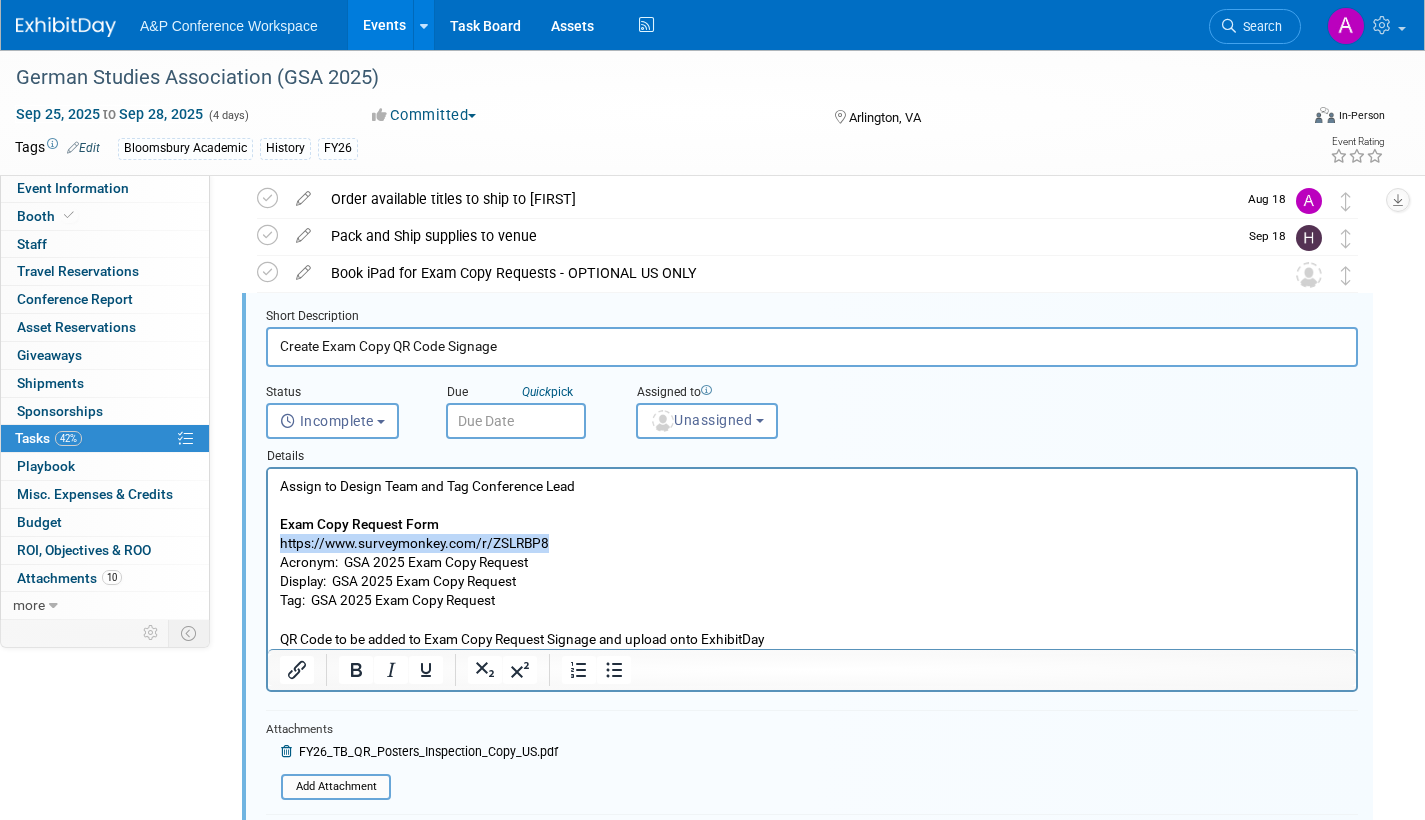 drag, startPoint x: 547, startPoint y: 543, endPoint x: 273, endPoint y: 544, distance: 274.00183 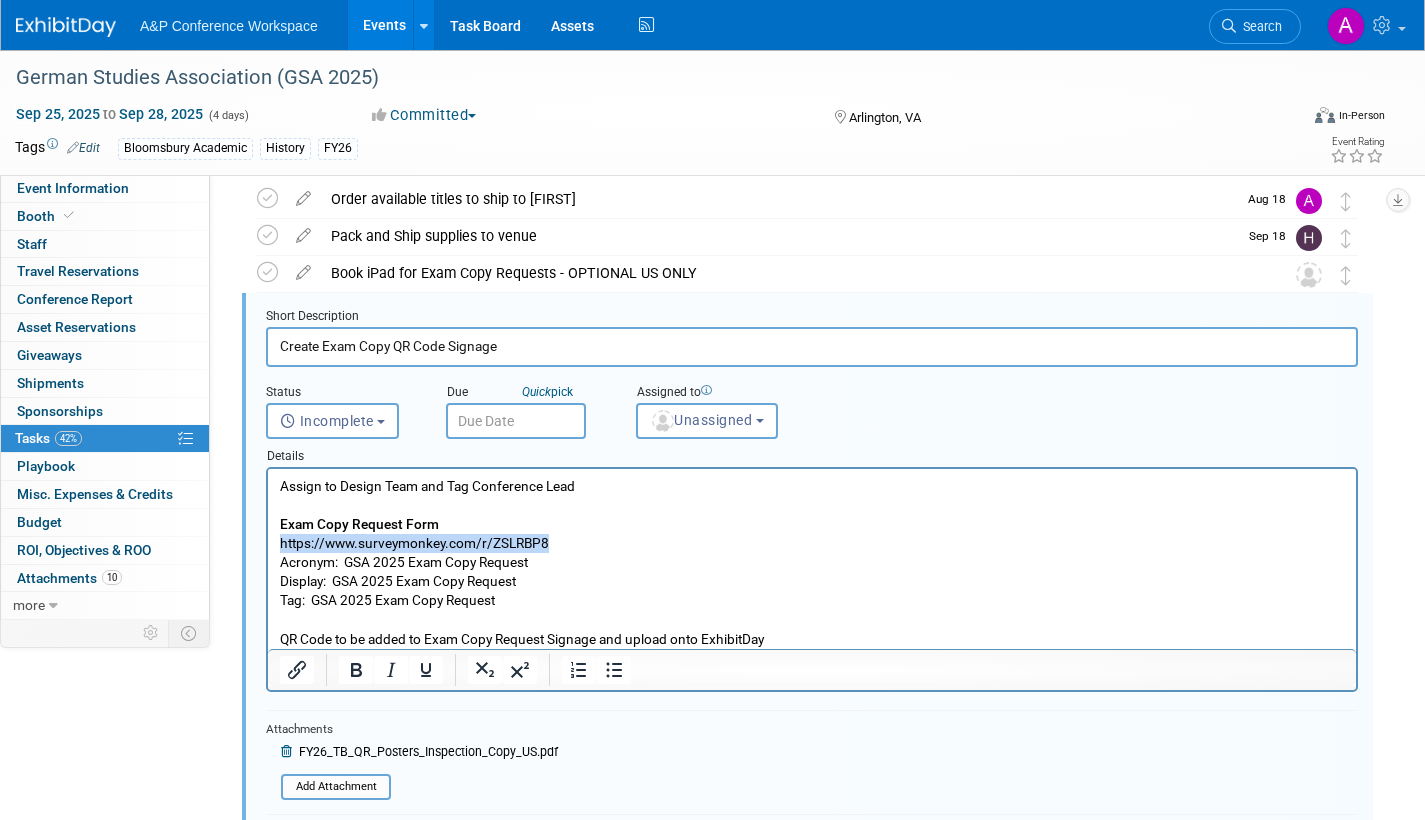 click on "Assign to Design Team and Tag Conference Lead Exam Copy Request Form https://www.surveymonkey.com/r/ZSLRBP8 Acronym:  GSA 2025 Exam Copy Request Display:  GSA 2025 Exam Copy Request Tag:  GSA 2025 Exam Copy Request QR Code to be added to Exam Copy Request Signage and upload onto ExhibitDay" at bounding box center (812, 559) 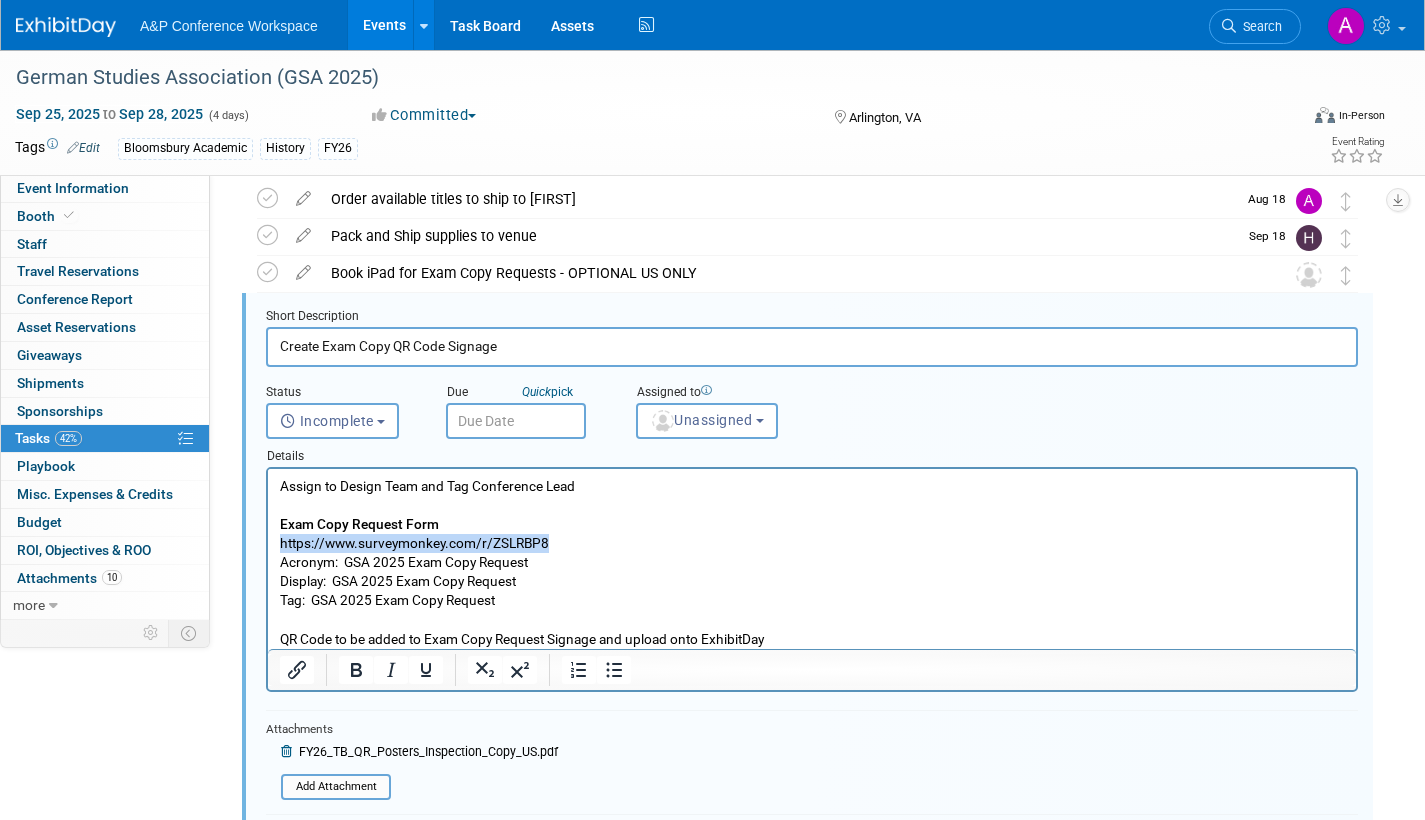 copy on "https://www.surveymonkey.com/r/ZSLRBP8" 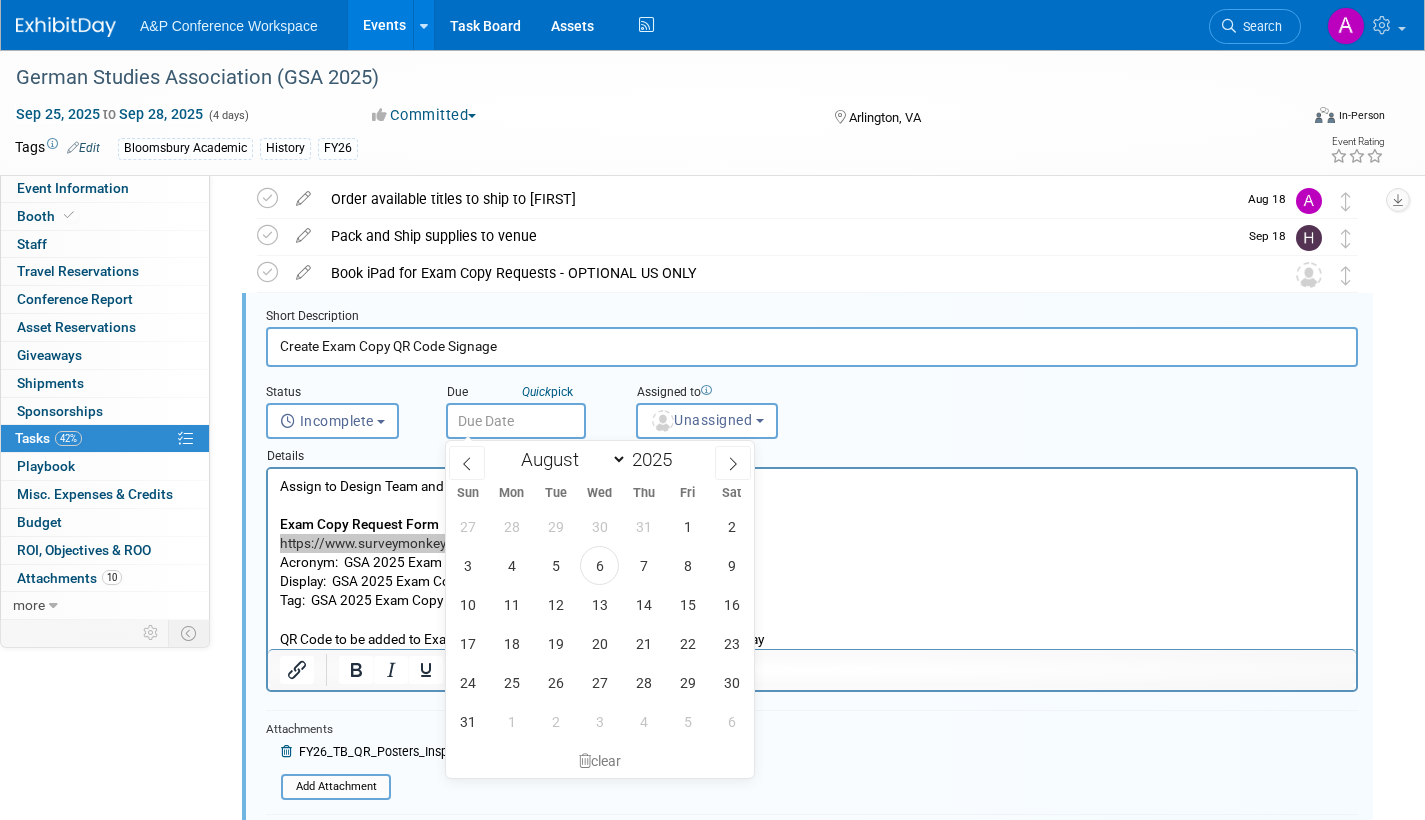 click at bounding box center [516, 421] 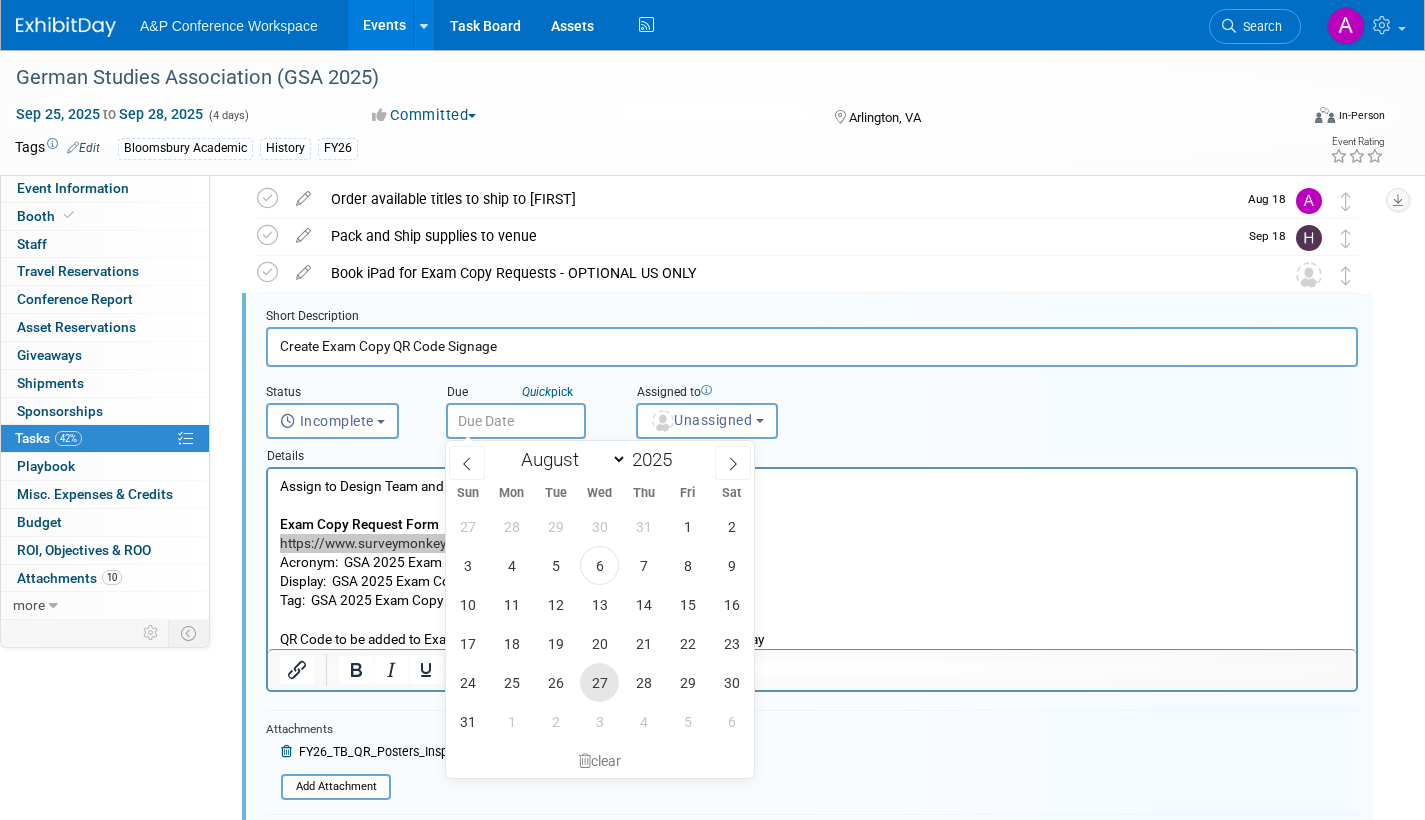 click on "27" at bounding box center [599, 682] 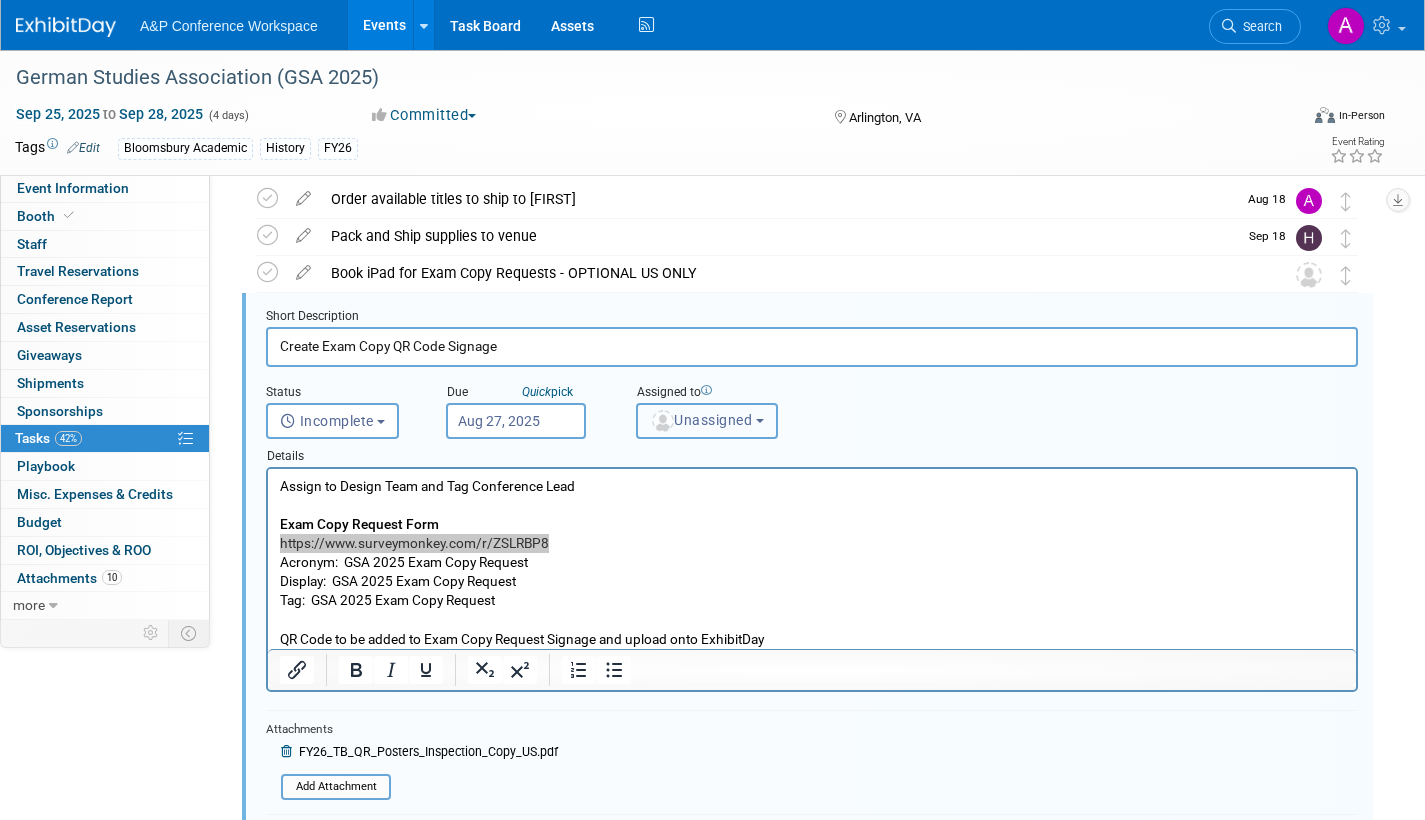 click on "Unassigned" at bounding box center (707, 421) 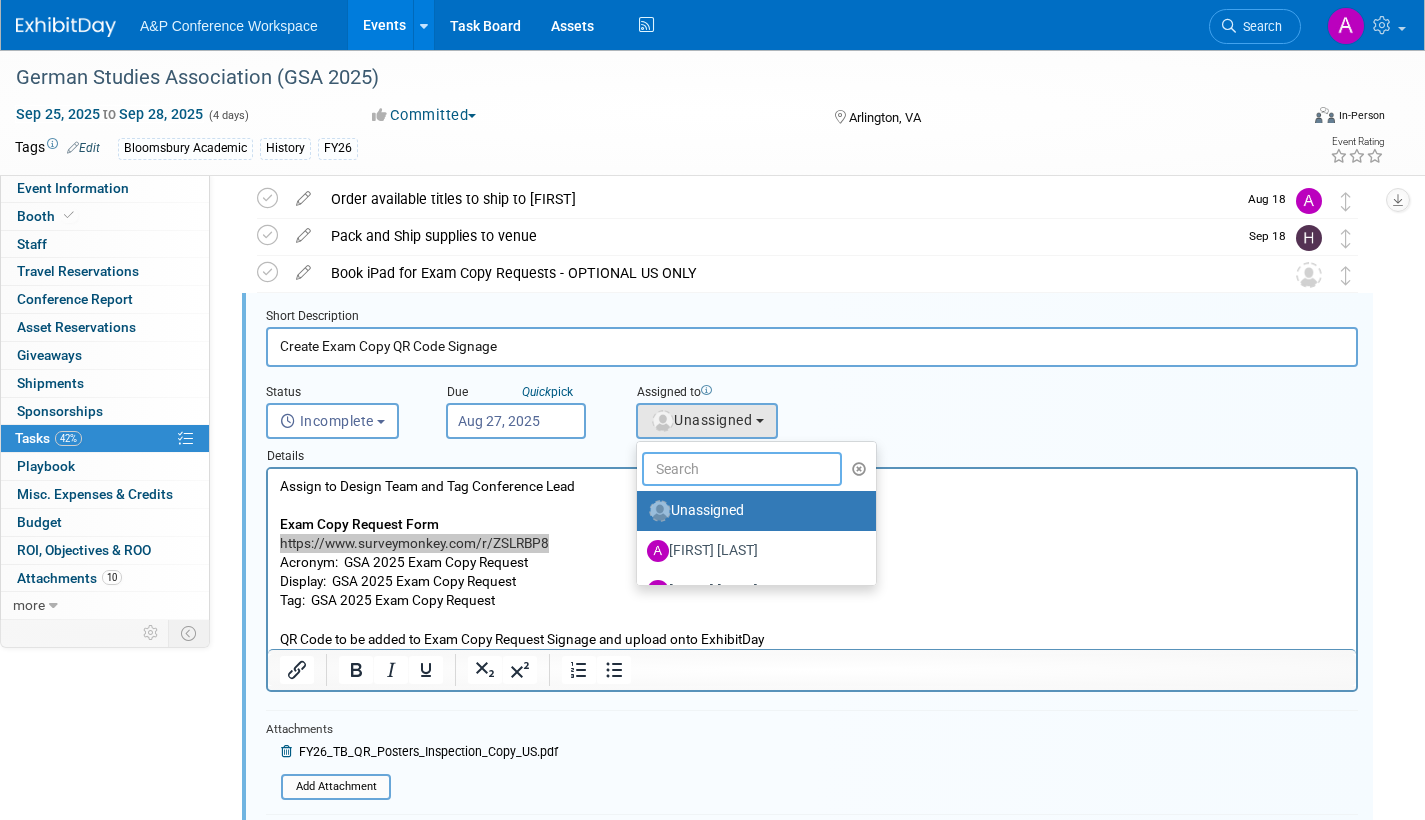 click at bounding box center (742, 469) 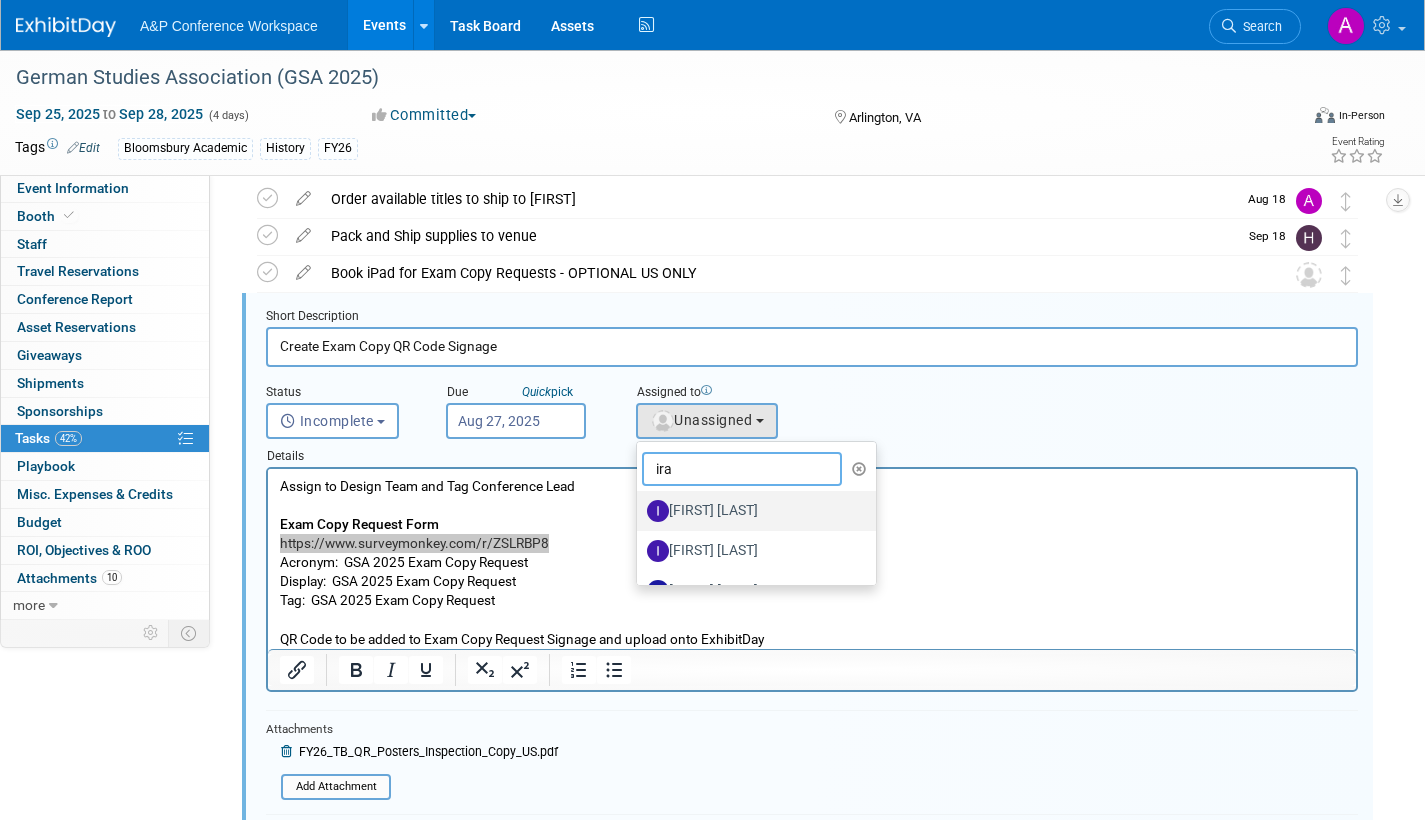 type on "ira" 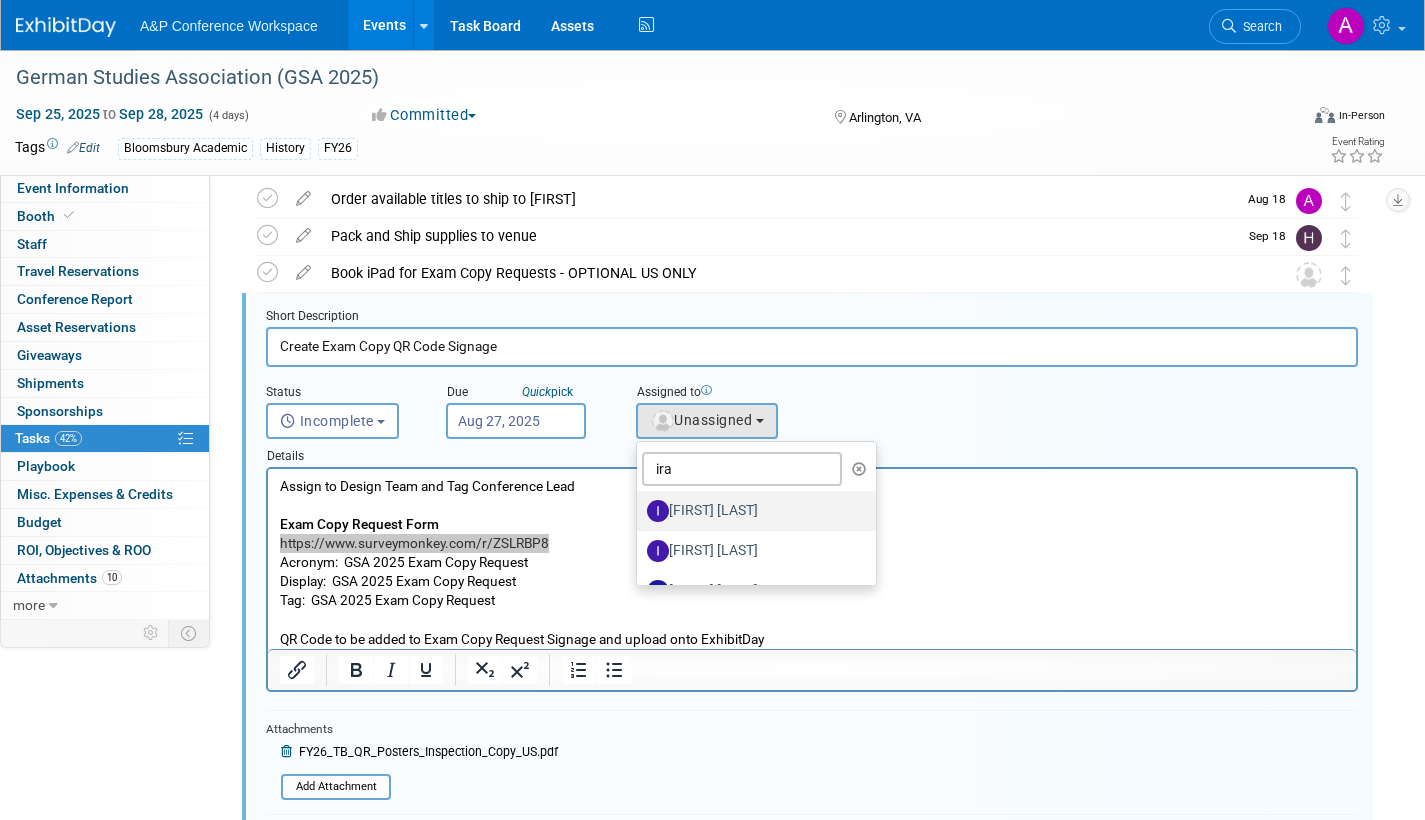 click on "[FIRST] [LAST]" at bounding box center (751, 511) 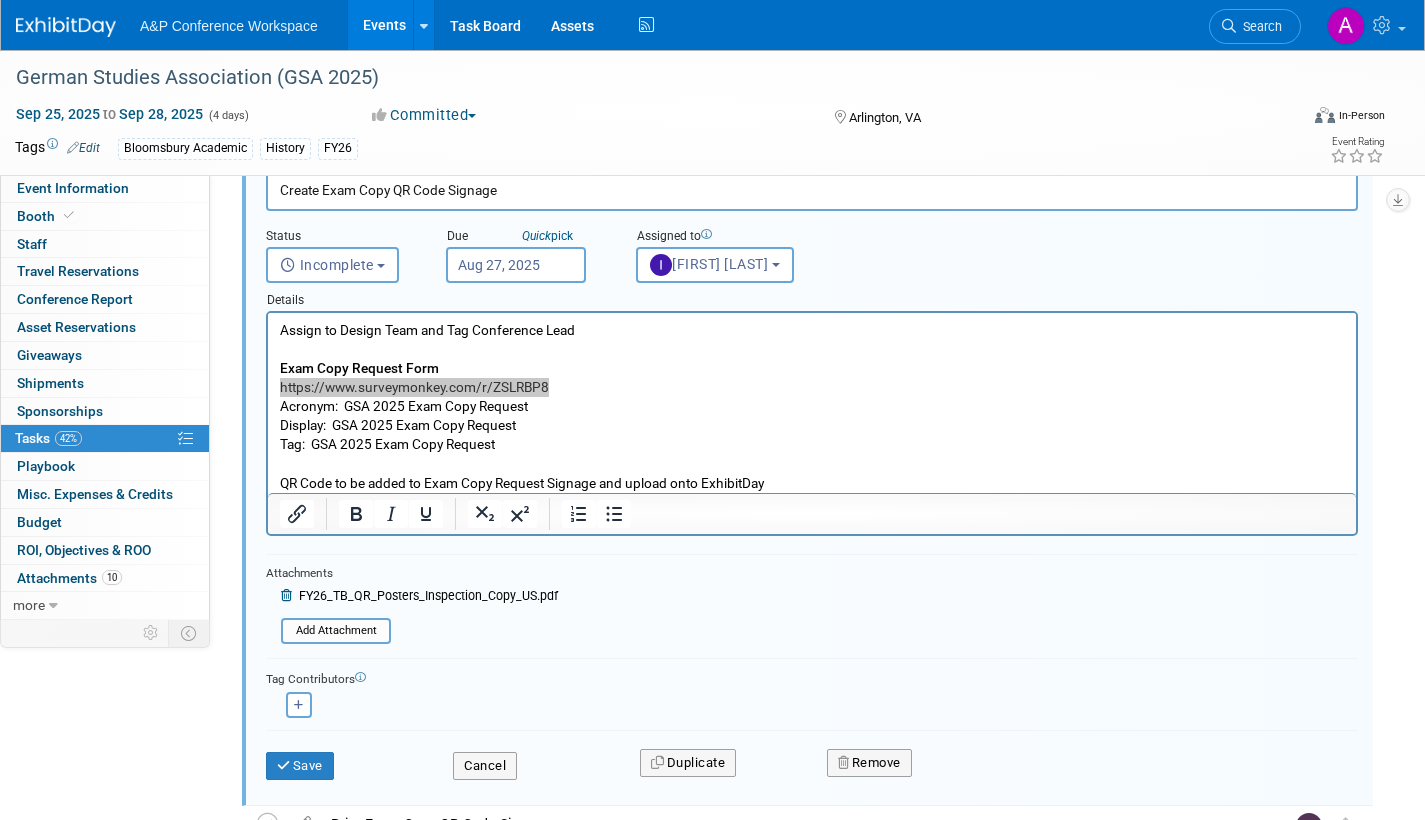 scroll, scrollTop: 278, scrollLeft: 0, axis: vertical 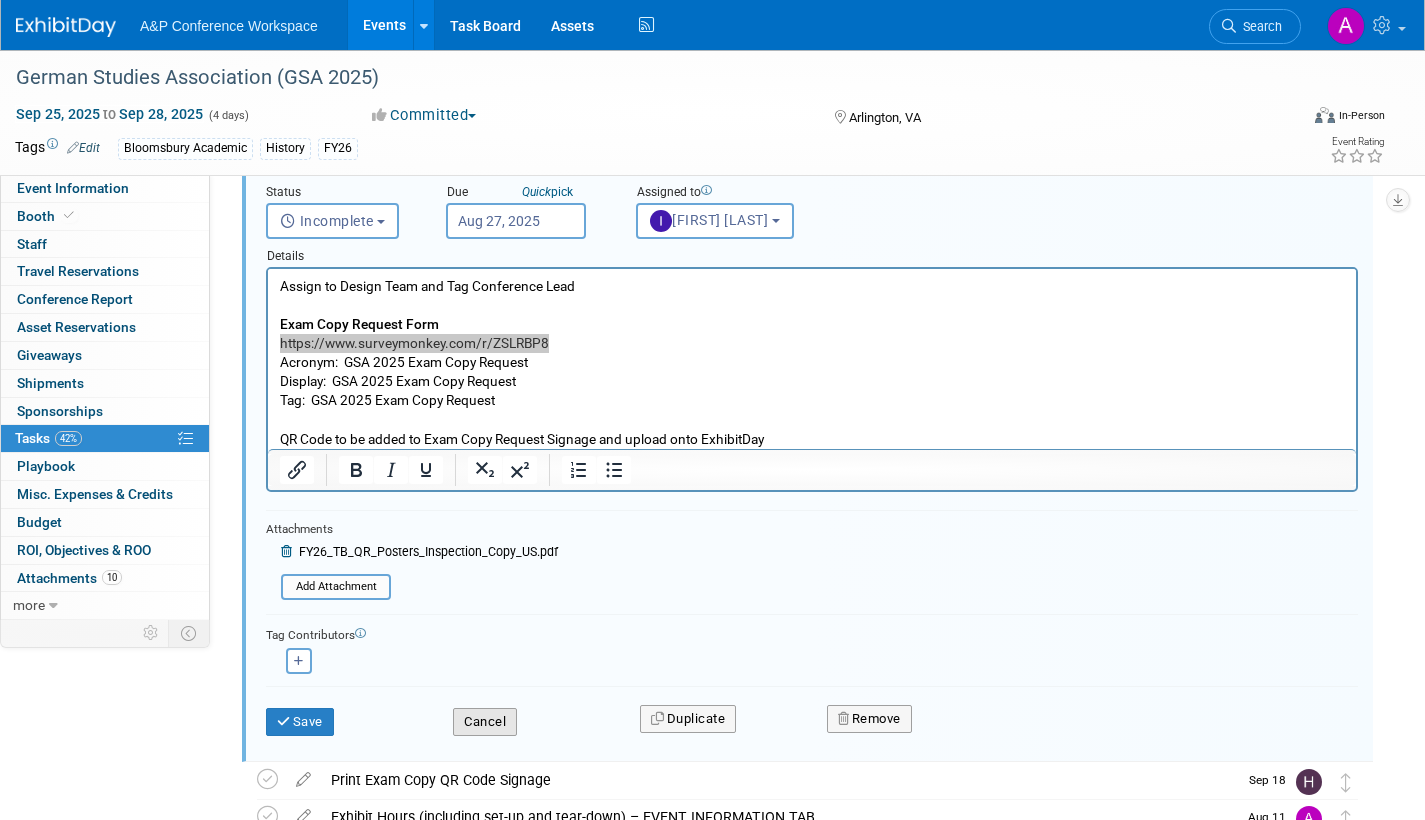 click on "Cancel" at bounding box center [485, 722] 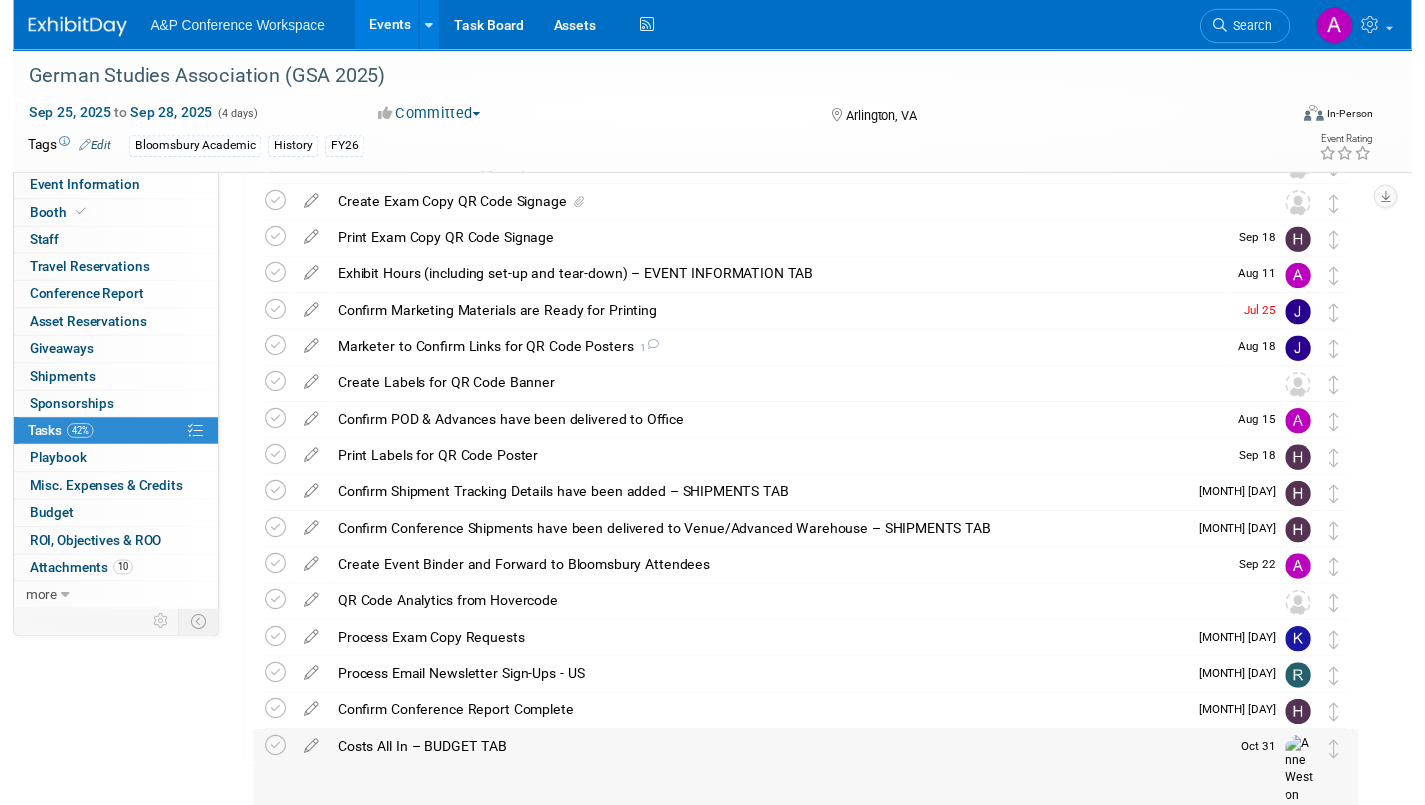 scroll, scrollTop: 0, scrollLeft: 0, axis: both 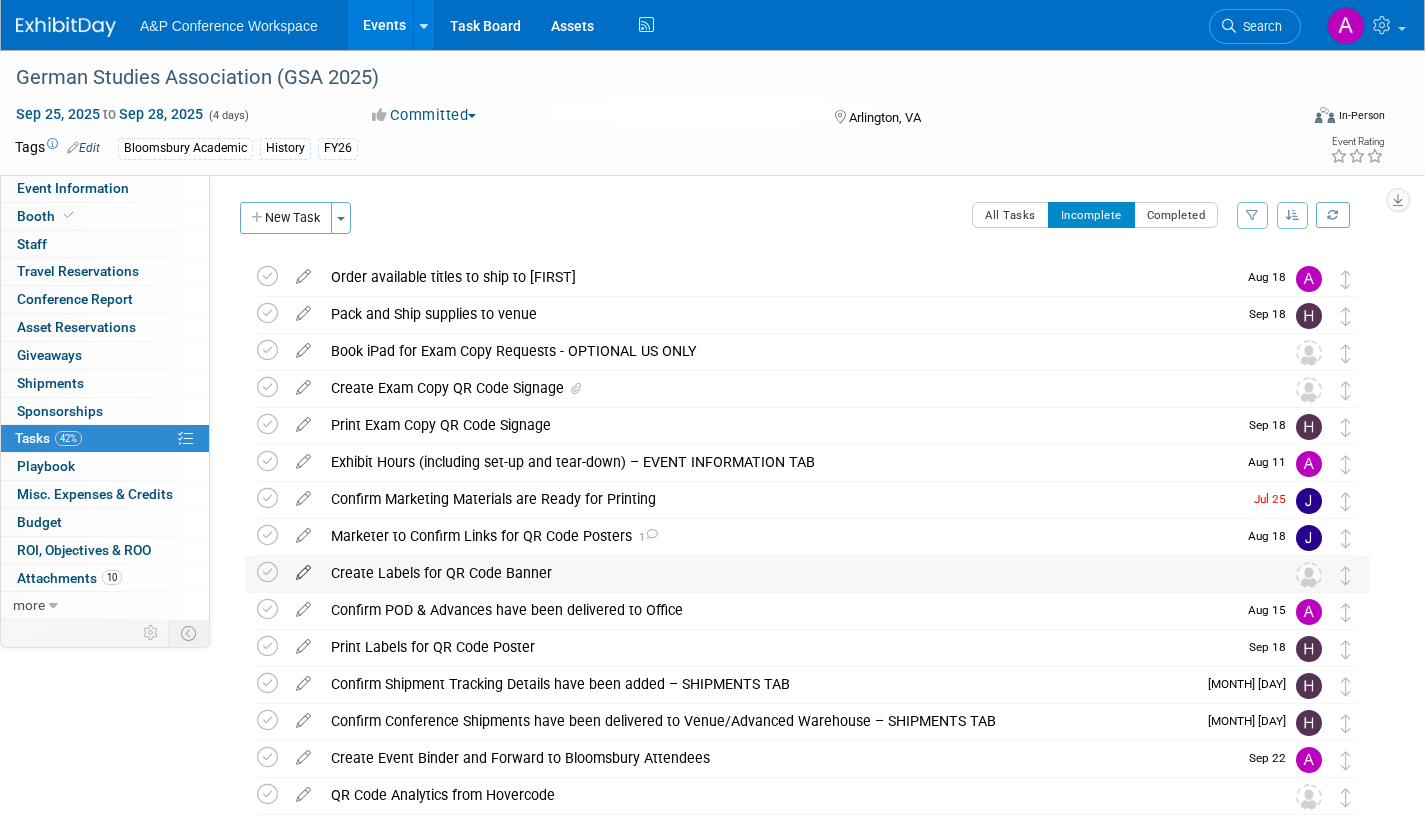 click at bounding box center [303, 568] 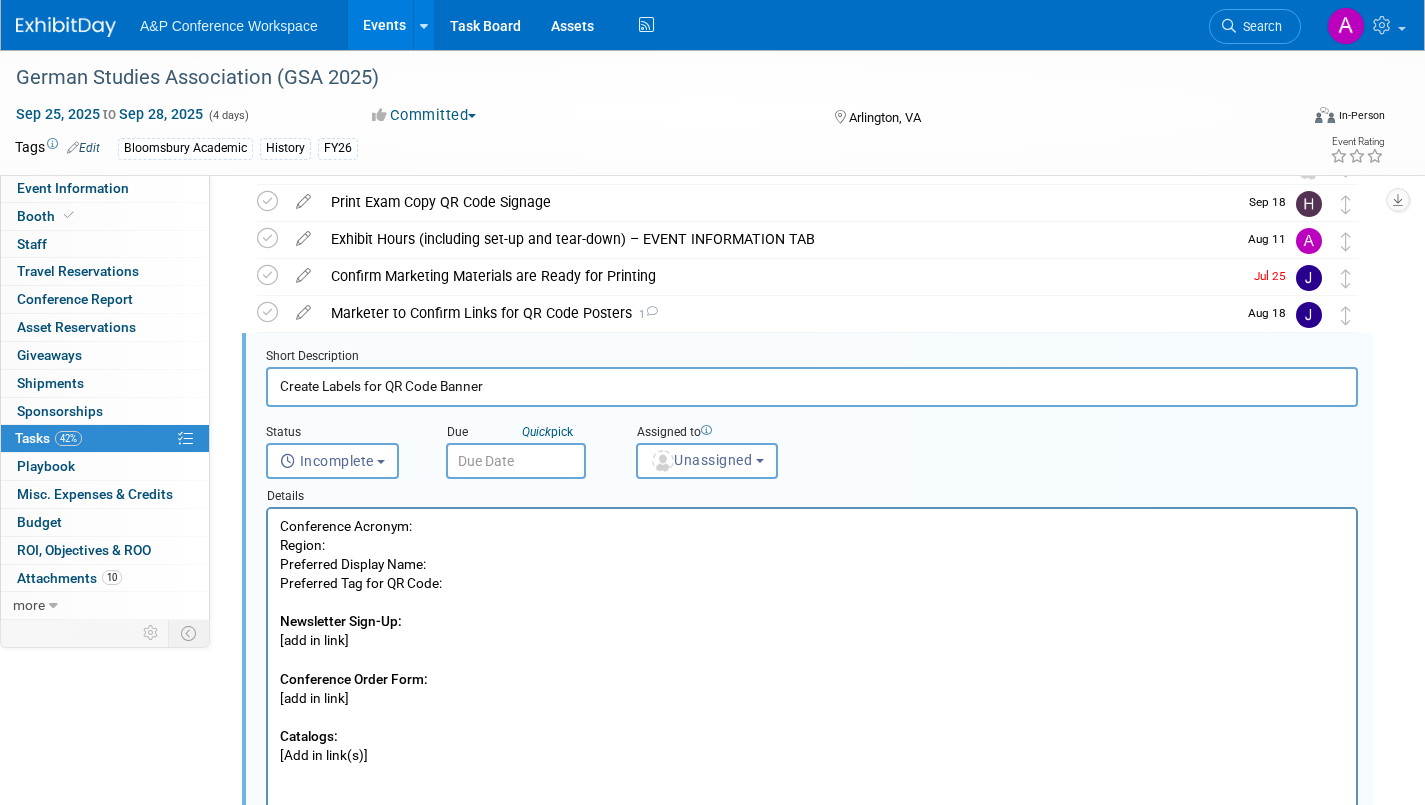 scroll, scrollTop: 263, scrollLeft: 0, axis: vertical 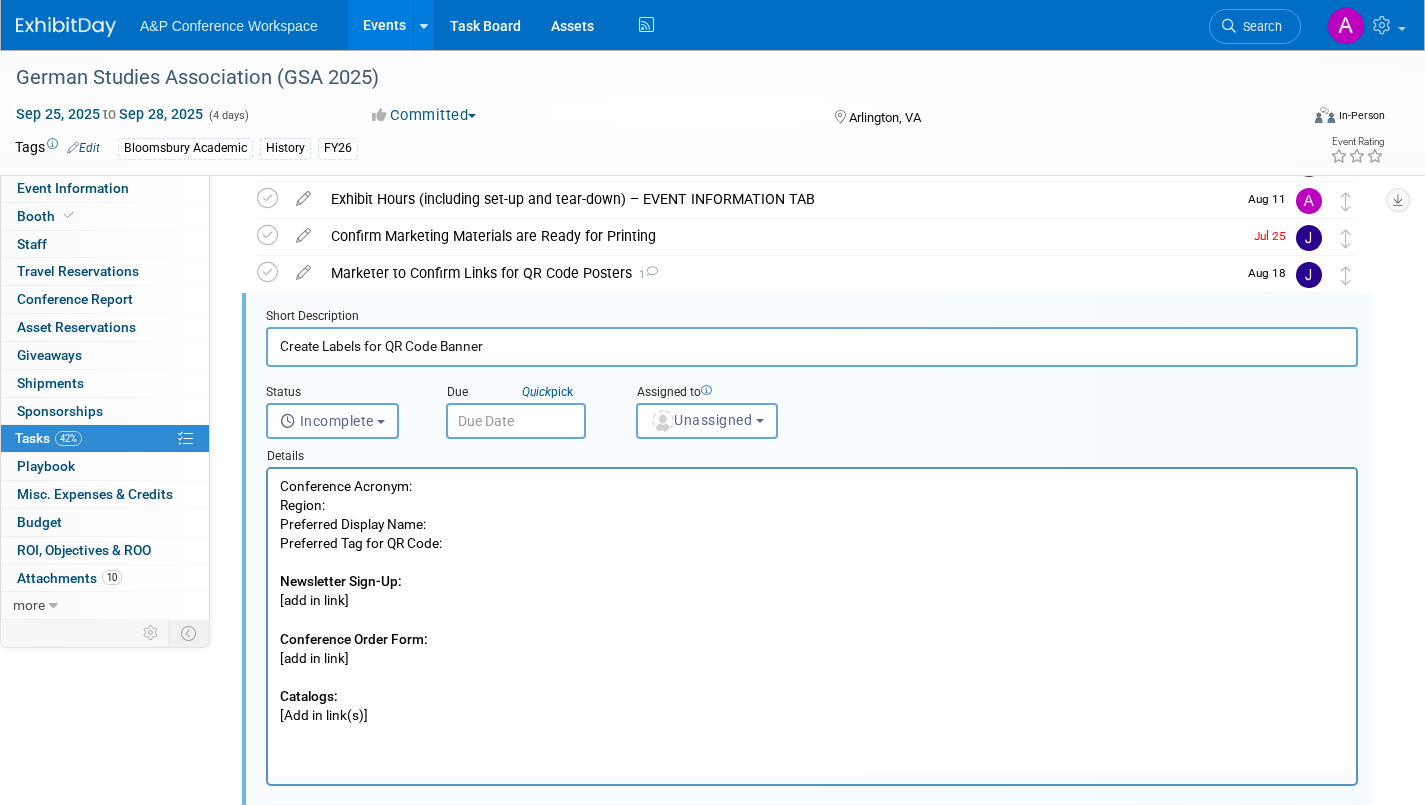 click on "Conference Acronym:   Region:   Preferred Display Name:   Preferred Tag for QR Code:   Newsletter Sign-Up: [add in link] Conference Order Form: [add in link] Catalogs: [Add in link(s)]" at bounding box center [812, 601] 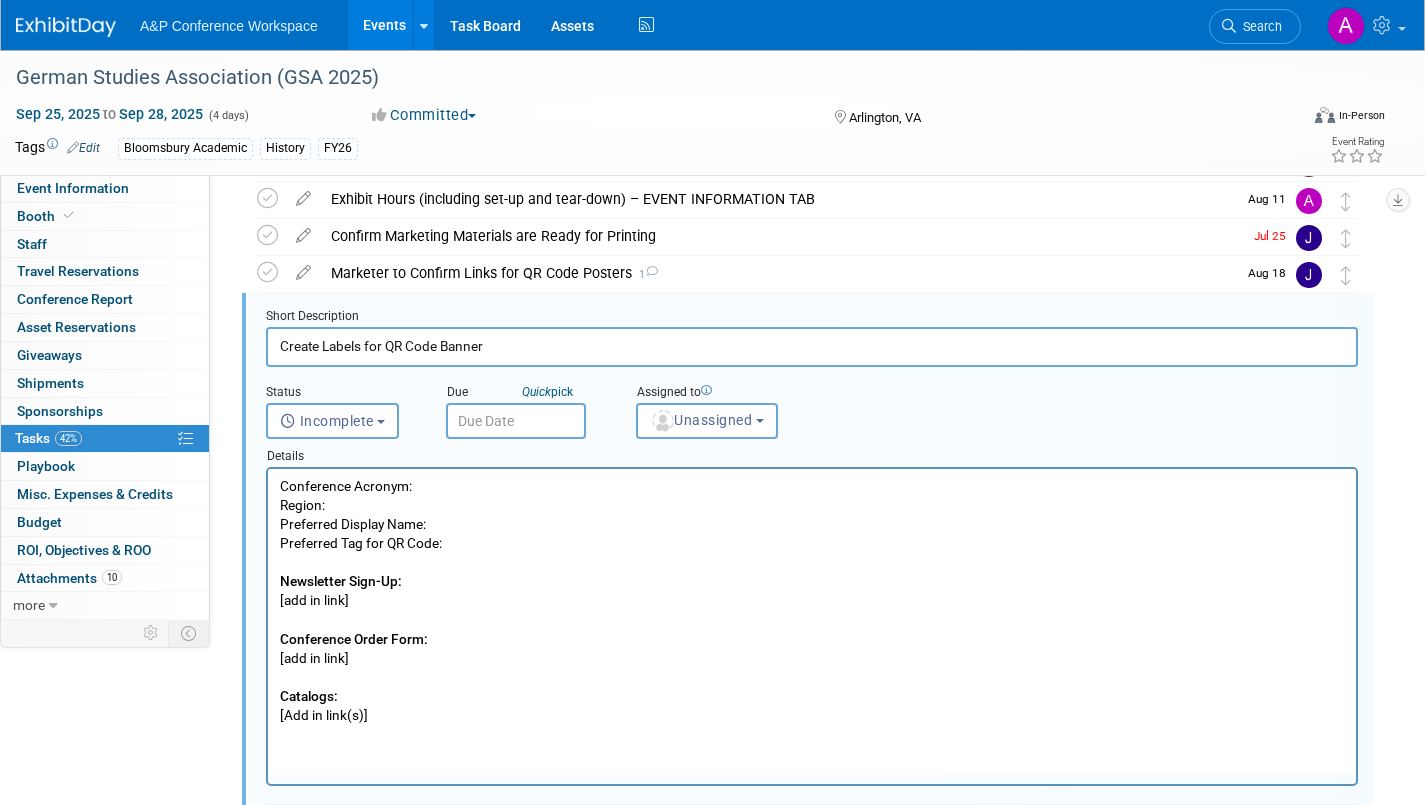 type 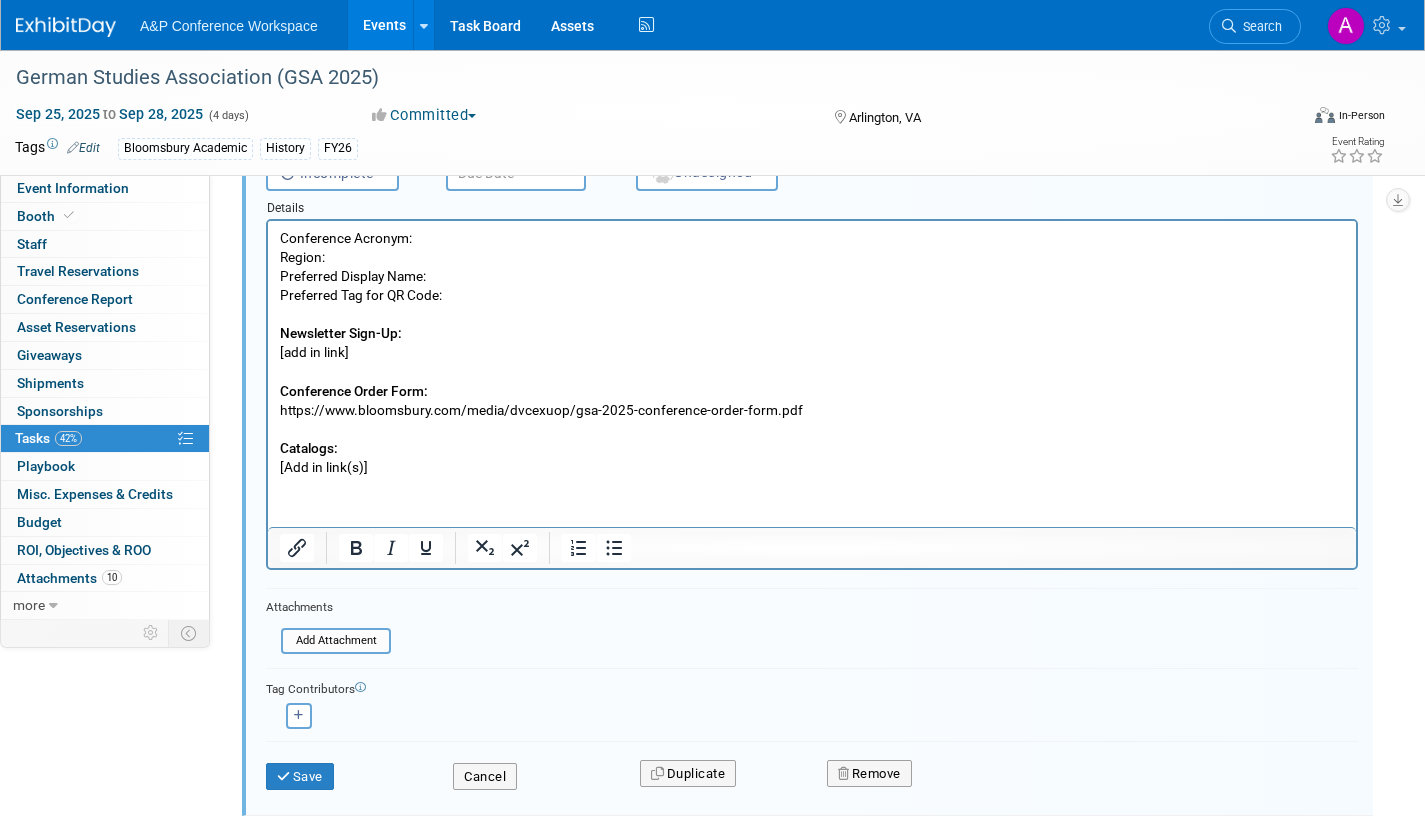 scroll, scrollTop: 563, scrollLeft: 0, axis: vertical 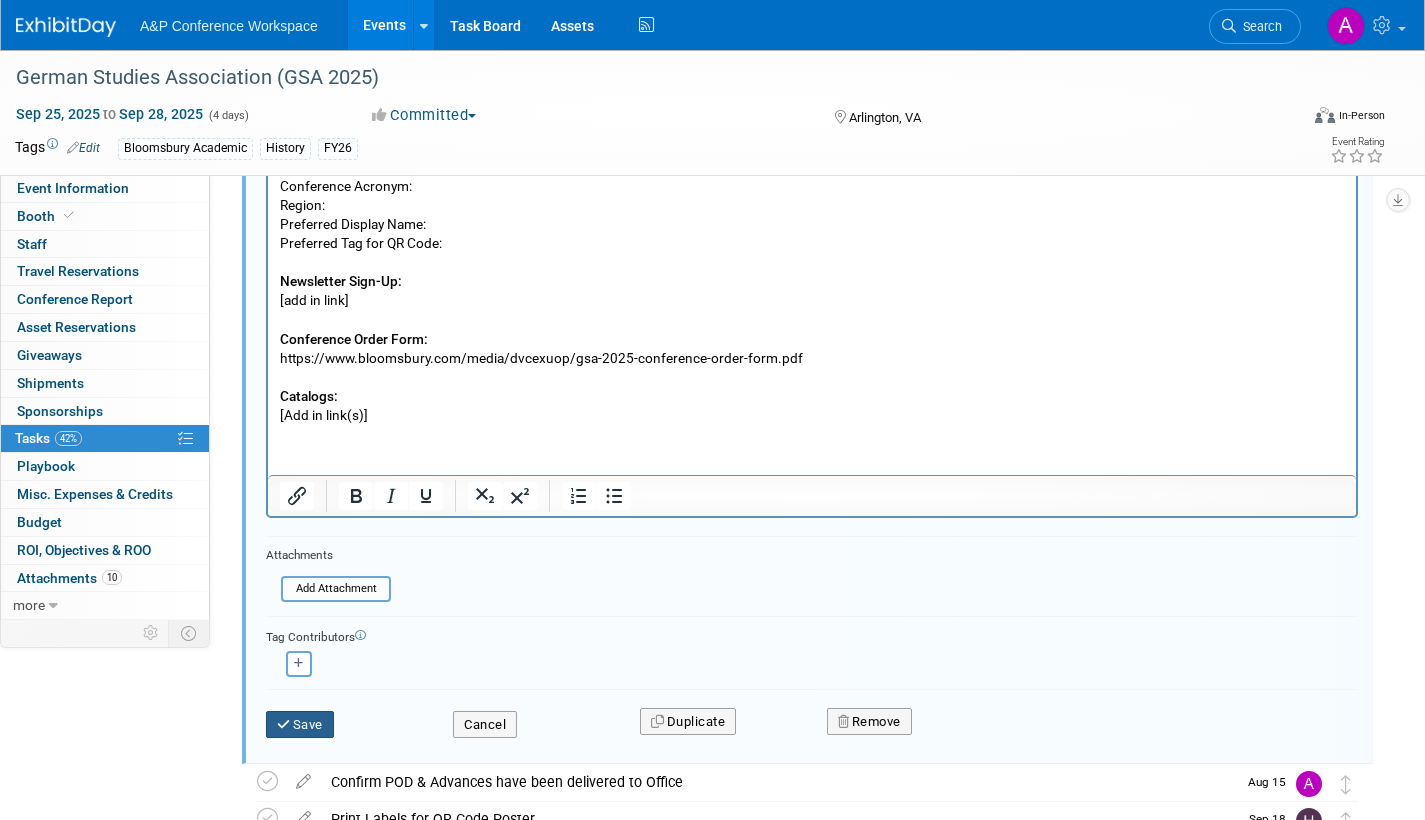 click at bounding box center (285, 724) 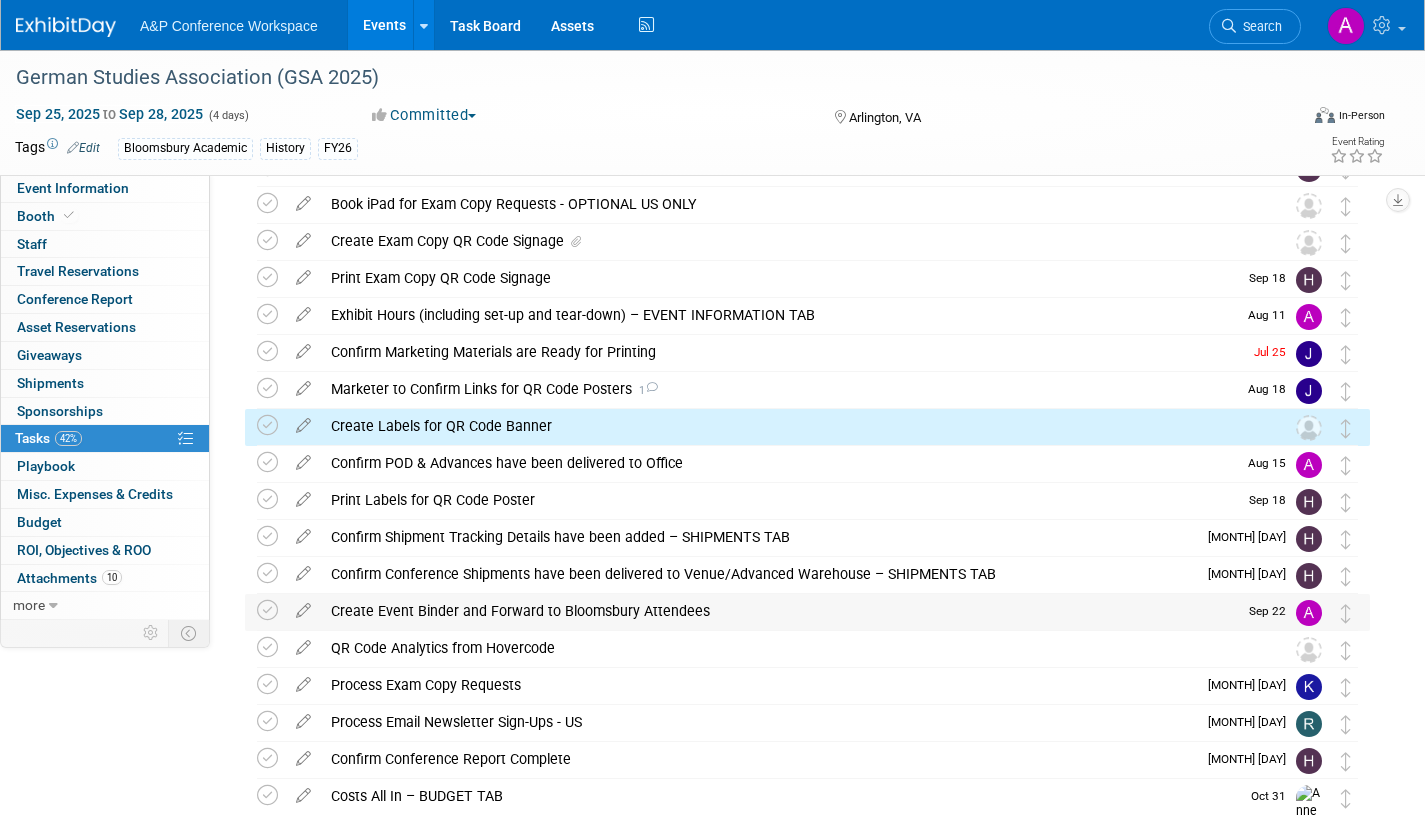 scroll, scrollTop: 0, scrollLeft: 0, axis: both 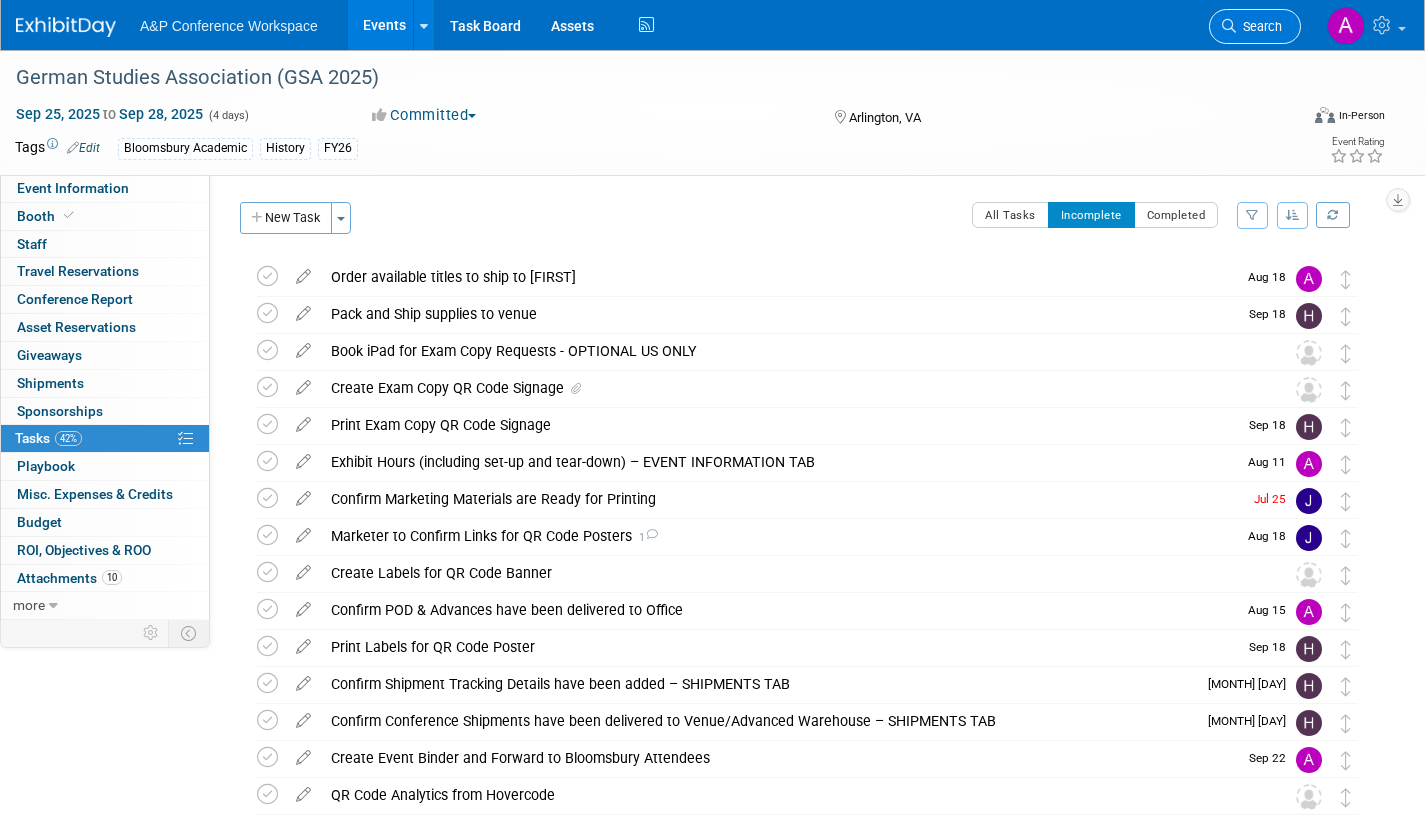 click on "Search" at bounding box center (1259, 26) 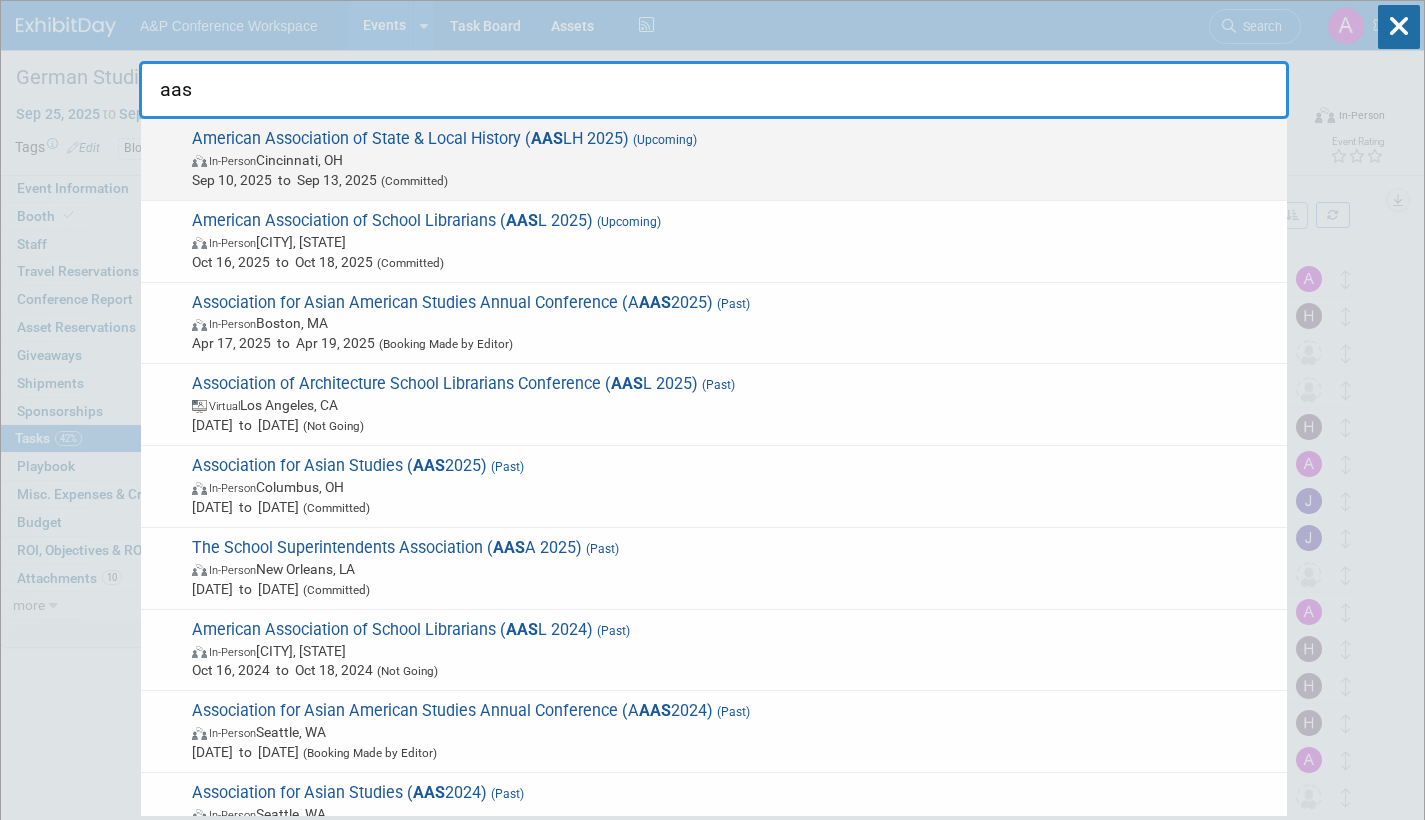 type on "aas" 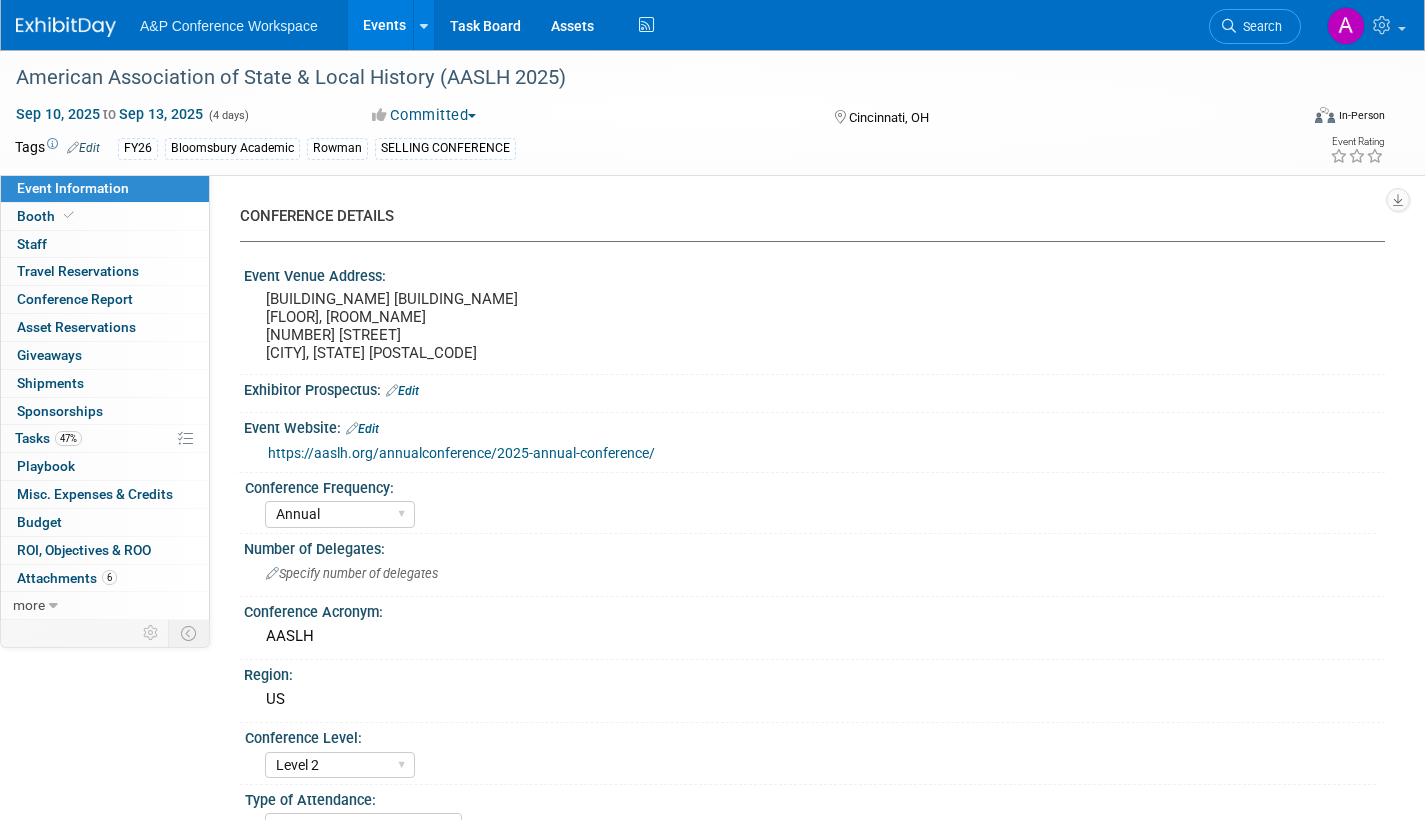 select on "Annual" 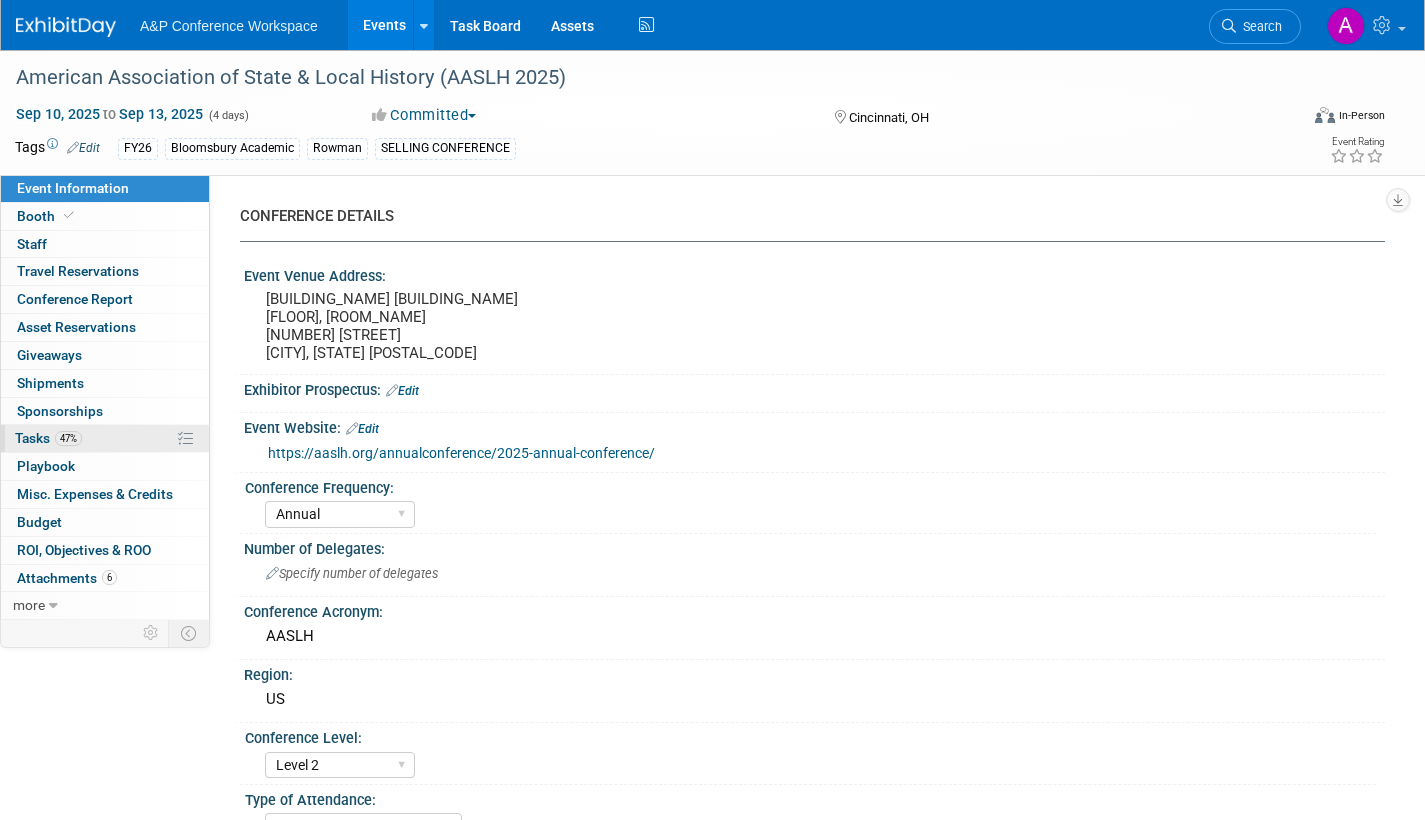 scroll, scrollTop: 0, scrollLeft: 0, axis: both 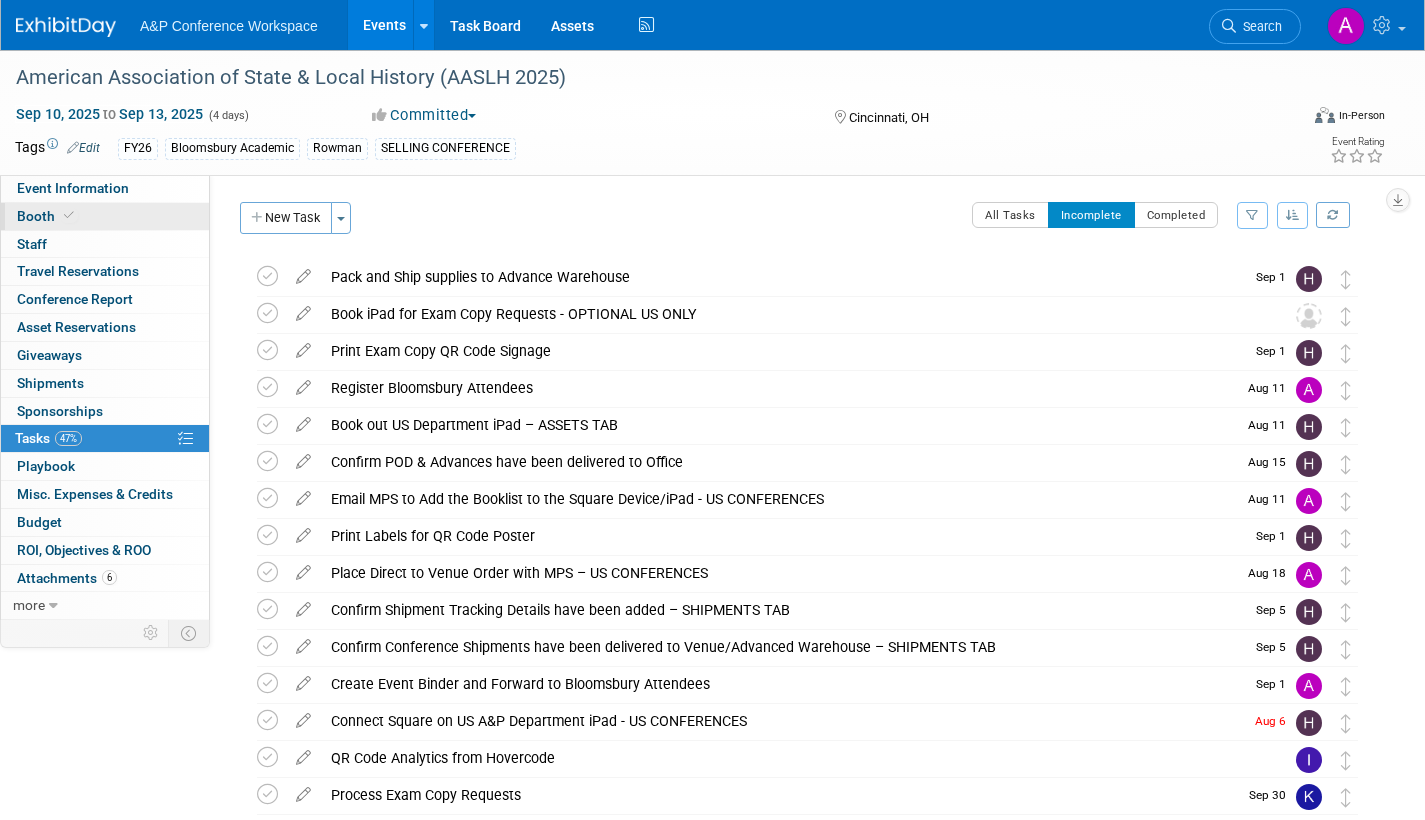 click on "Booth" at bounding box center (47, 216) 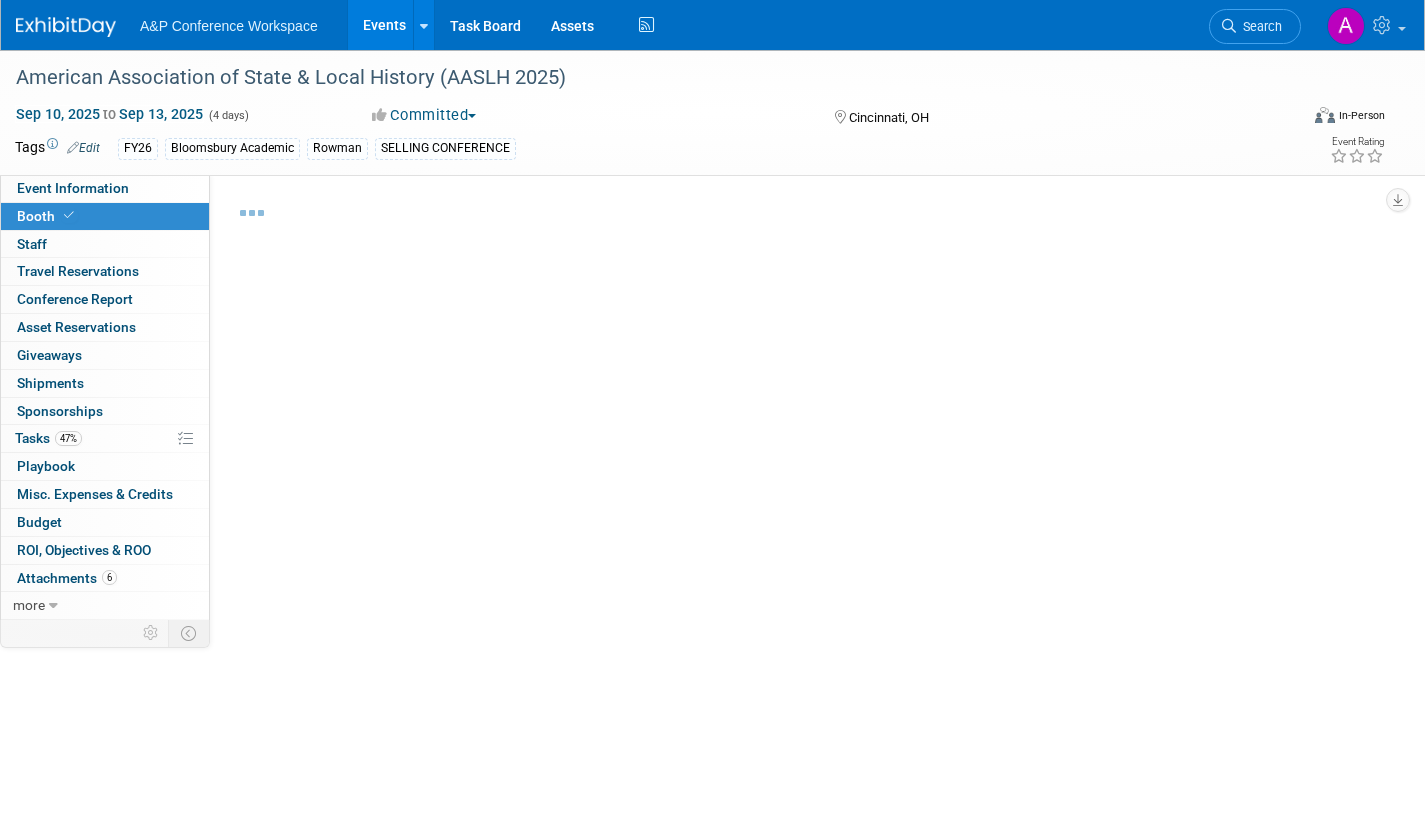 select on "RLKP" 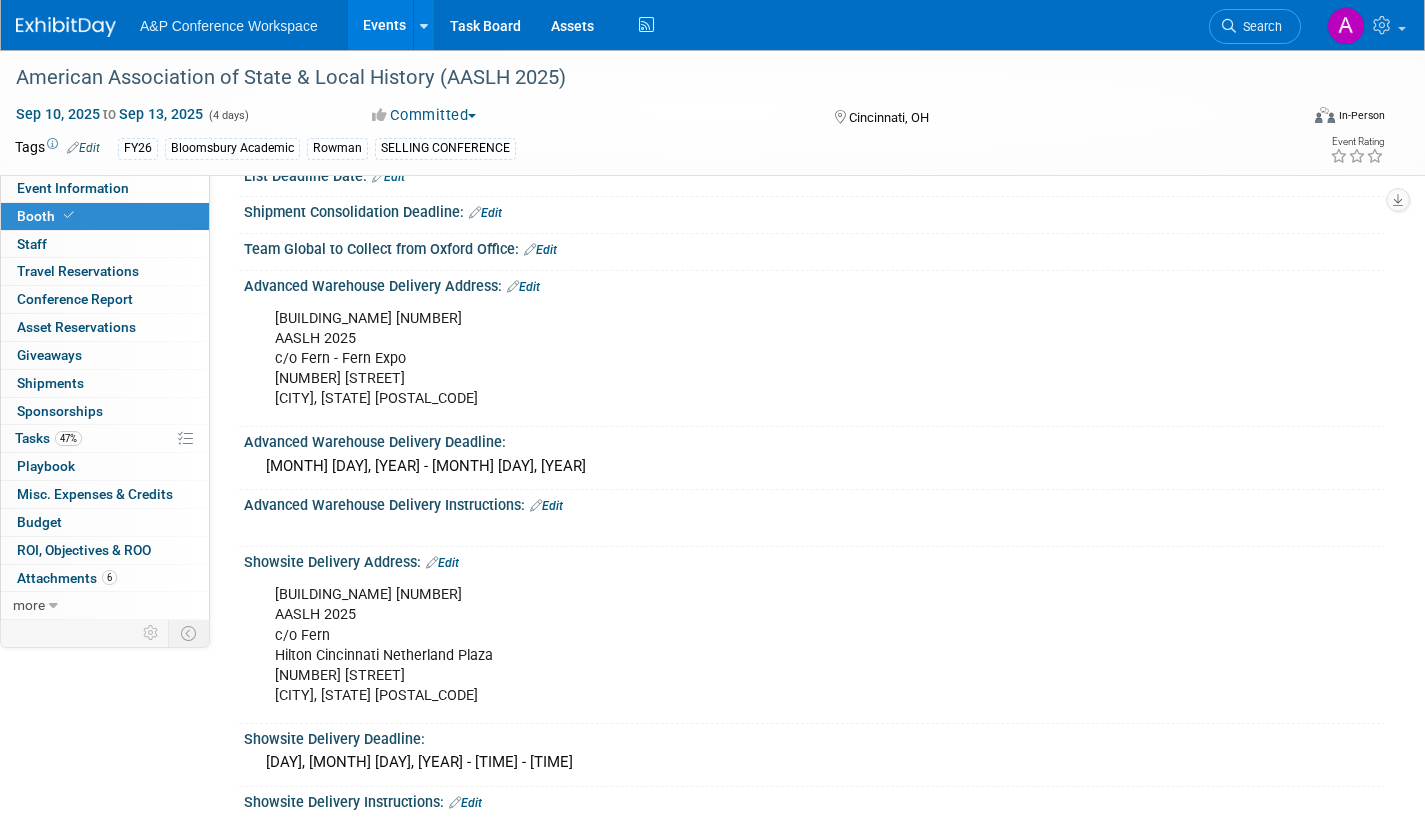 scroll, scrollTop: 300, scrollLeft: 0, axis: vertical 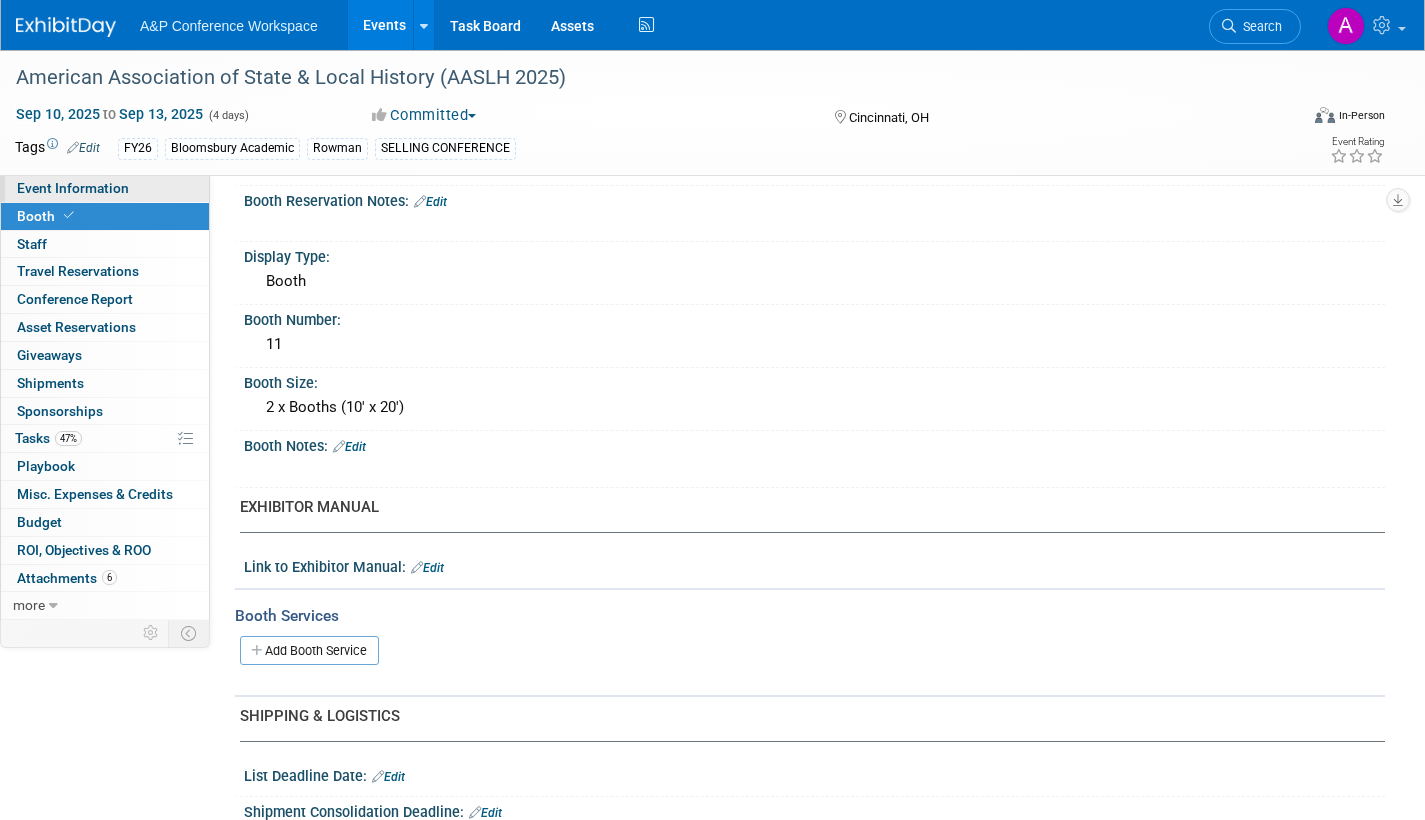 click on "Event Information" at bounding box center [73, 188] 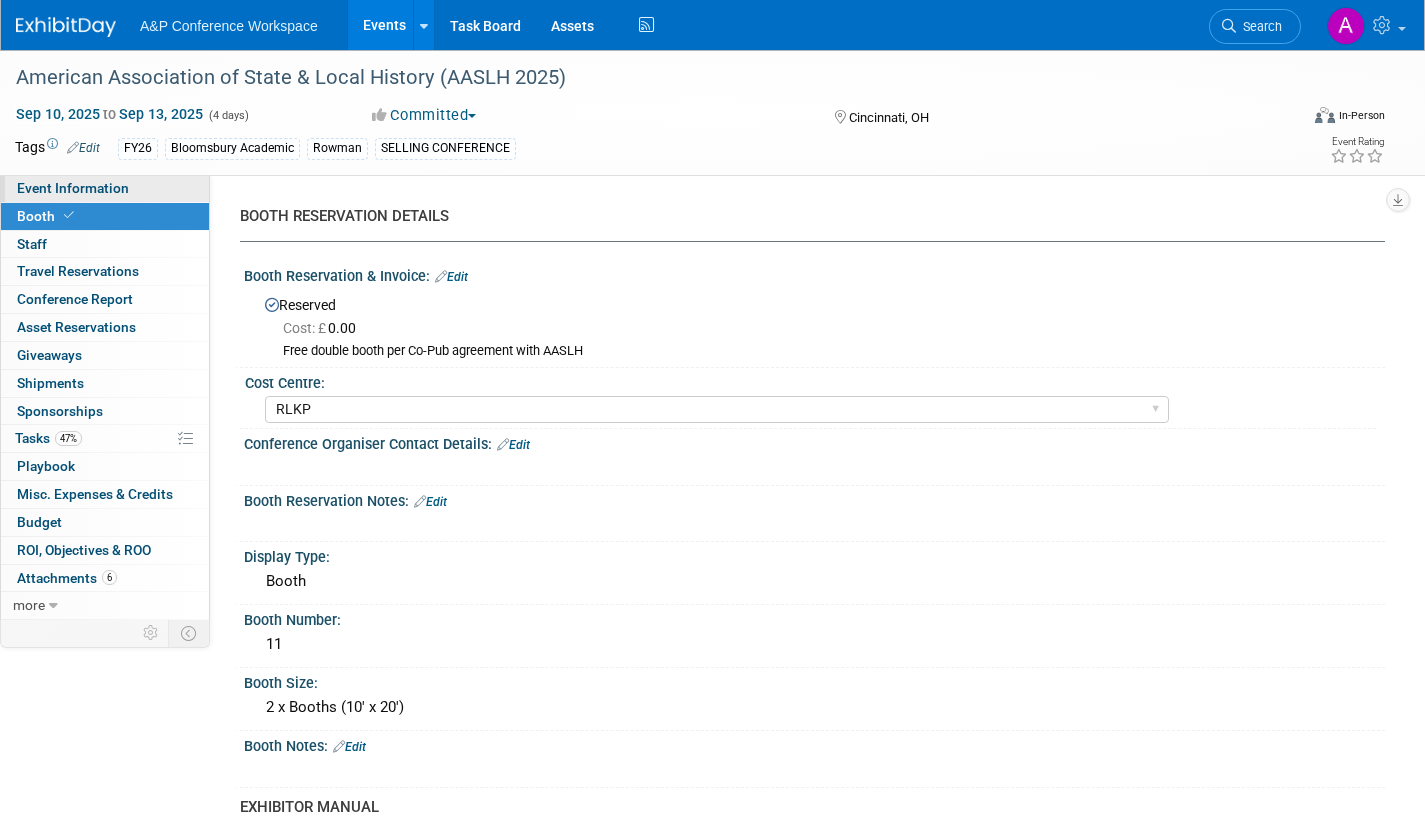 select on "Annual" 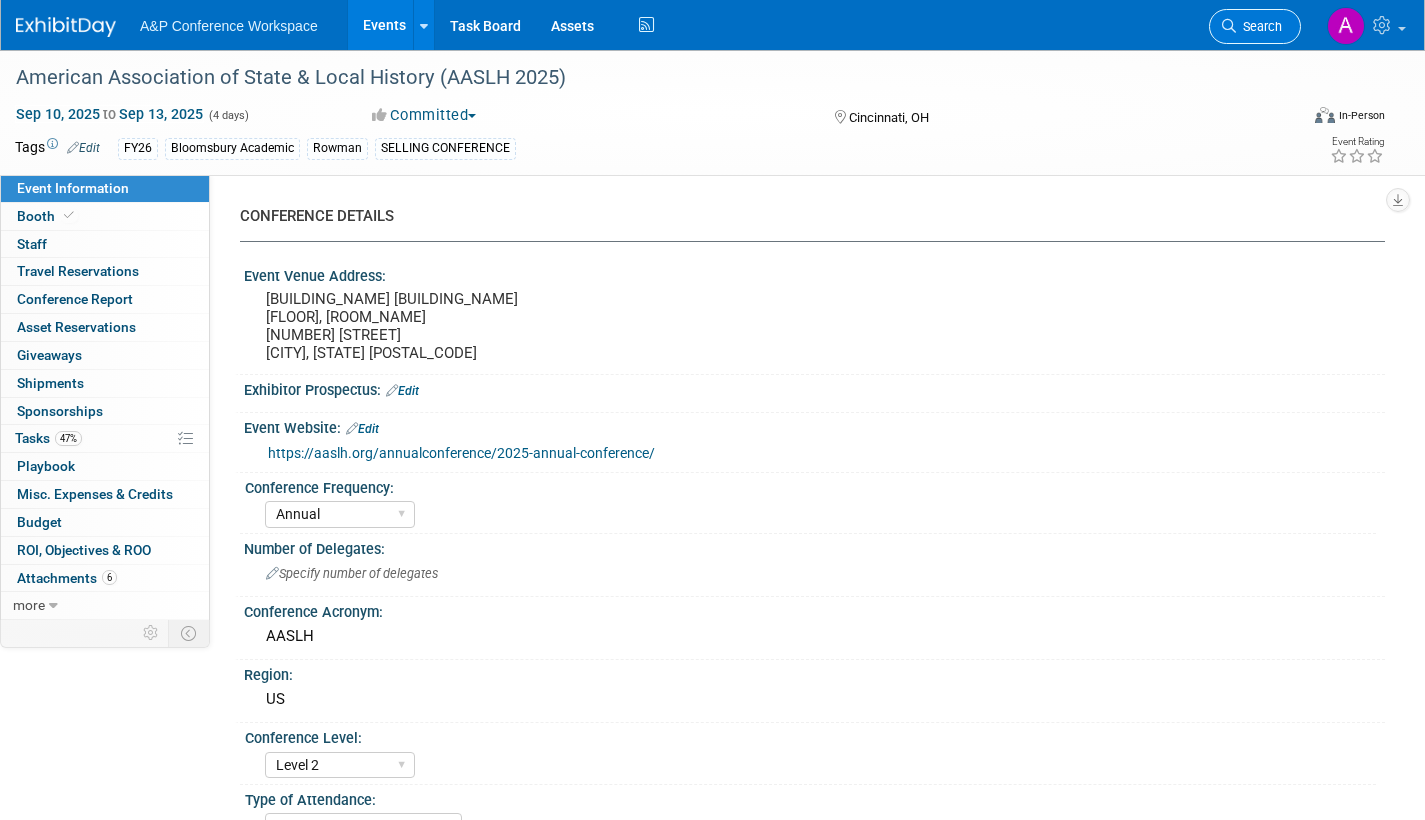 click on "Search" at bounding box center (1259, 26) 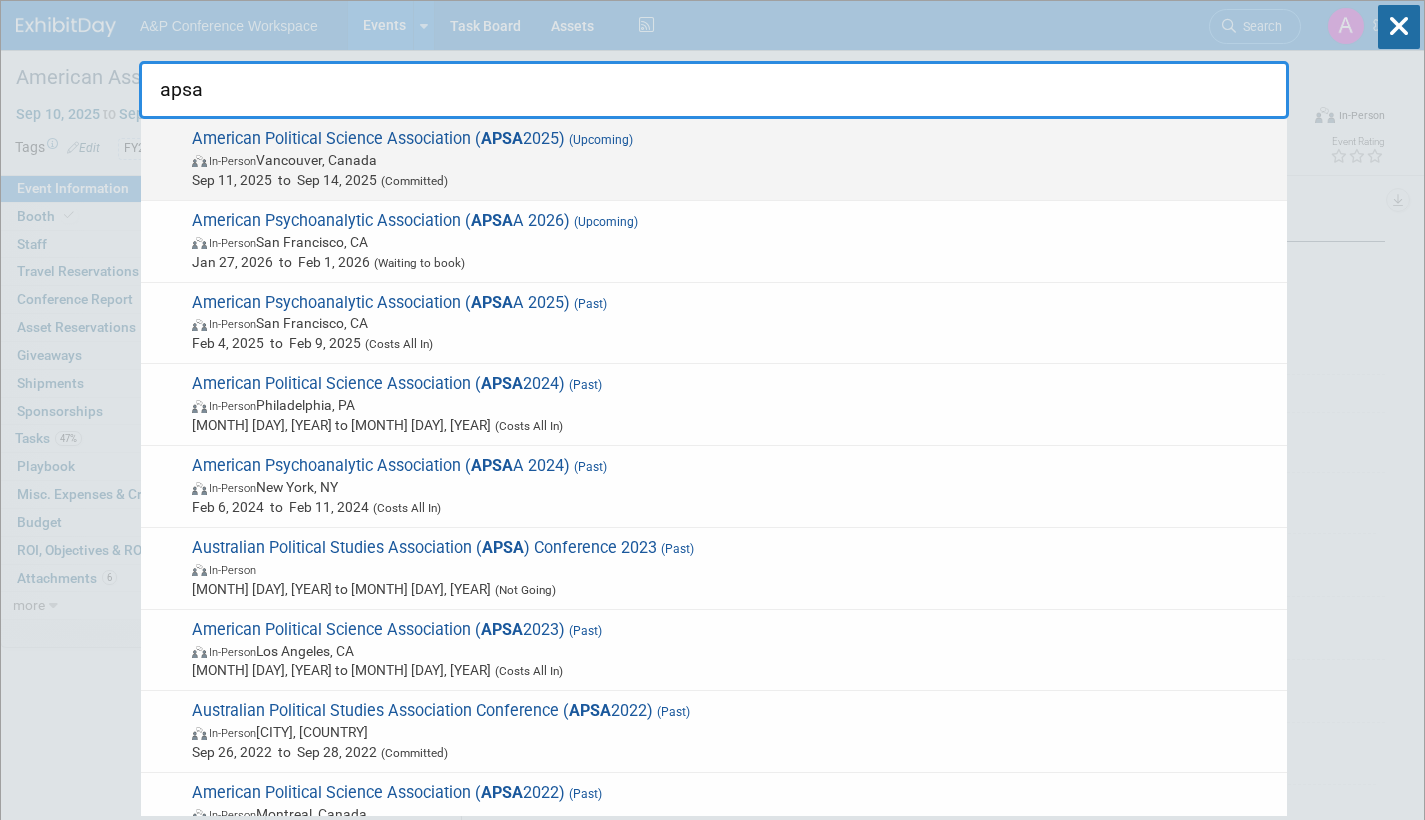type on "apsa" 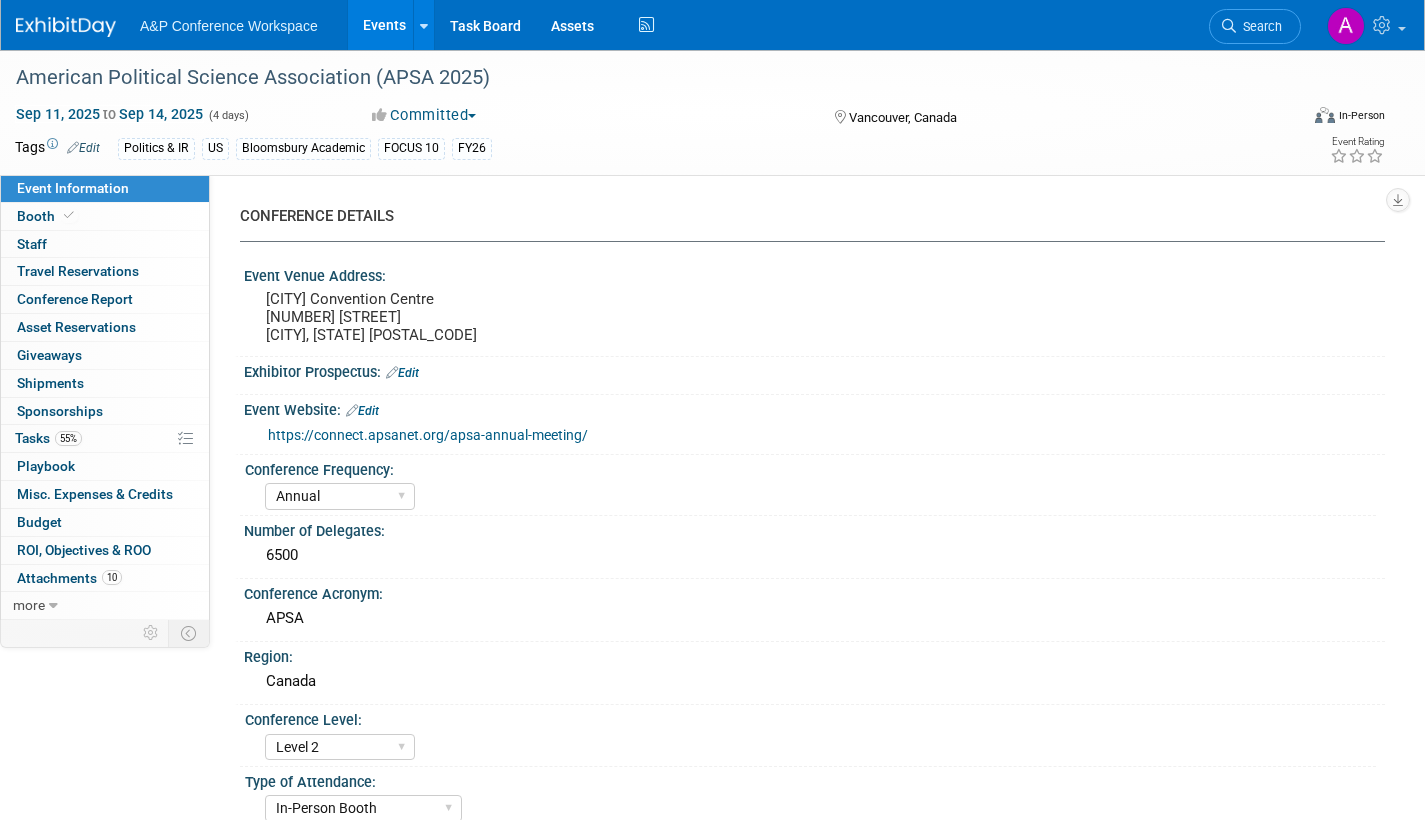 select on "Annual" 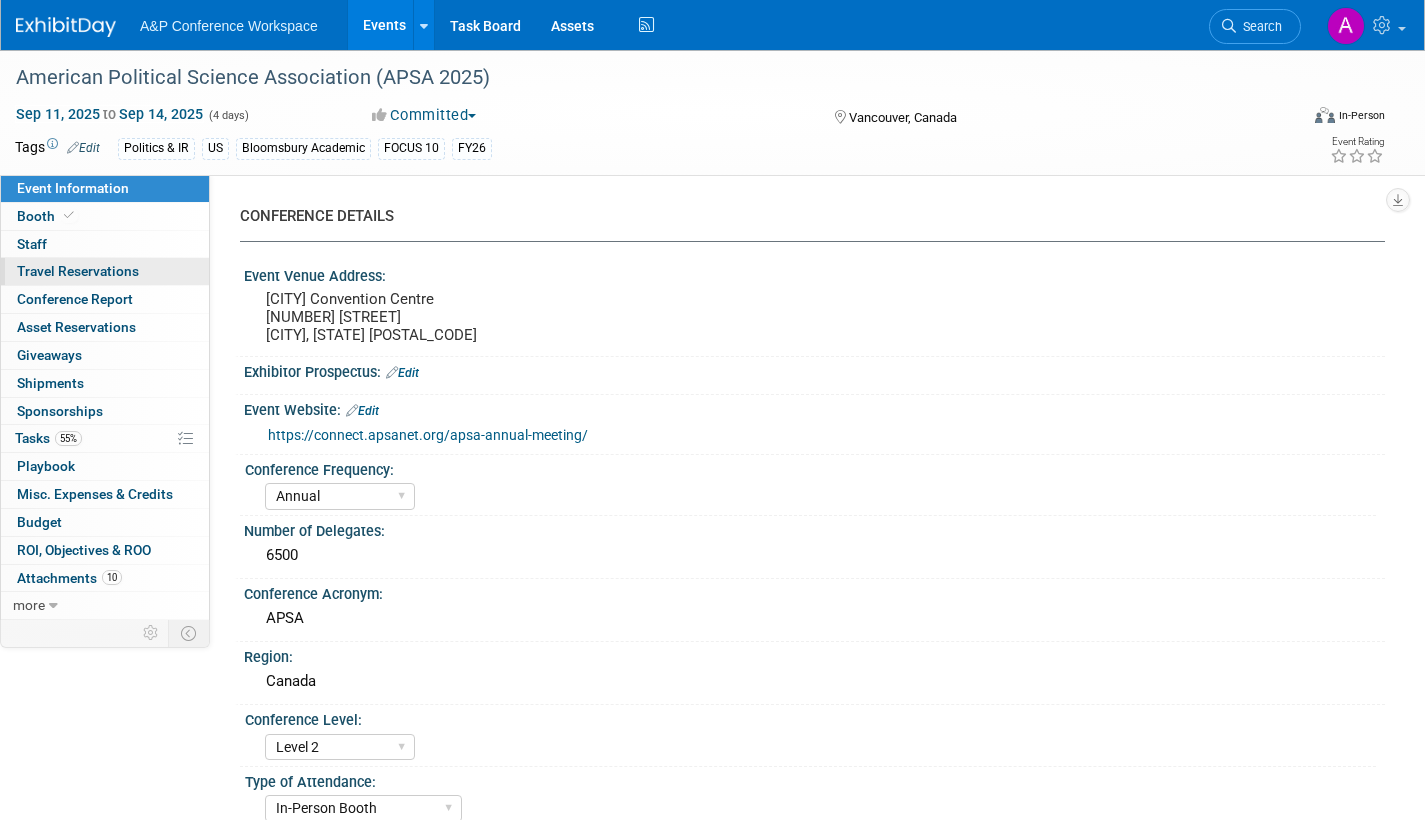 scroll, scrollTop: 0, scrollLeft: 0, axis: both 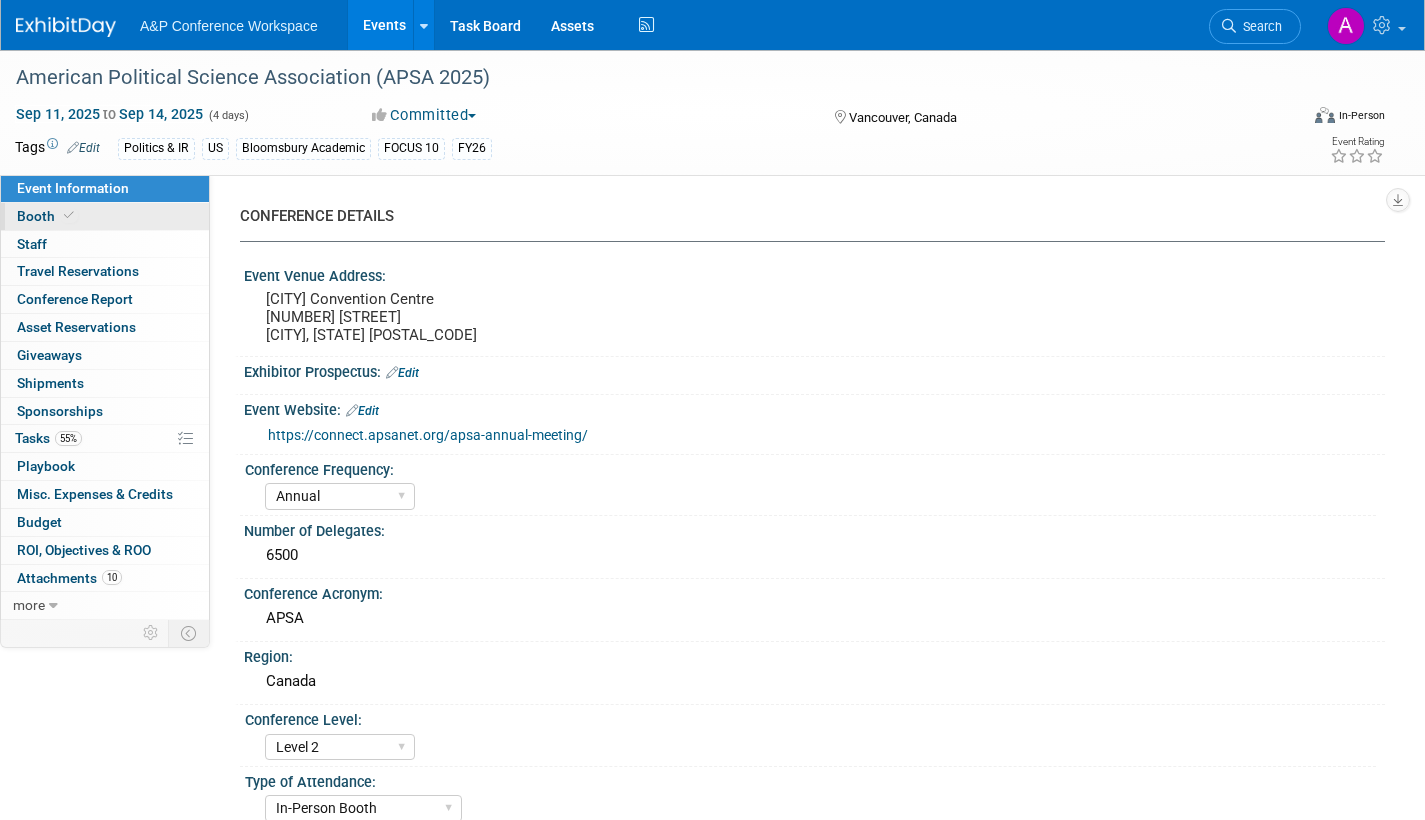 click on "Booth" at bounding box center [47, 216] 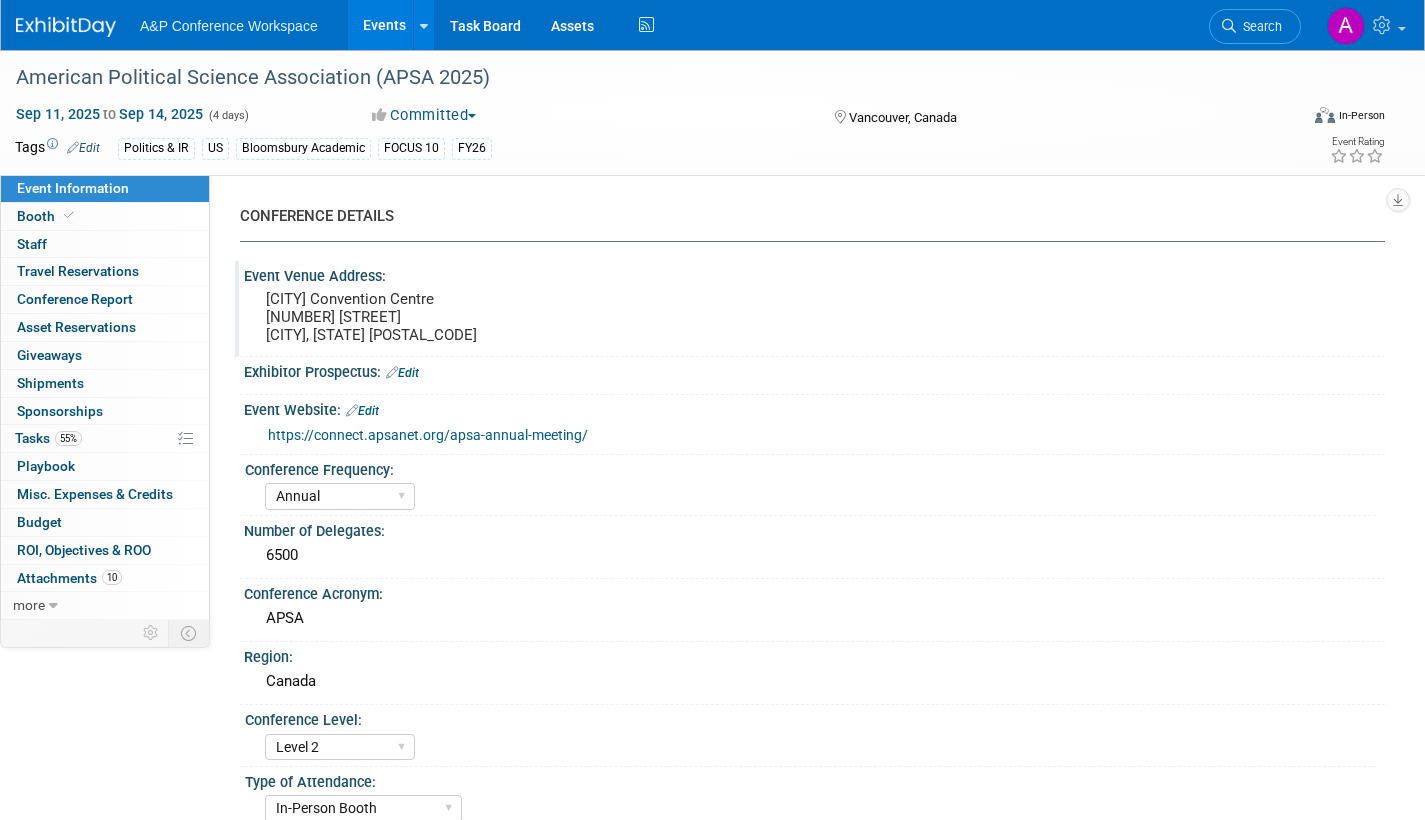 select on "CUAP" 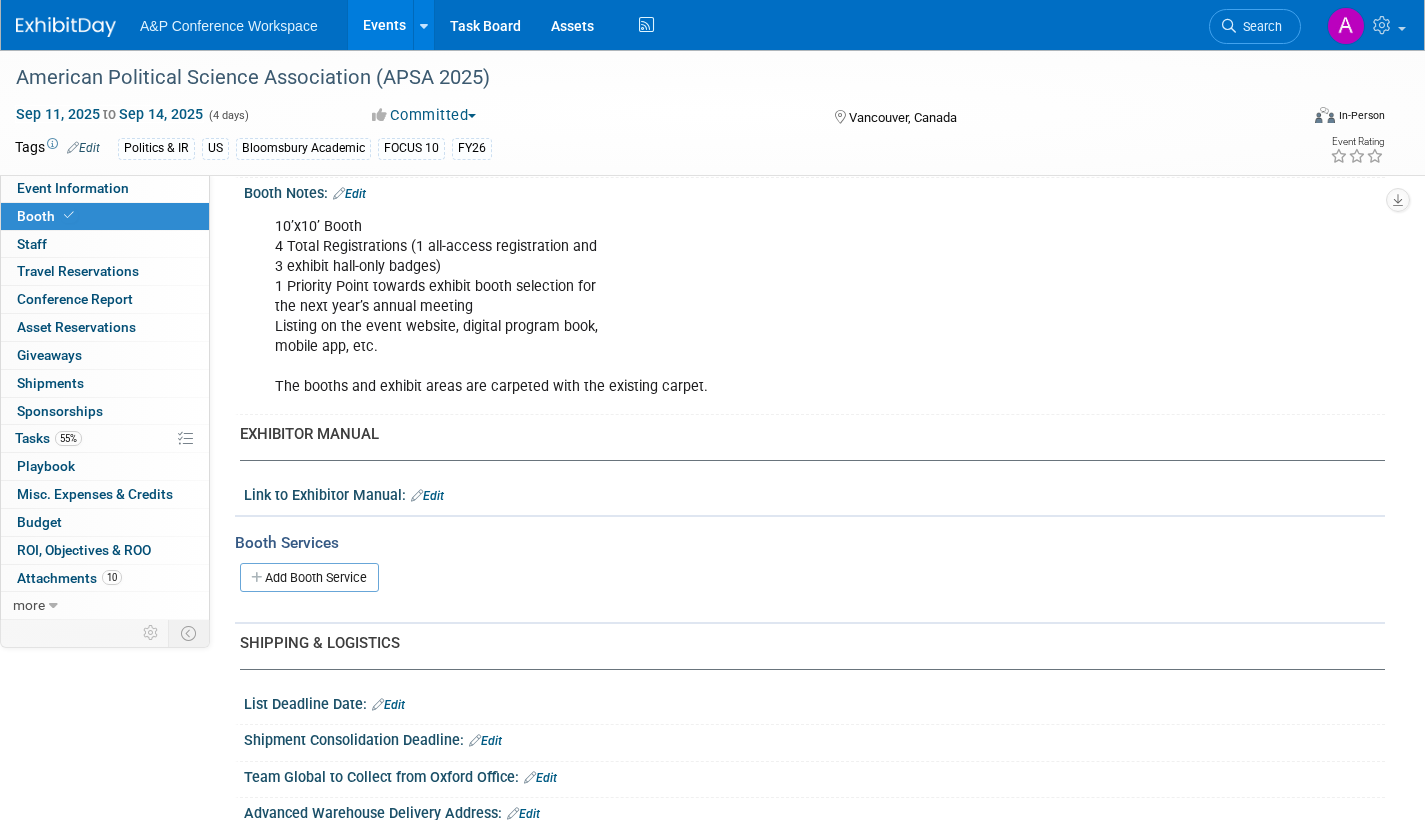 scroll, scrollTop: 800, scrollLeft: 0, axis: vertical 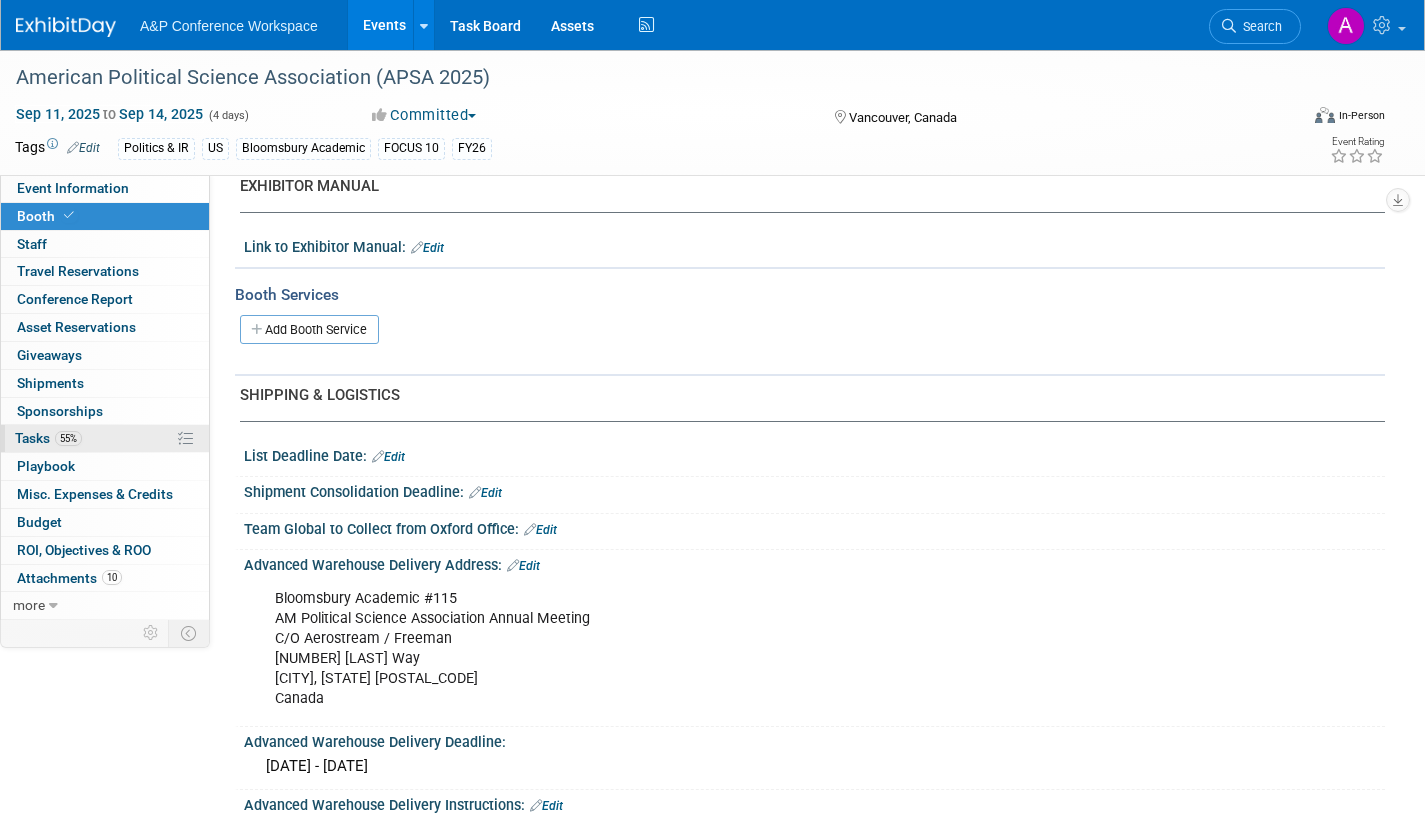 click on "Tasks 55%" at bounding box center [48, 438] 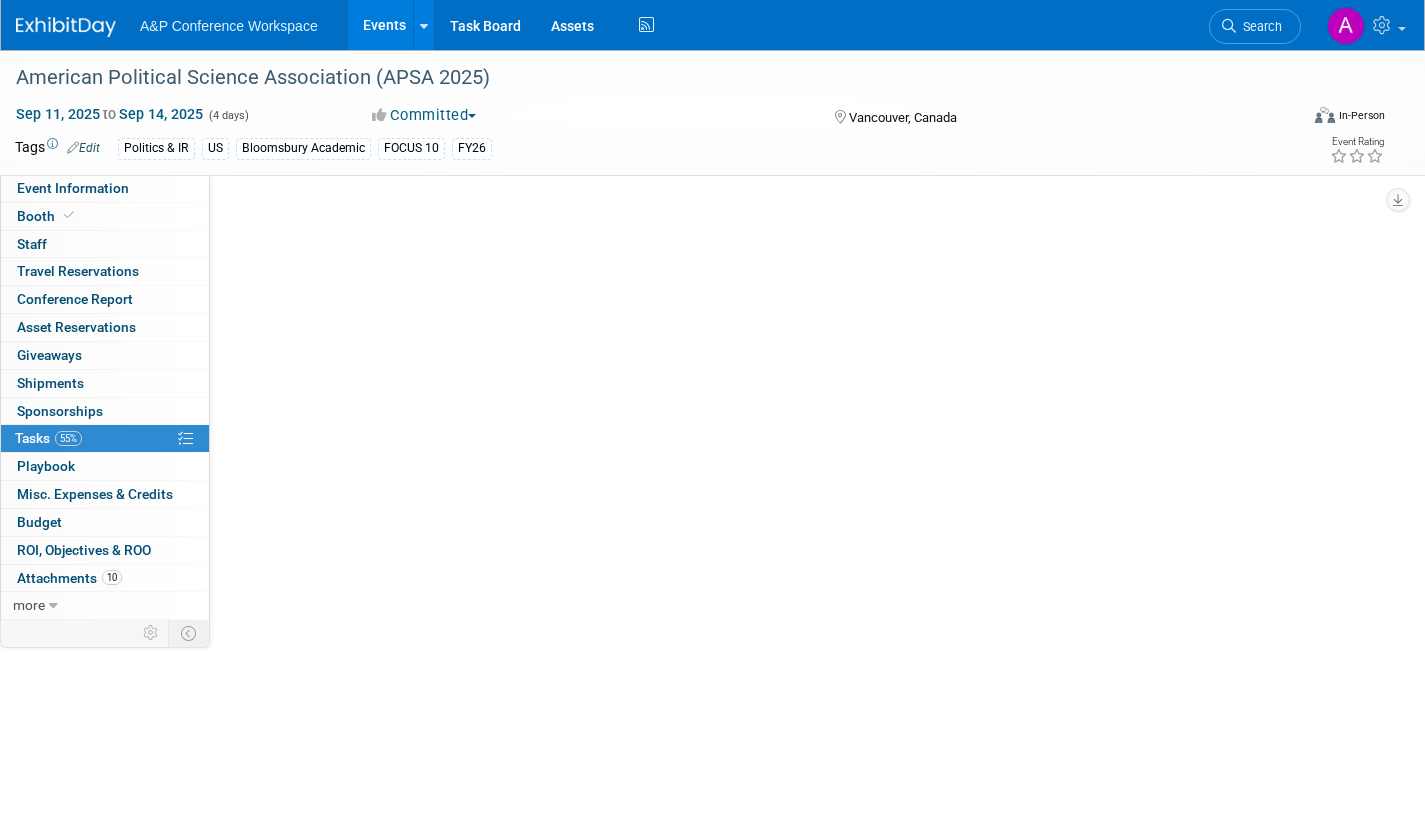 scroll, scrollTop: 0, scrollLeft: 0, axis: both 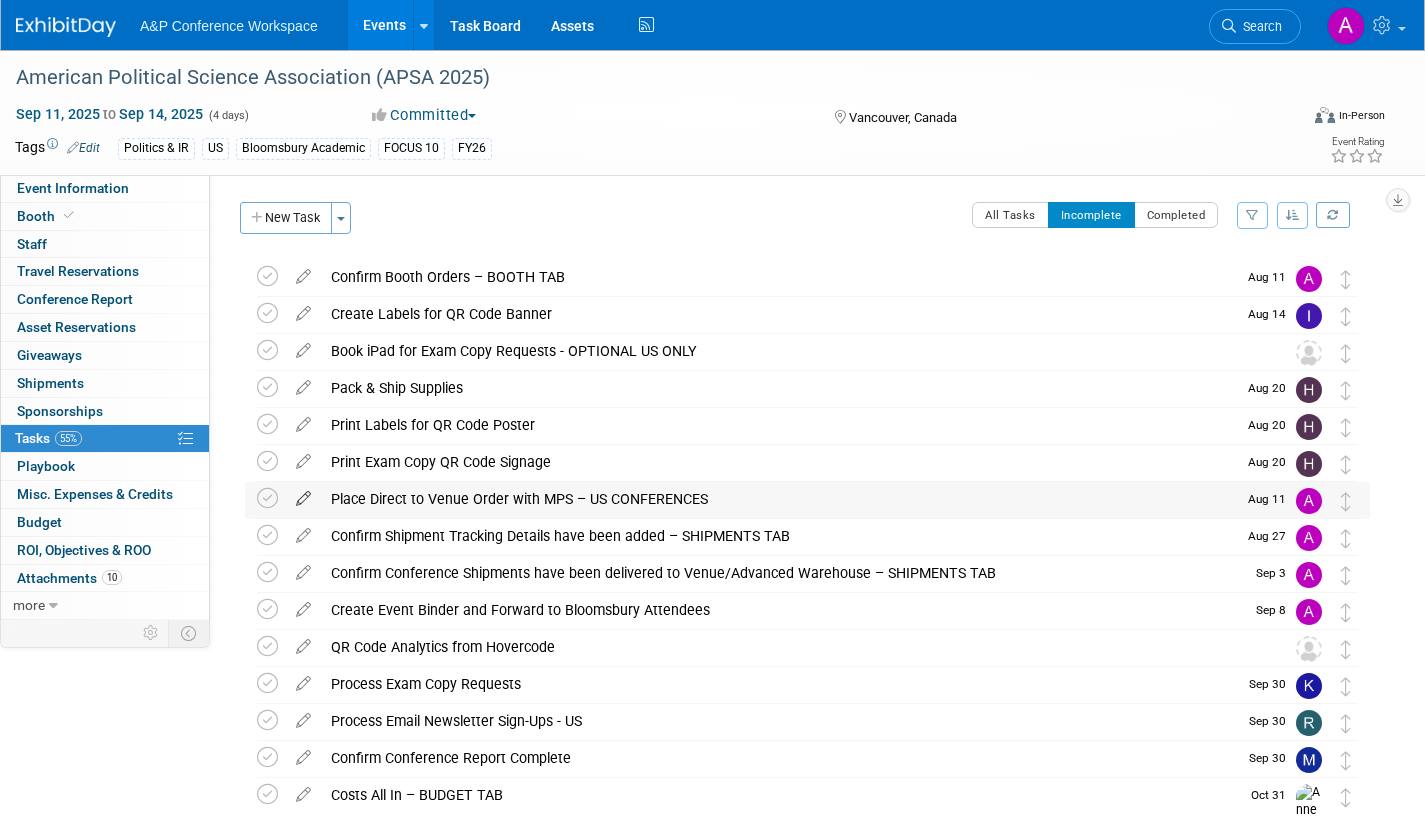 click at bounding box center [303, 494] 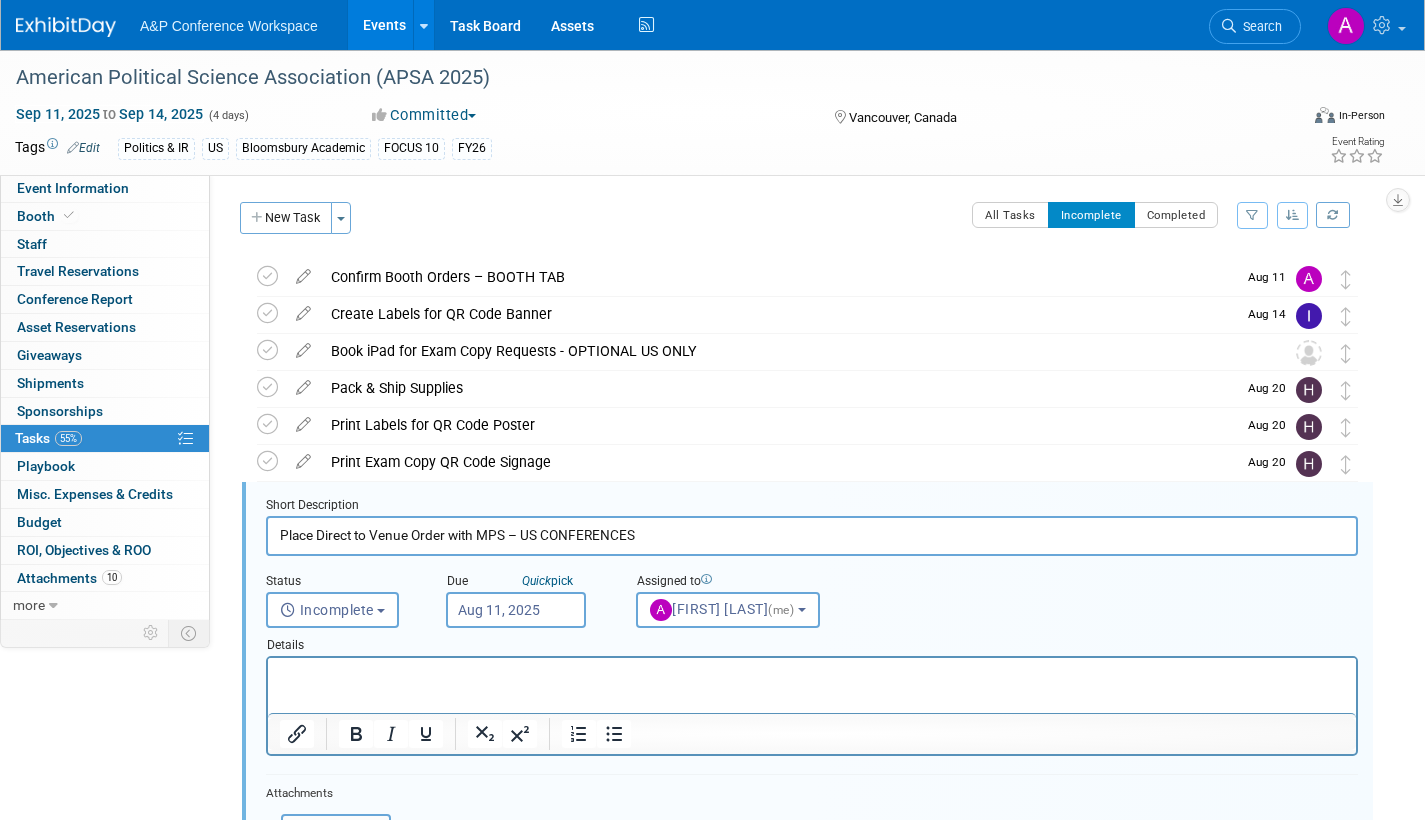 scroll, scrollTop: 189, scrollLeft: 0, axis: vertical 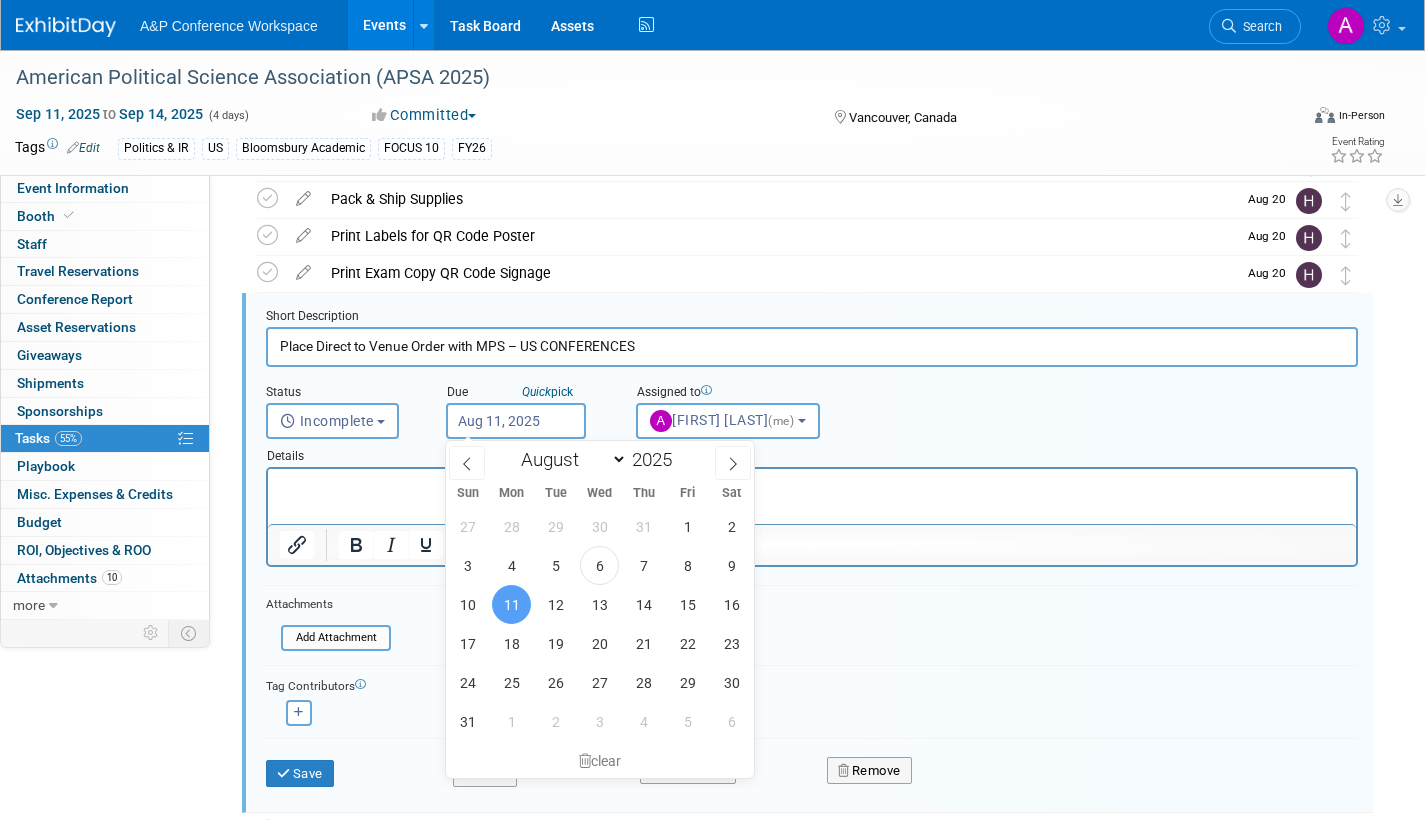 click on "Aug 11, 2025" at bounding box center [516, 421] 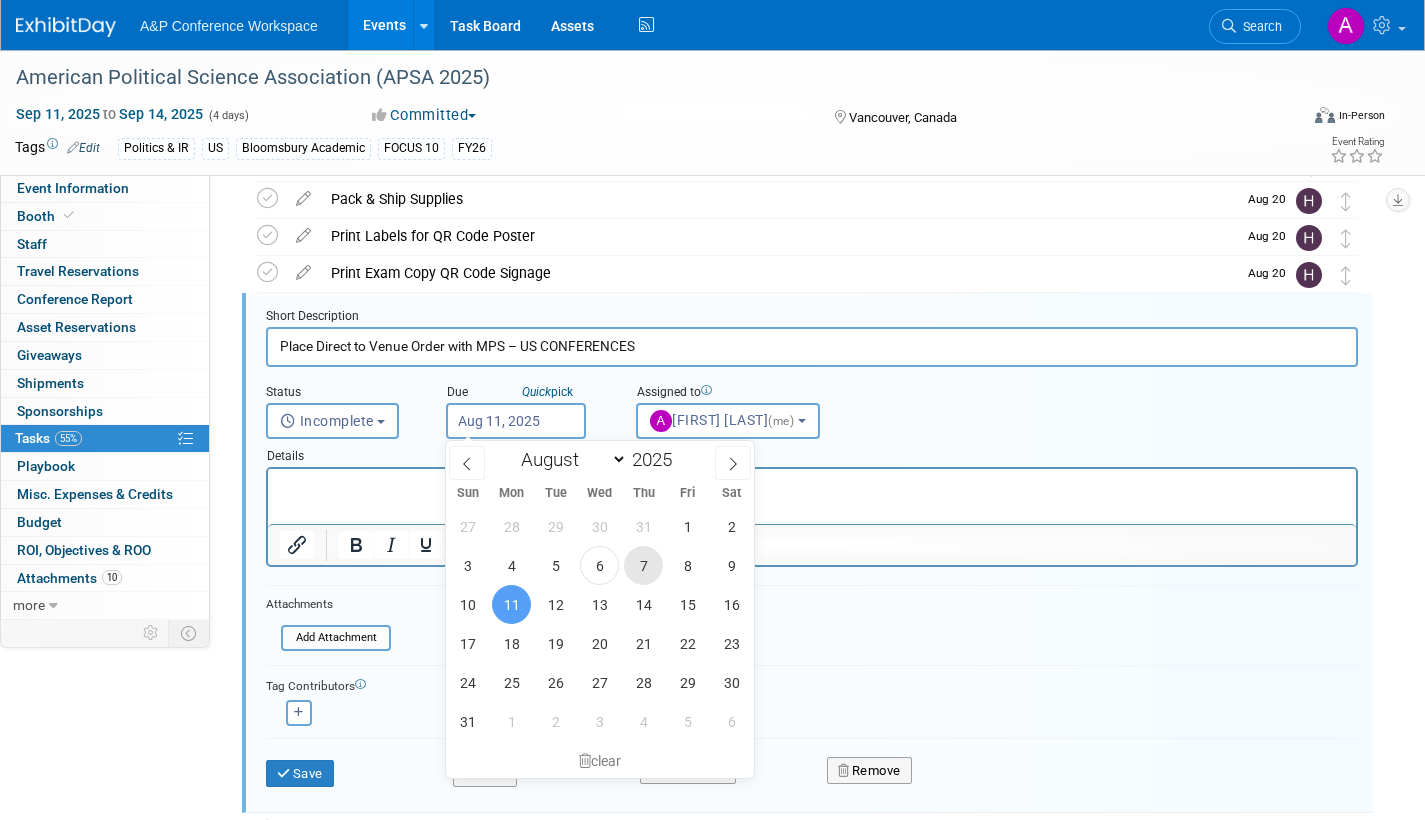 click on "7" at bounding box center [643, 565] 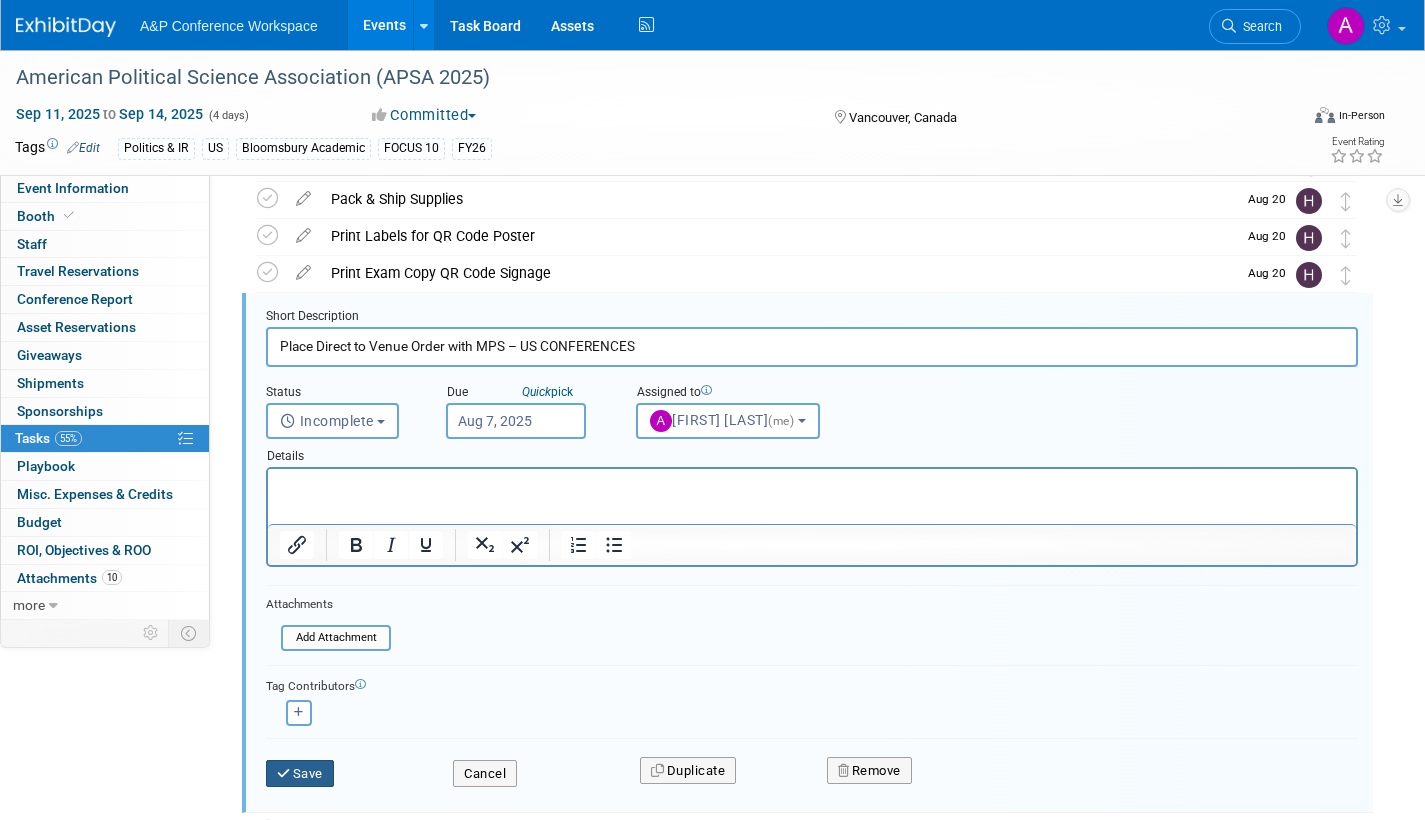 click on "Save" at bounding box center [300, 774] 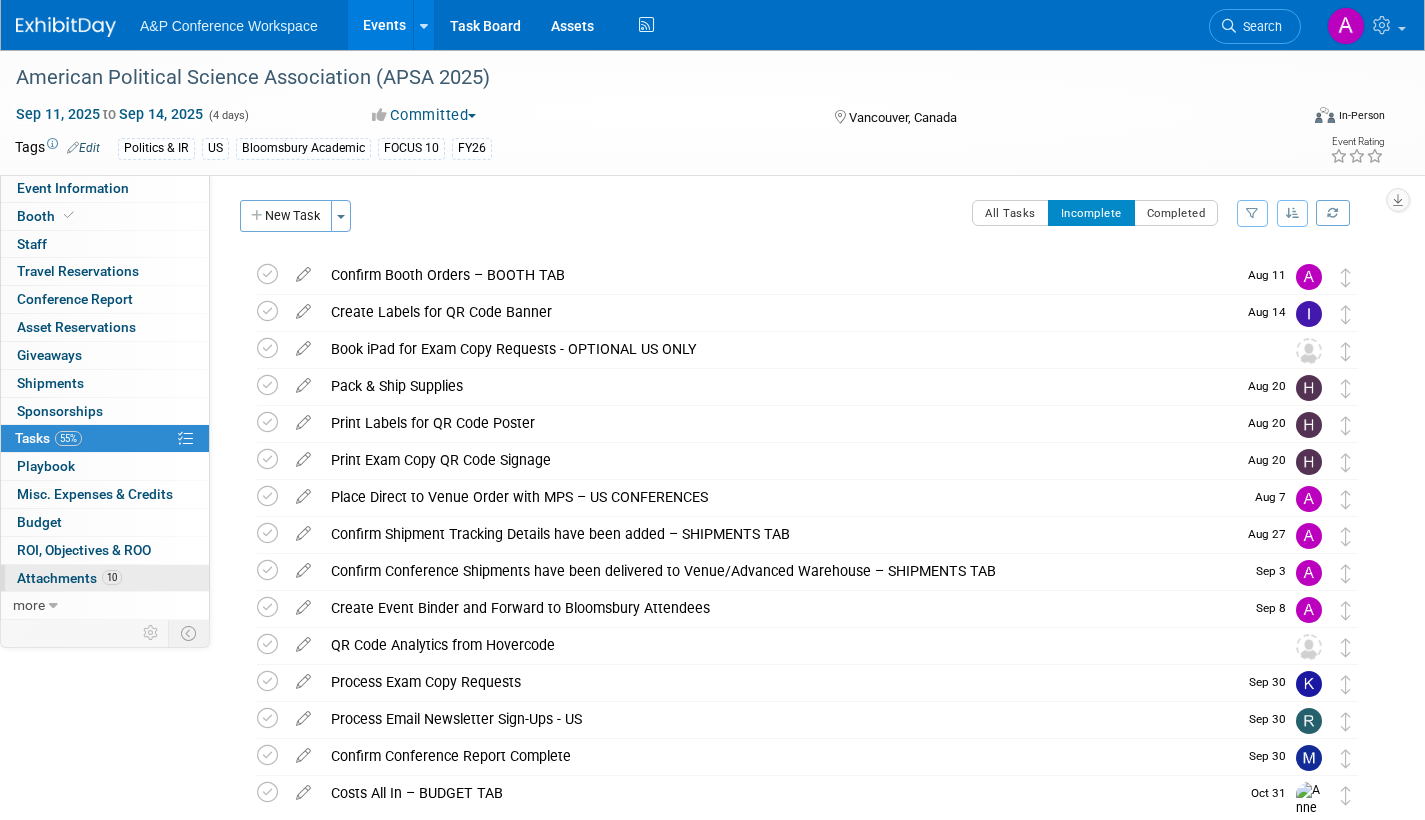 scroll, scrollTop: 0, scrollLeft: 0, axis: both 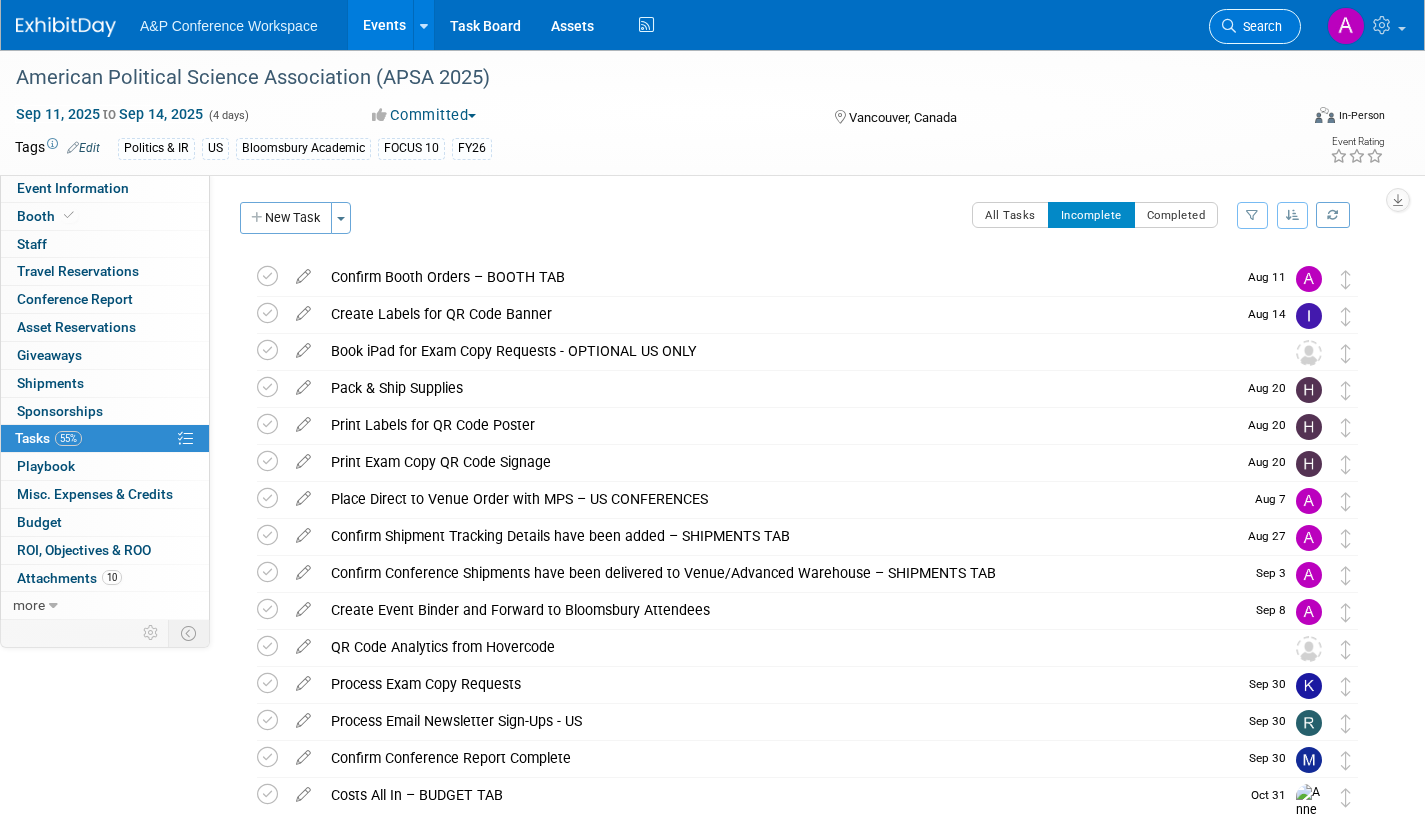 click on "Search" at bounding box center (1259, 26) 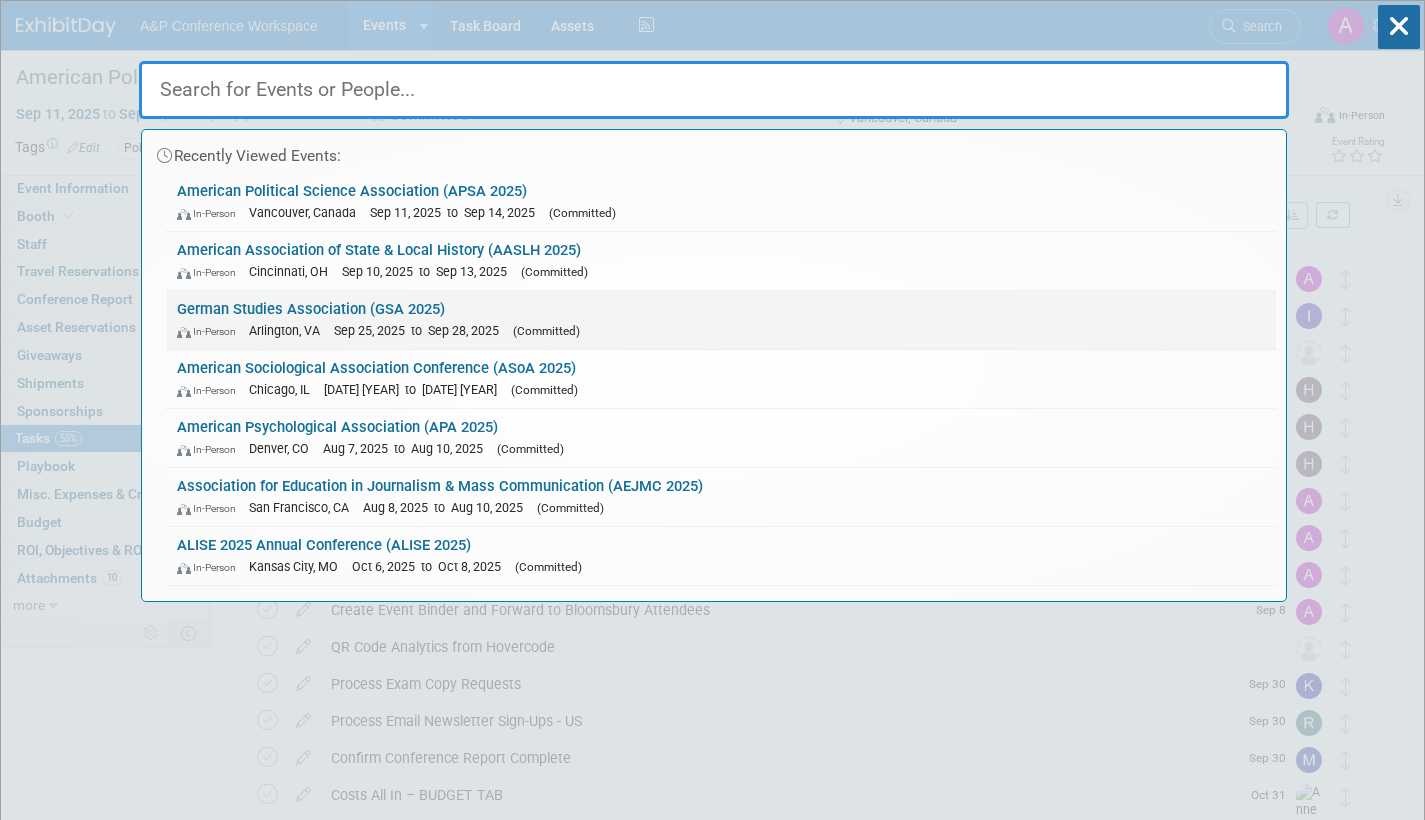 click on "German Studies Association (GSA 2025)
In-Person
Arlington, VA
Sep 25, 2025  to  Sep 28, 2025
(Committed)" at bounding box center [721, 320] 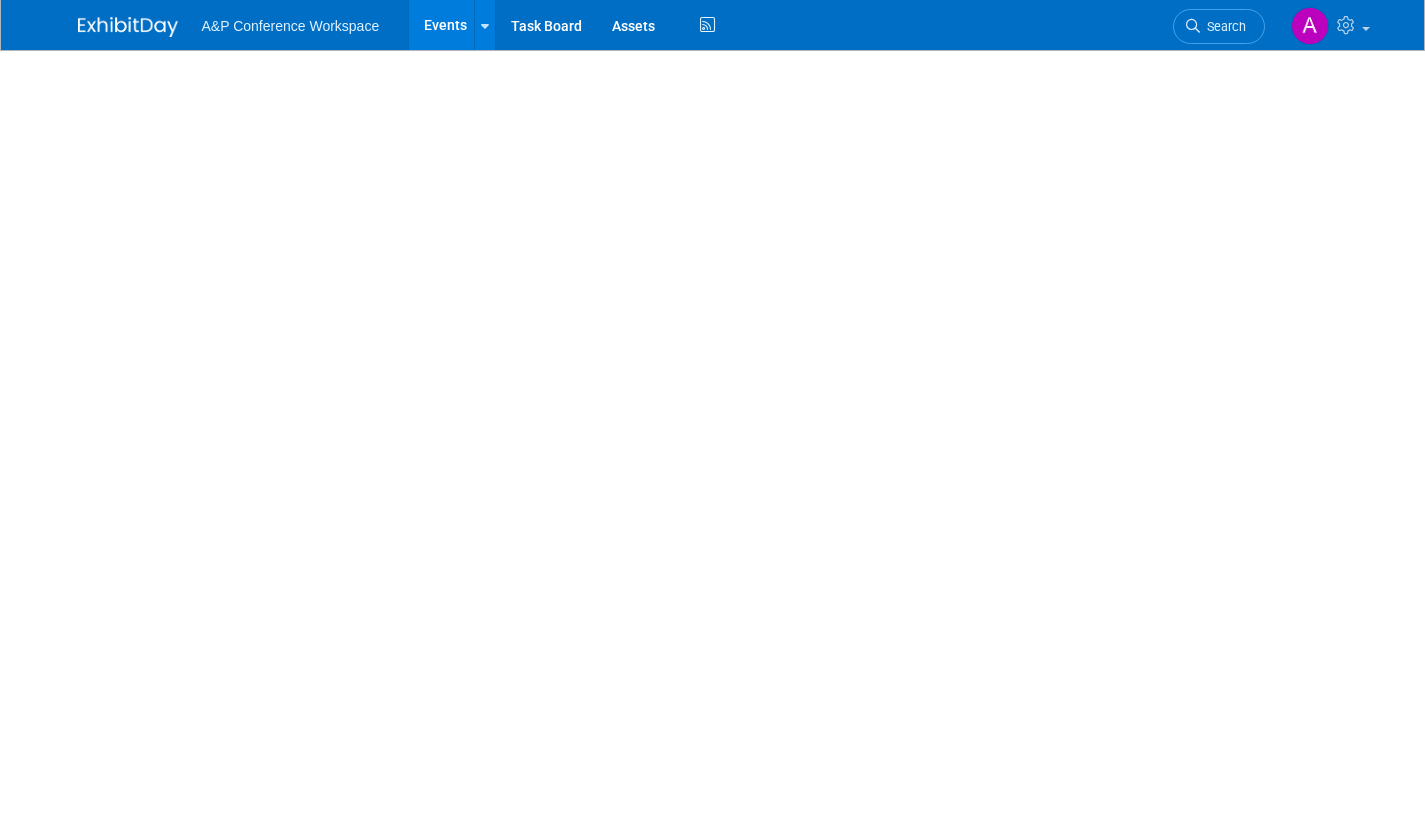 scroll, scrollTop: 0, scrollLeft: 0, axis: both 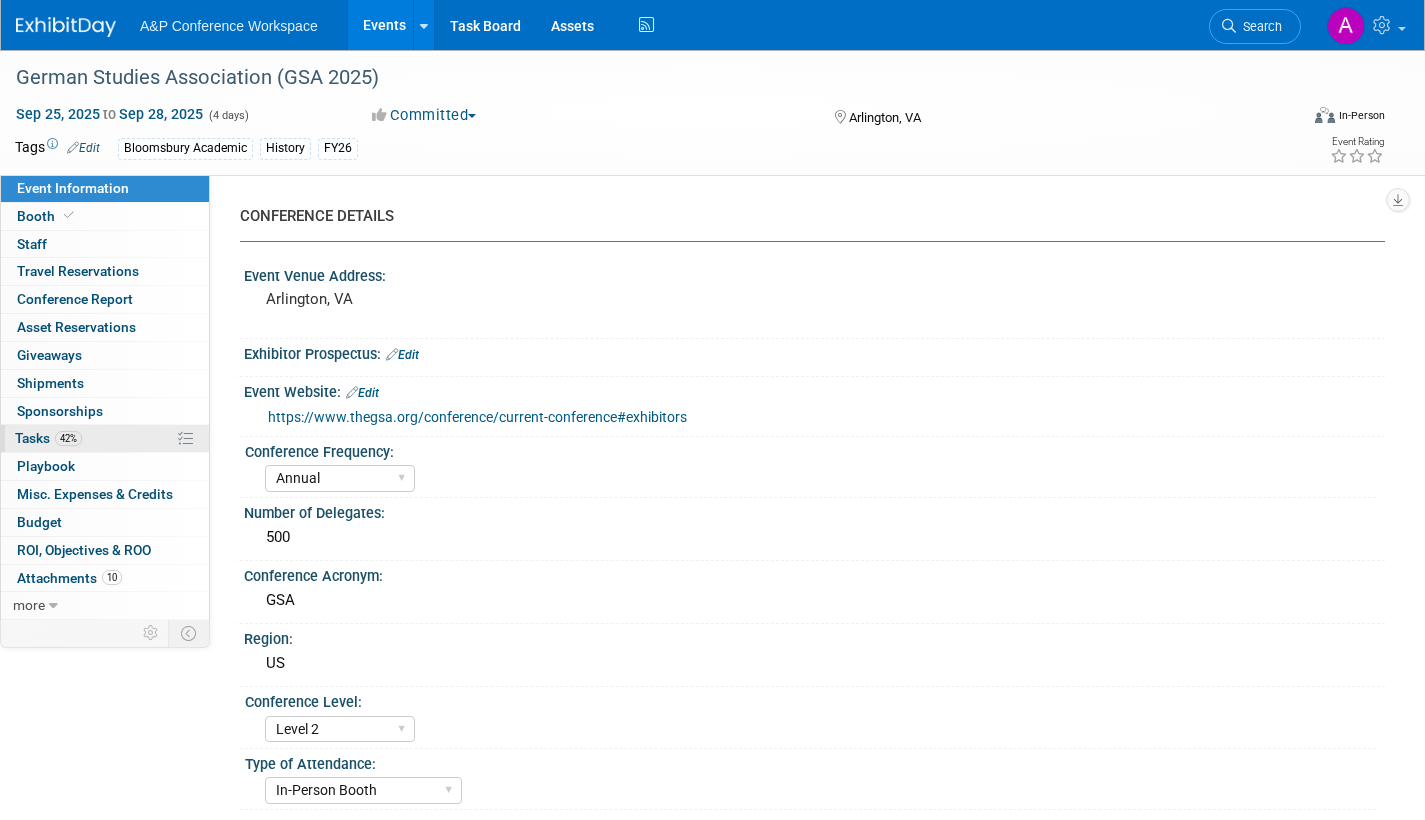 click on "Tasks 42%" at bounding box center [48, 438] 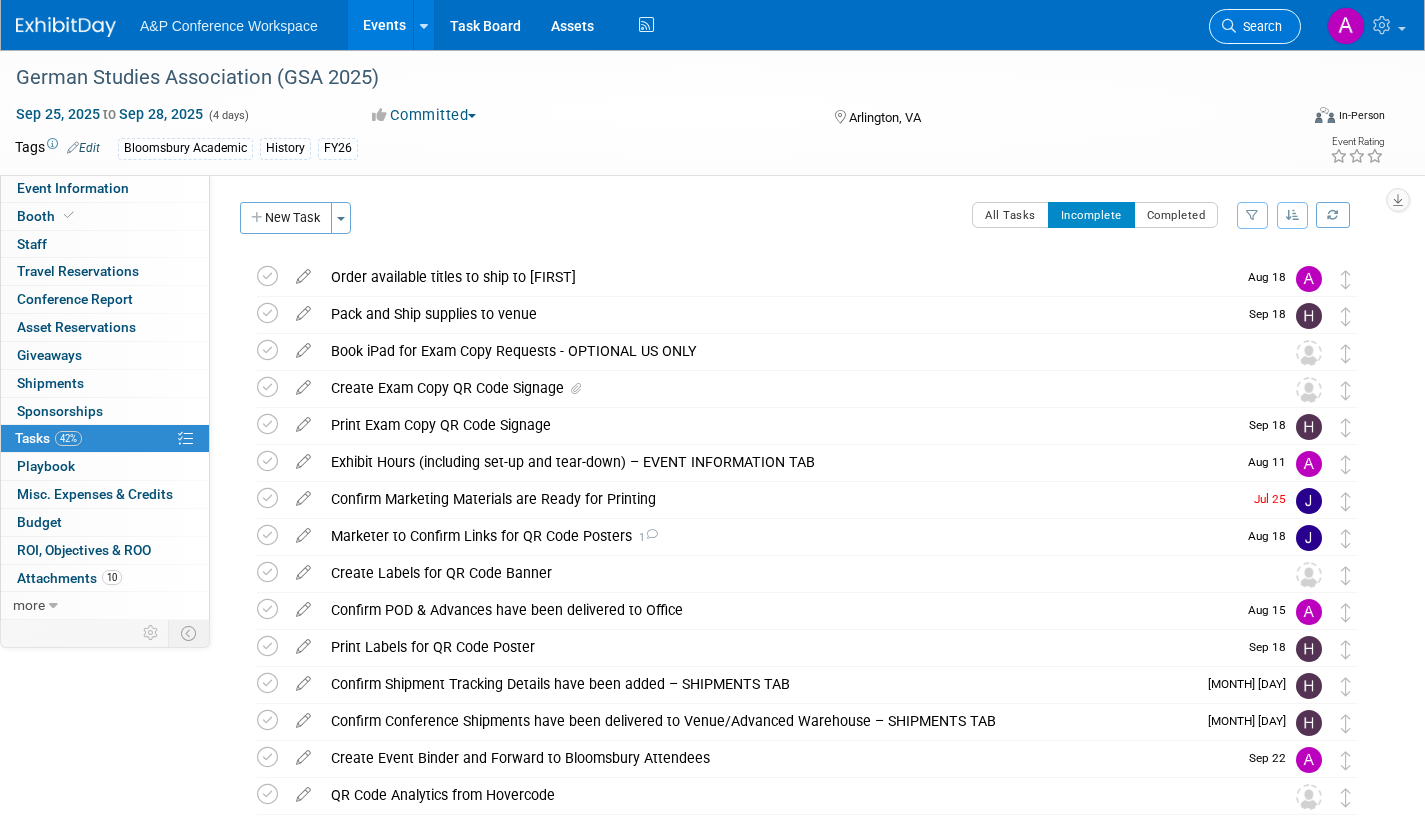 click on "Search" at bounding box center [1255, 26] 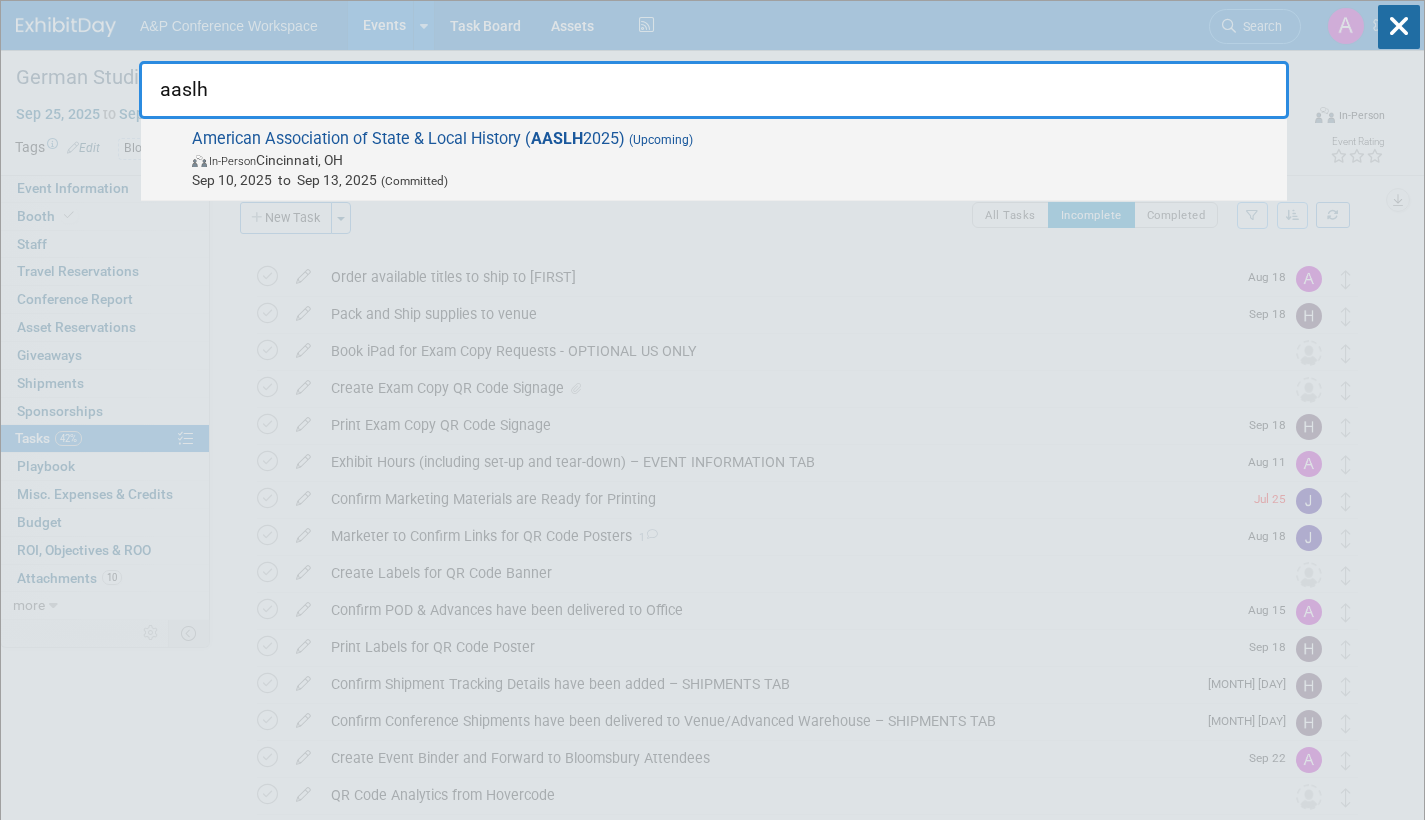 type on "aaslh" 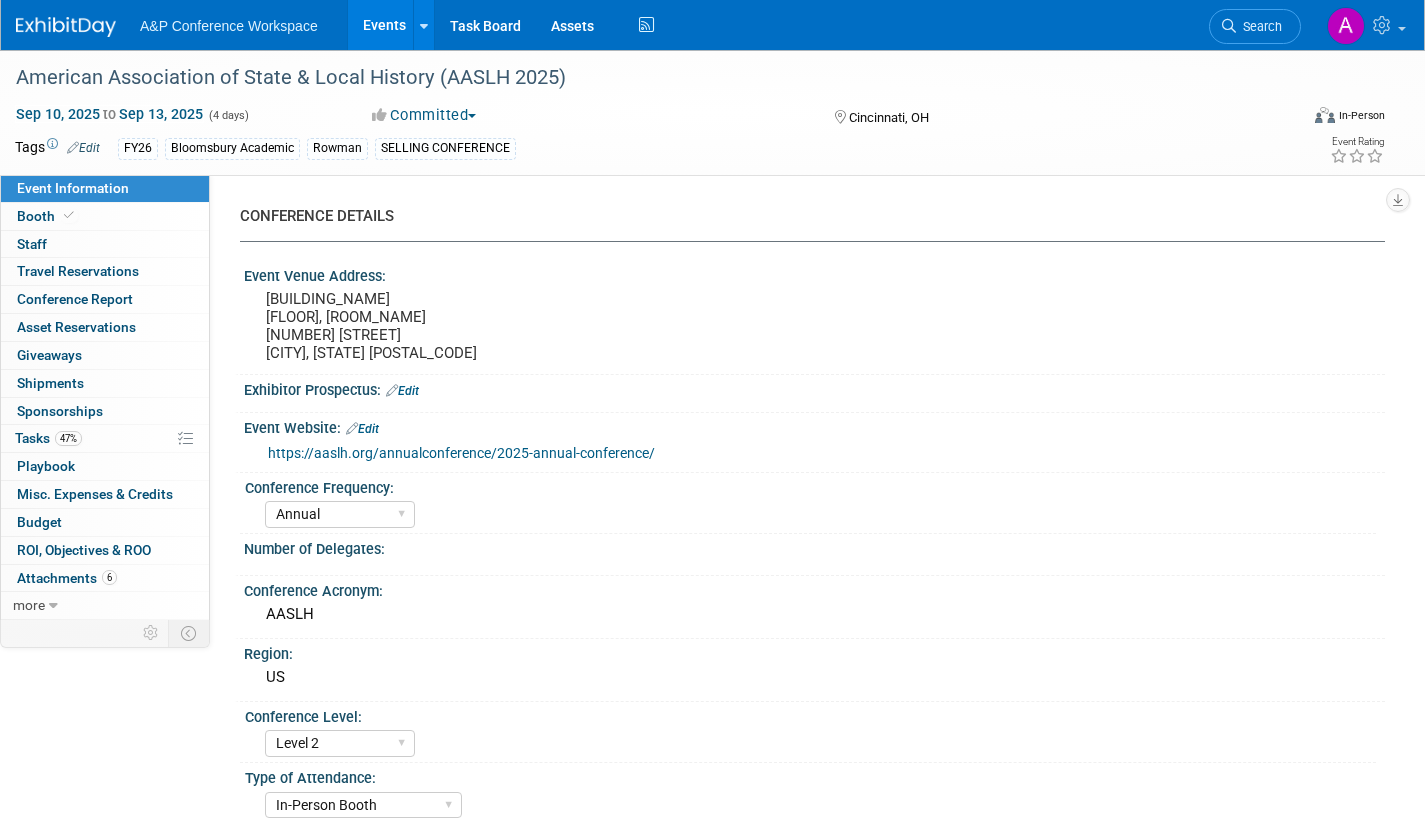 select on "Annual" 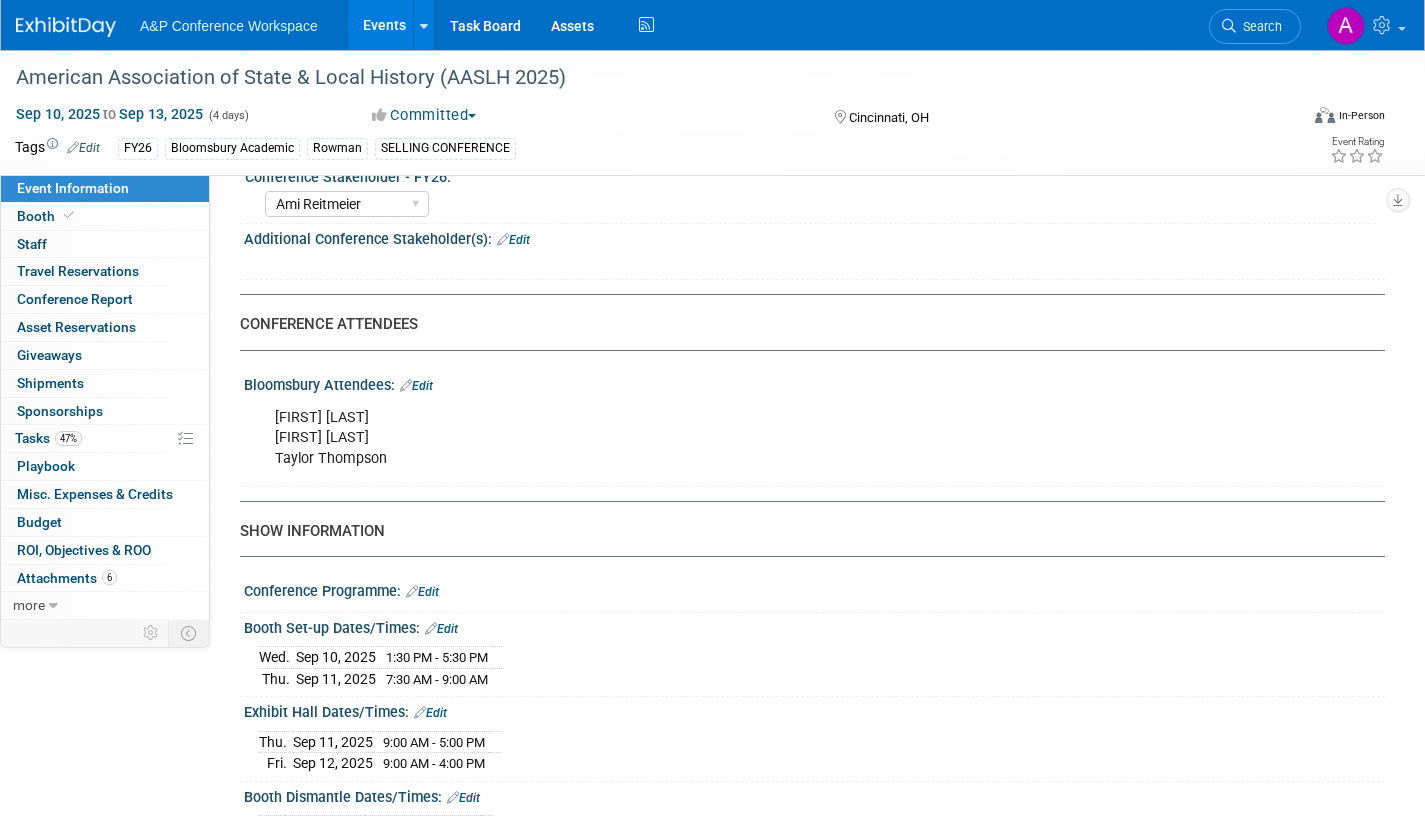 scroll, scrollTop: 1200, scrollLeft: 0, axis: vertical 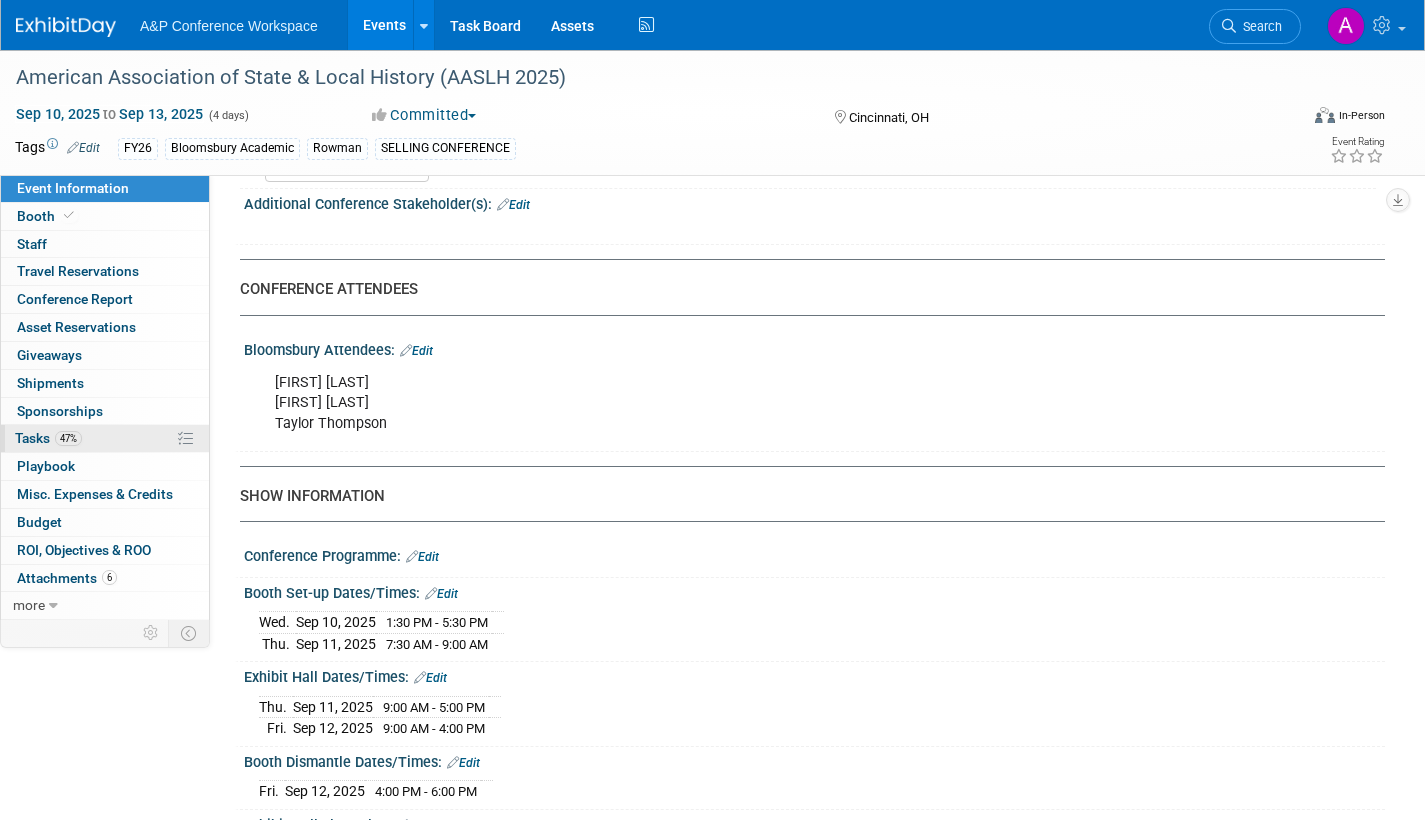 click on "Tasks 47%" at bounding box center [48, 438] 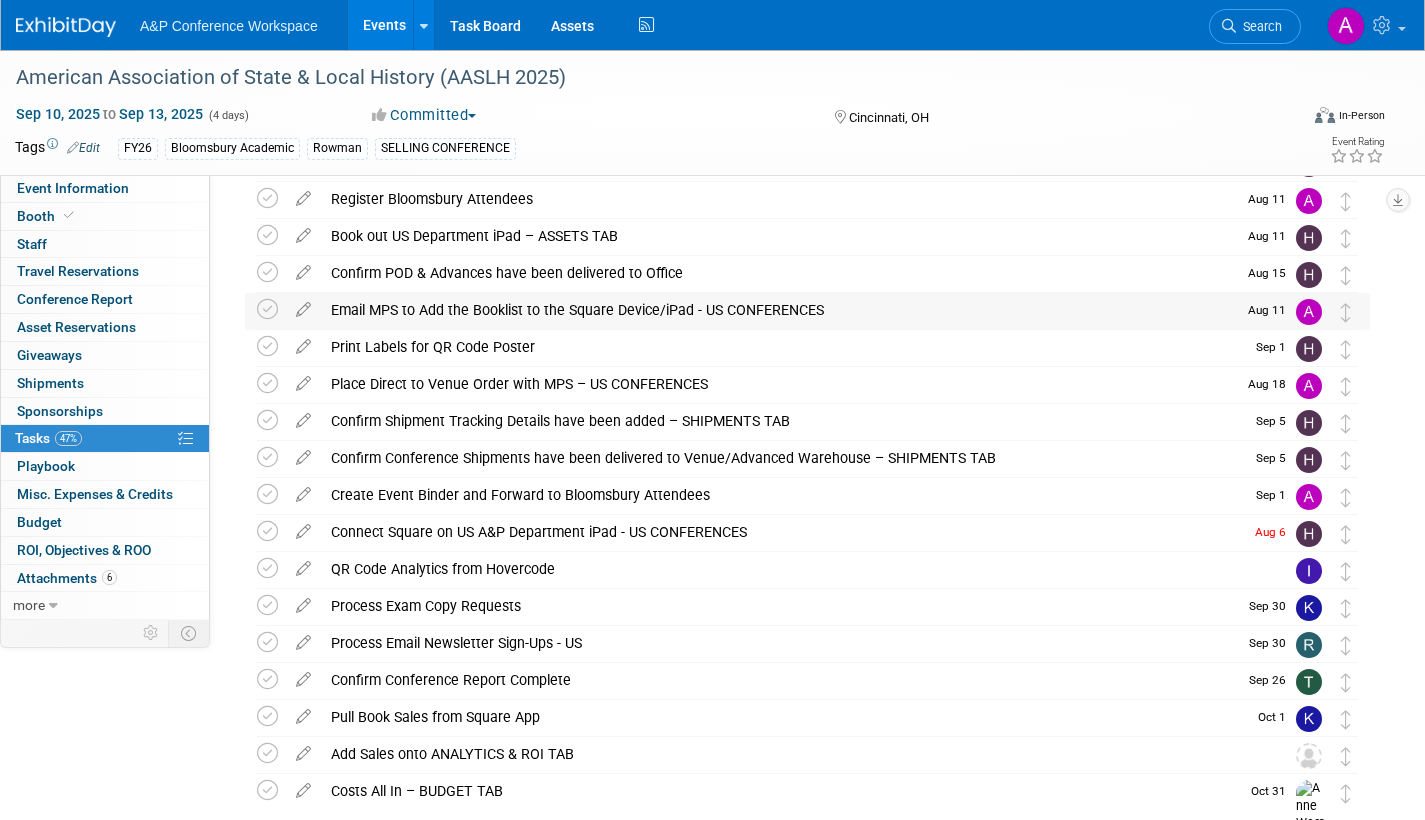 scroll, scrollTop: 200, scrollLeft: 0, axis: vertical 